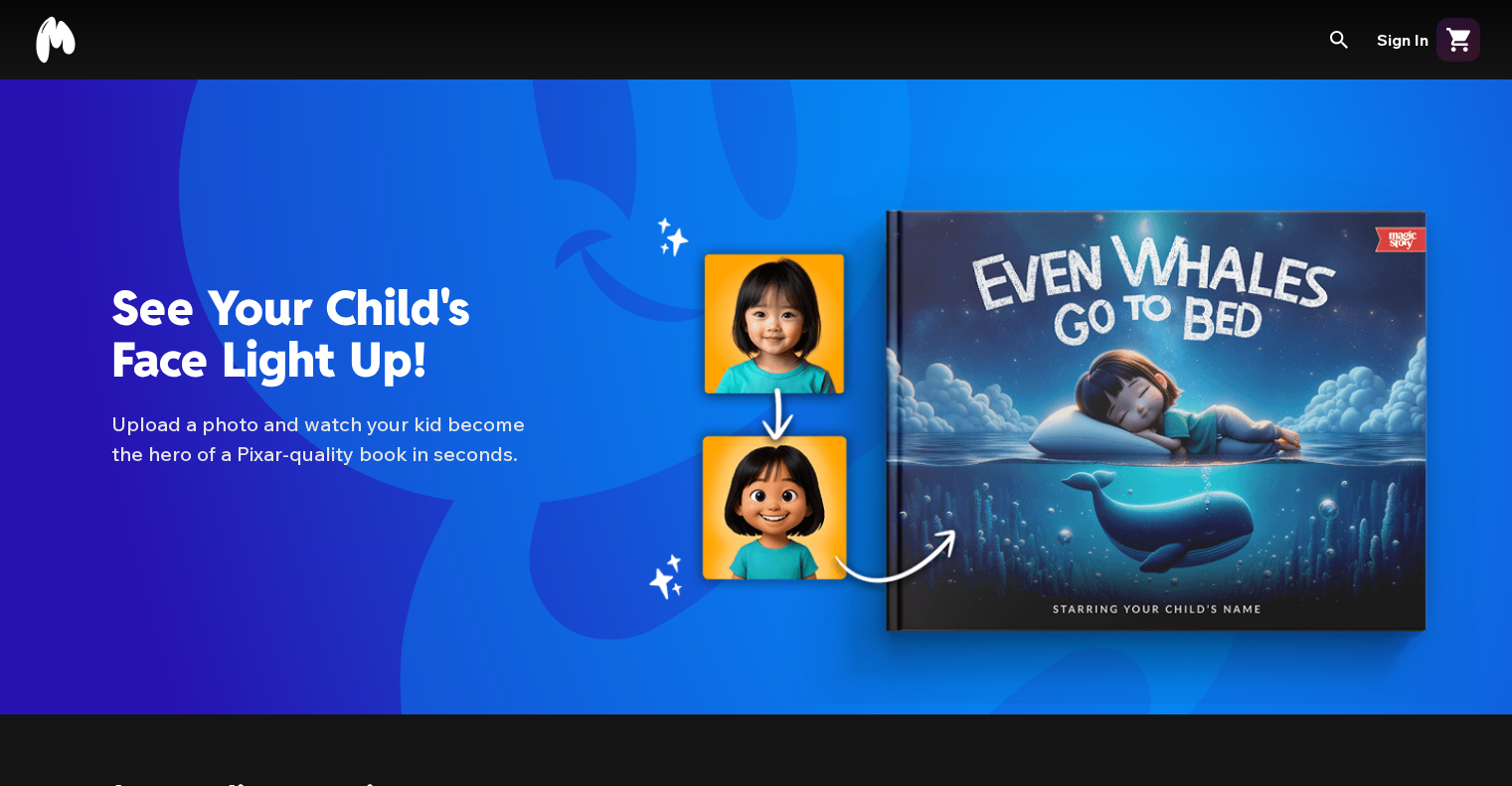 scroll, scrollTop: 497, scrollLeft: 0, axis: vertical 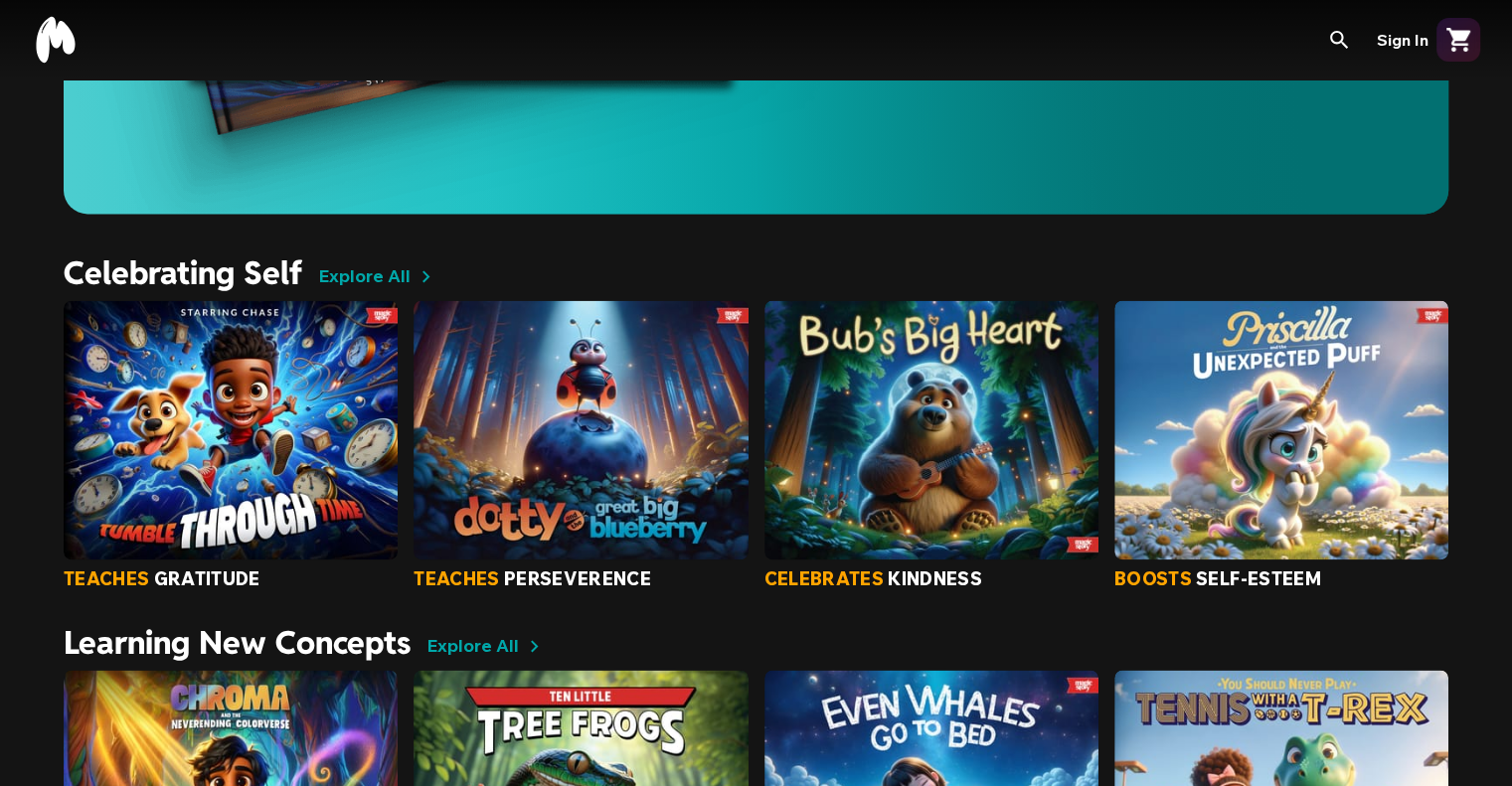 click at bounding box center (931, 430) 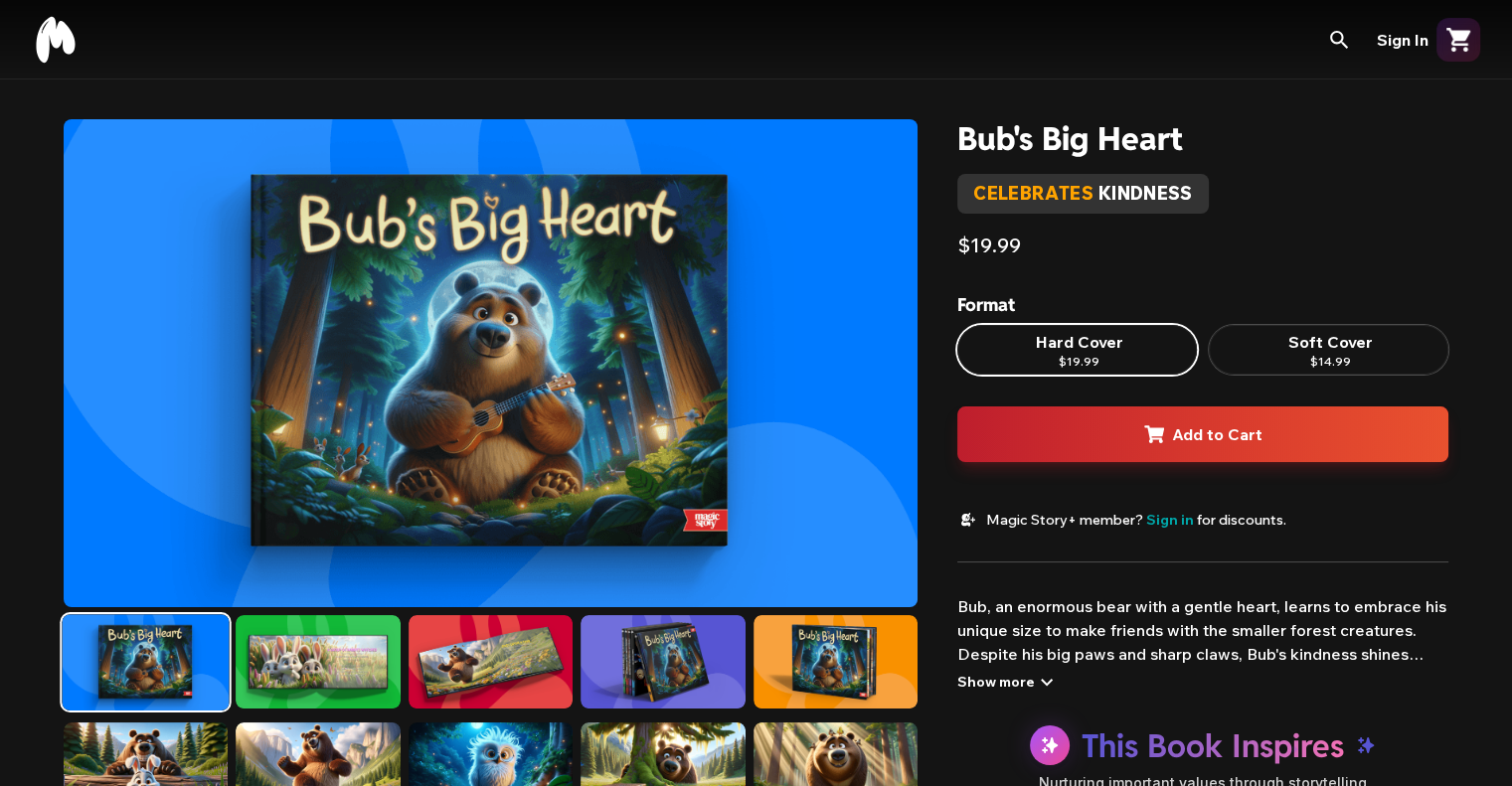 click on "$14.99" at bounding box center [1330, 362] 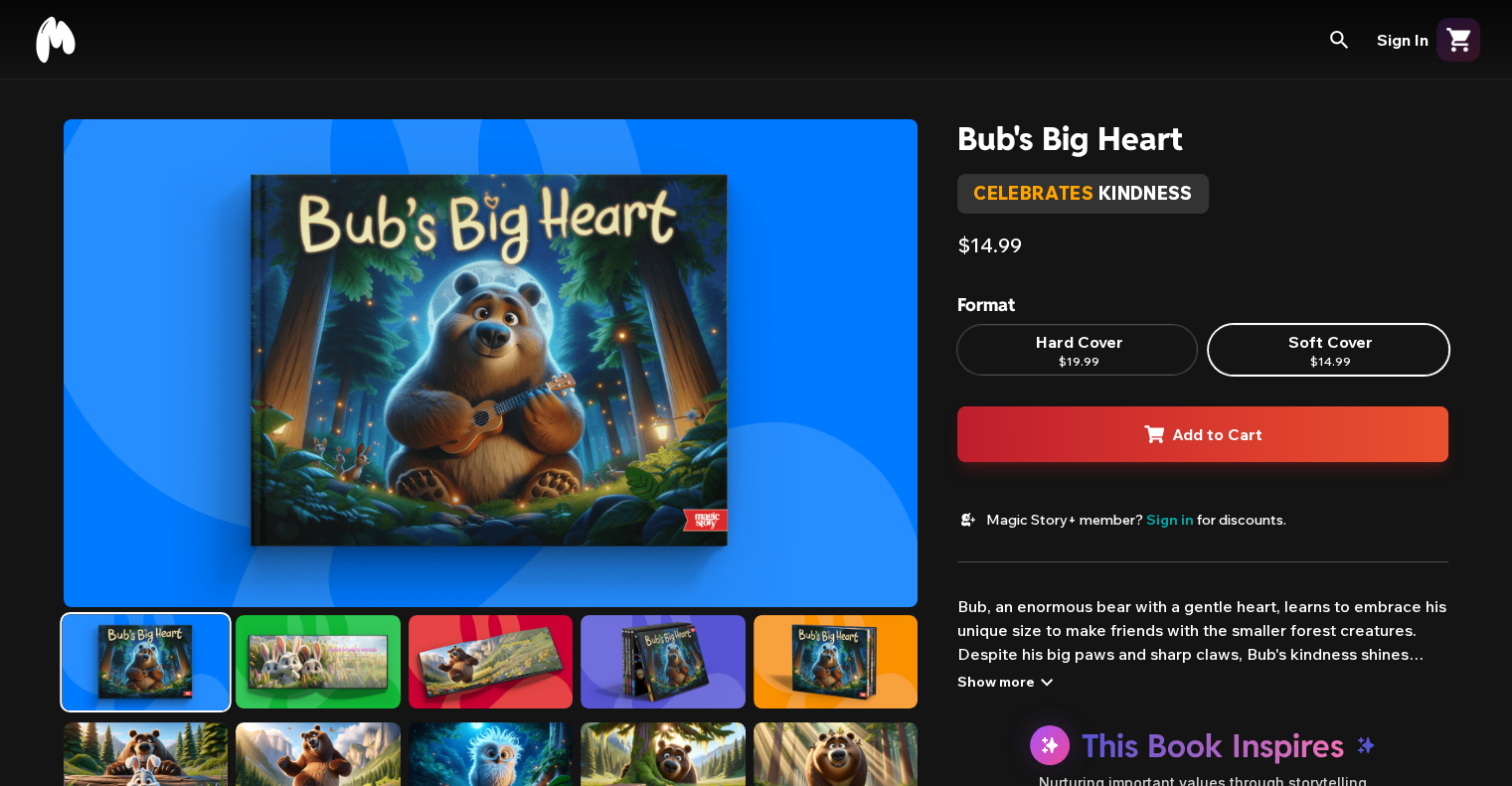 click on "Hard Cover" at bounding box center (1078, 342) 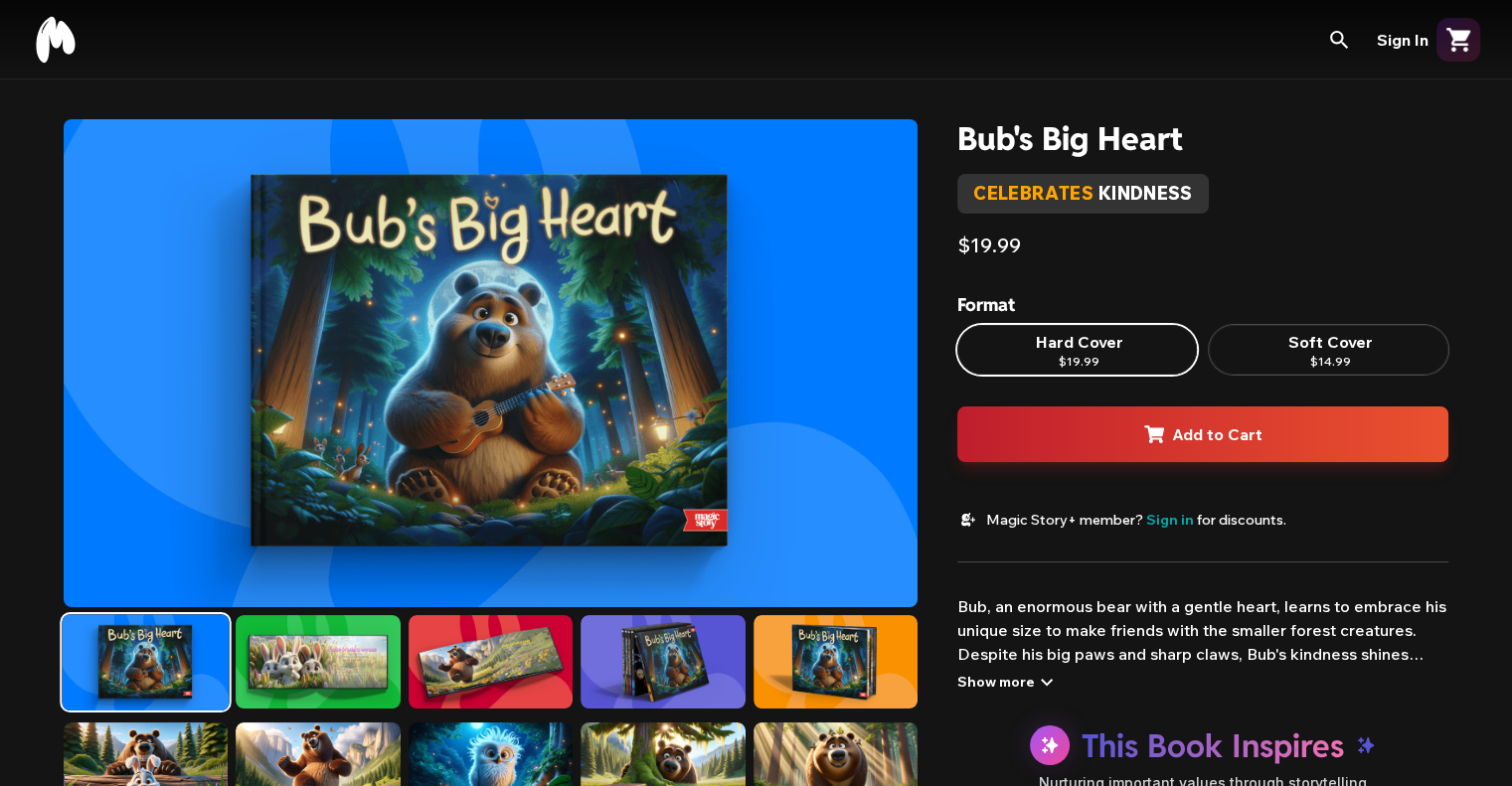 click on "Soft Cover   [PRICE]" at bounding box center (1328, 350) 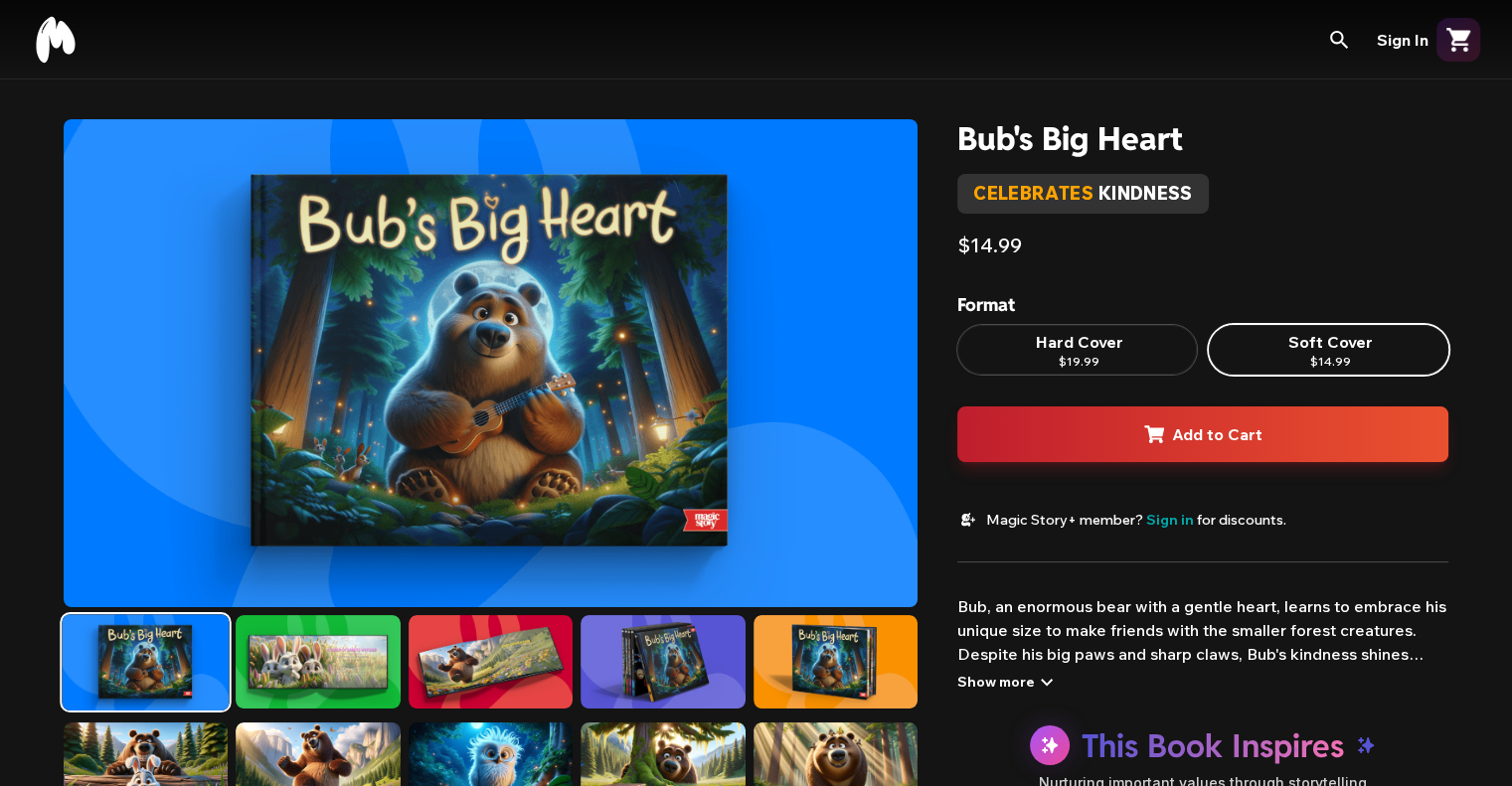 click on "Hard Cover   [PRICE]" at bounding box center (1077, 350) 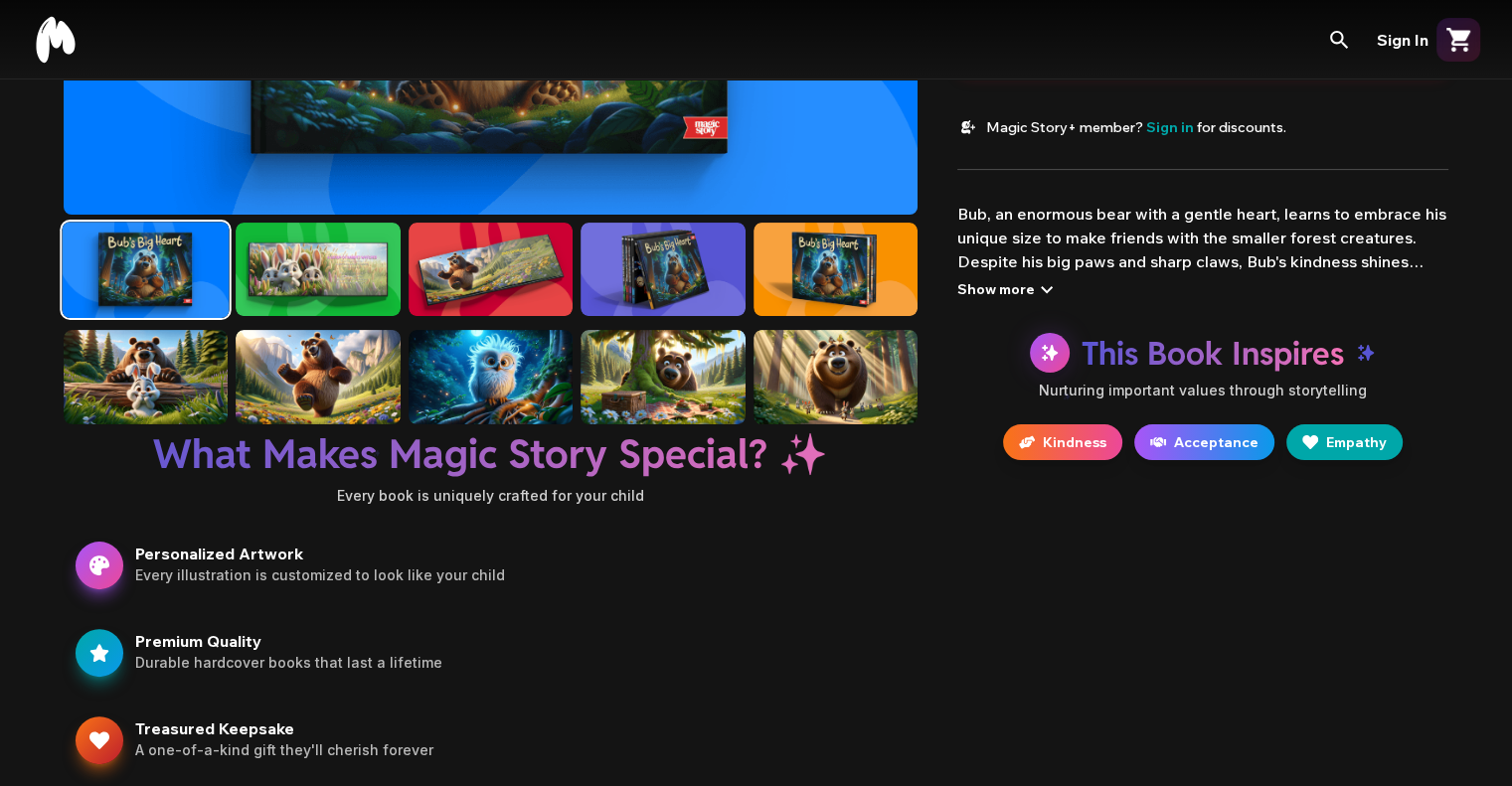scroll, scrollTop: 397, scrollLeft: 0, axis: vertical 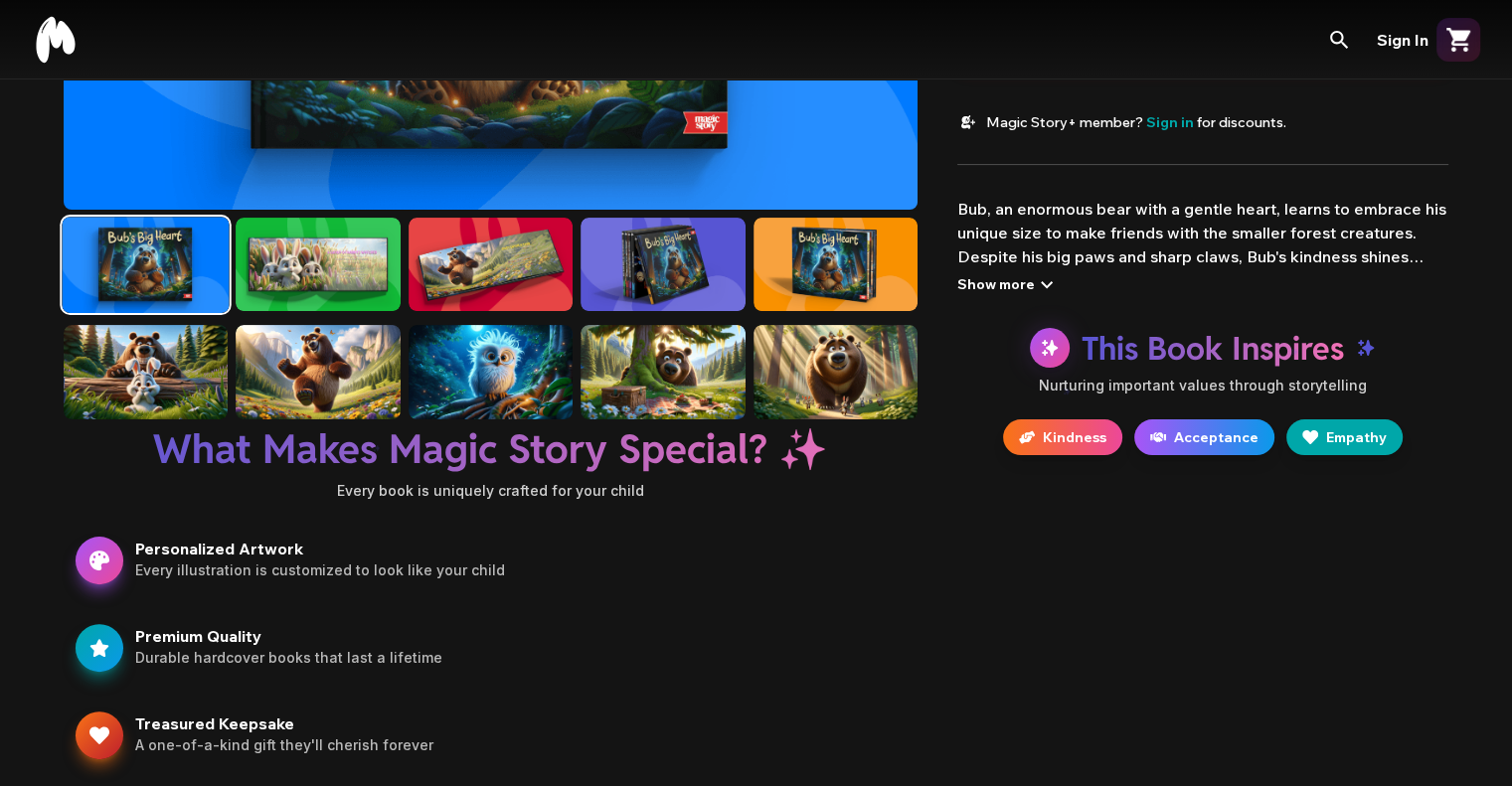 click at bounding box center [662, 372] 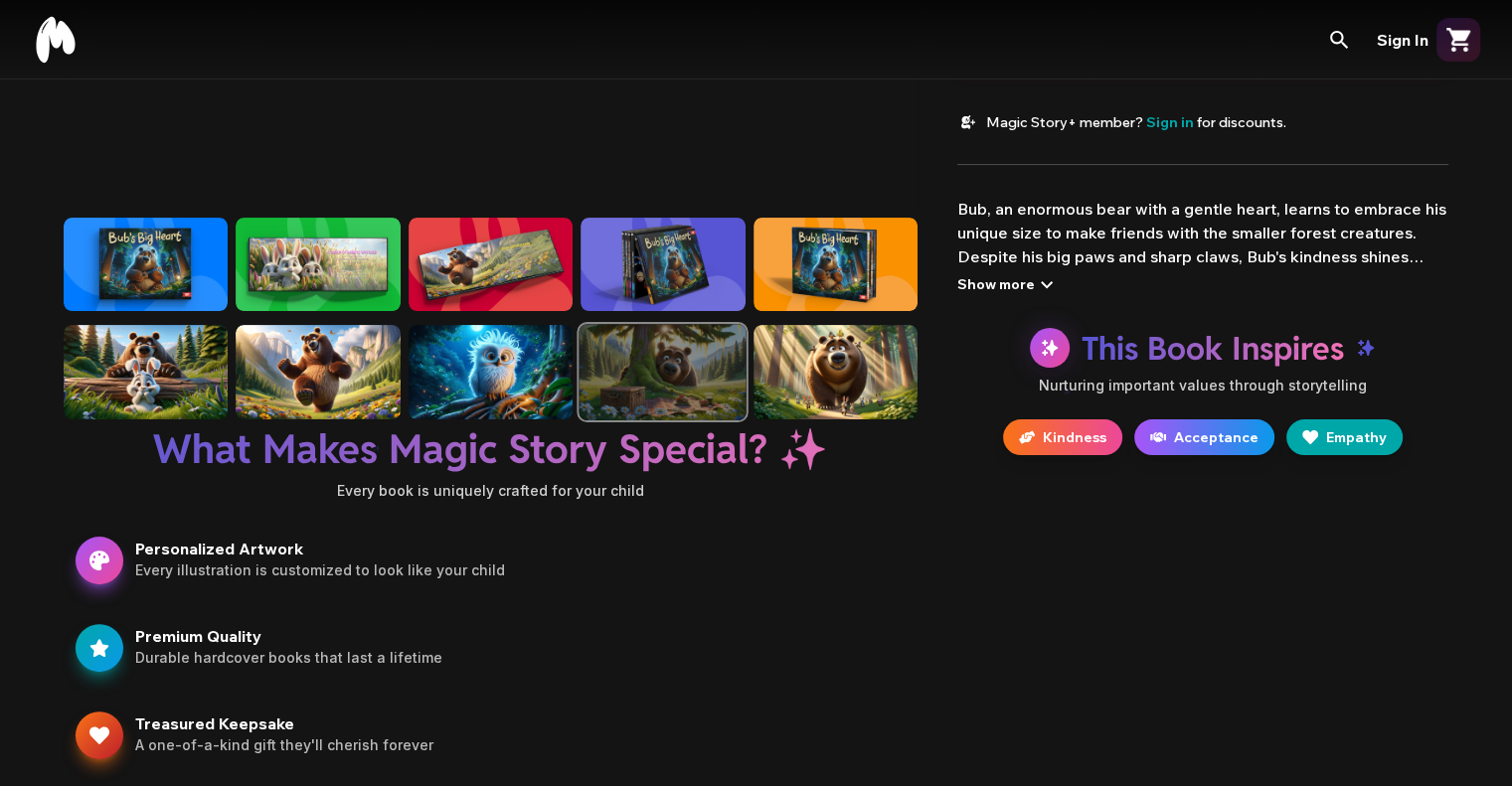 scroll, scrollTop: 0, scrollLeft: 0, axis: both 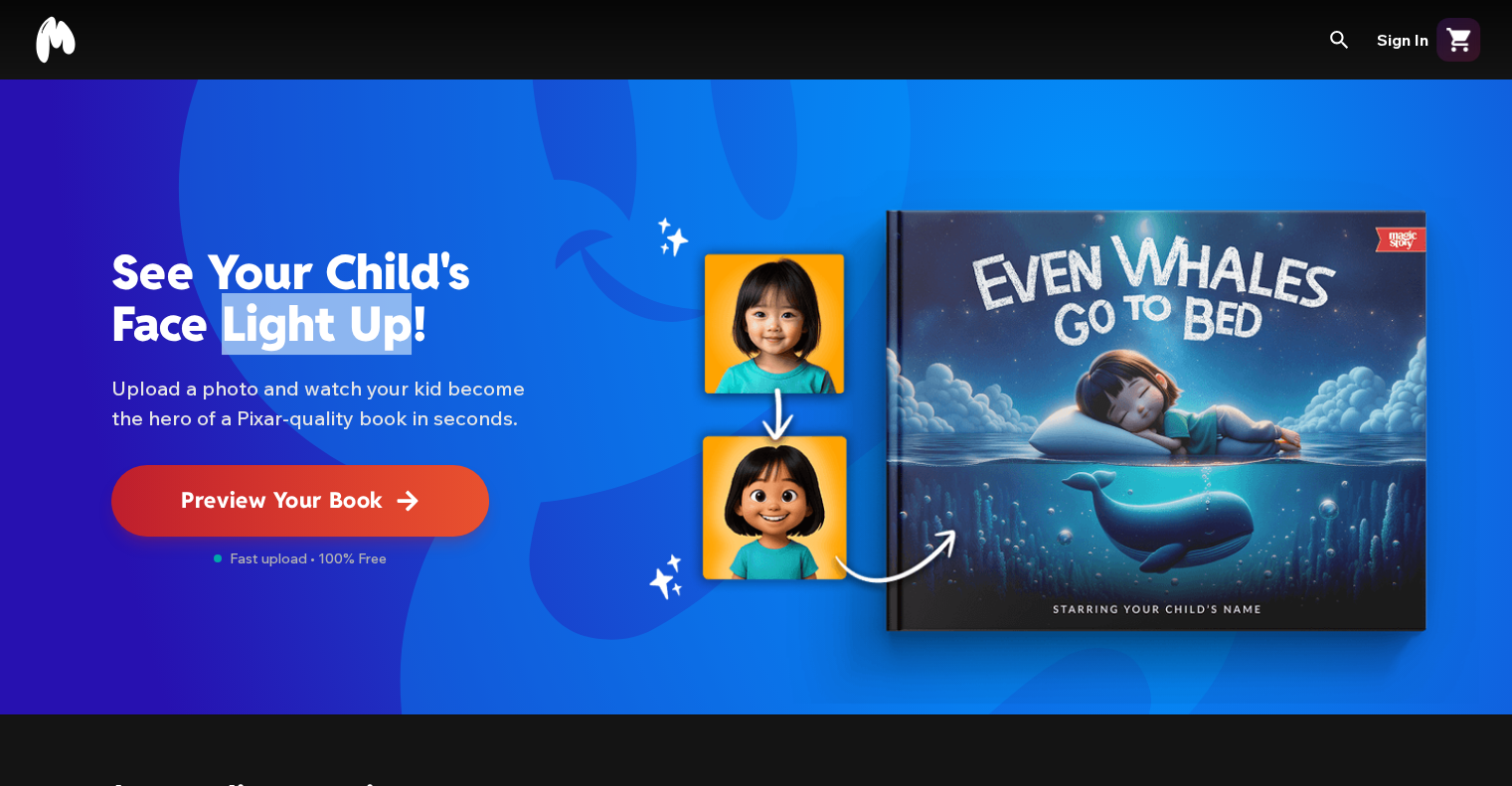drag, startPoint x: 207, startPoint y: 337, endPoint x: 419, endPoint y: 333, distance: 212.03773 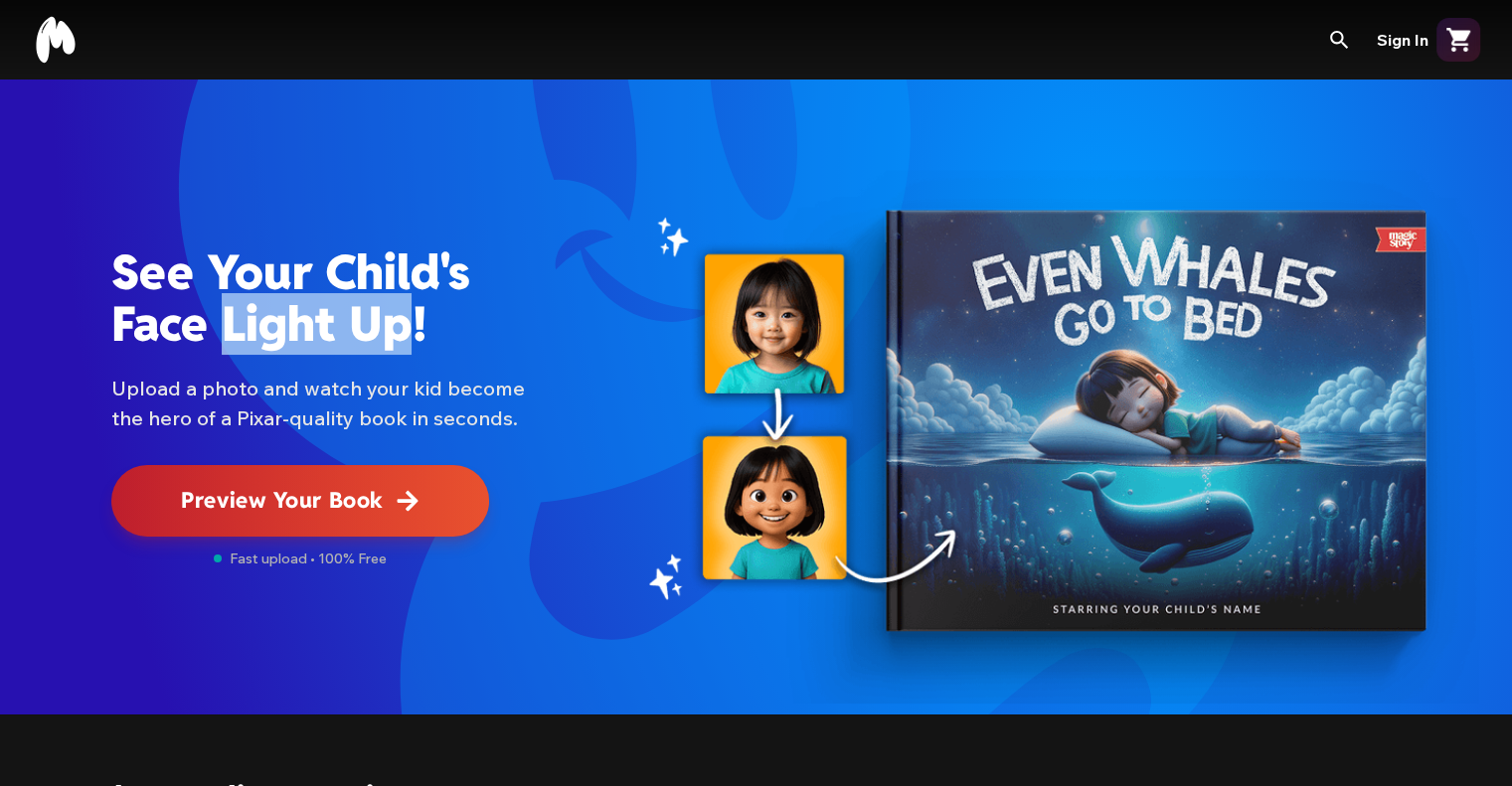 click on "Face Light Up!" at bounding box center [335, 324] 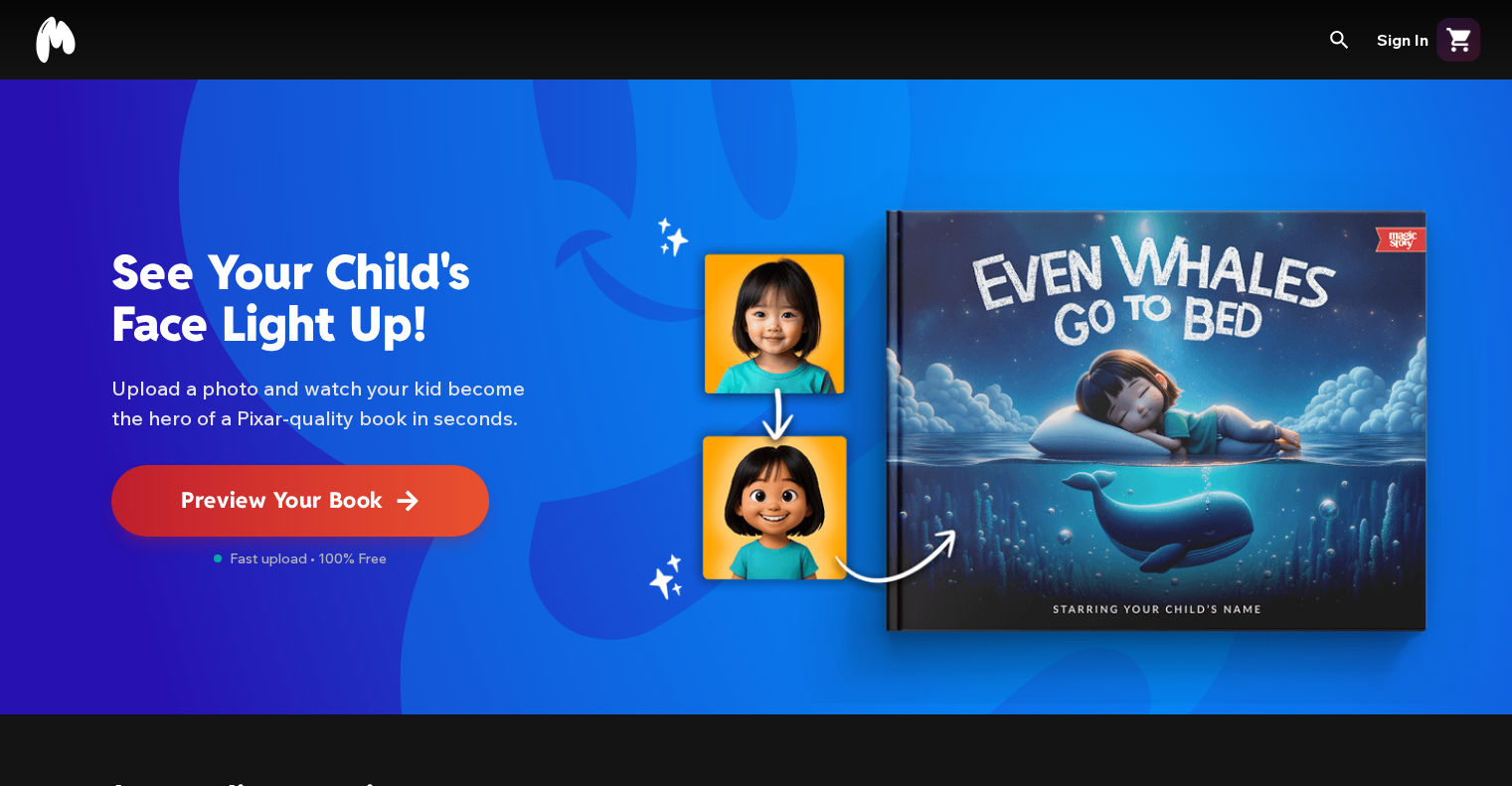 click on "Face Light Up!" at bounding box center (335, 324) 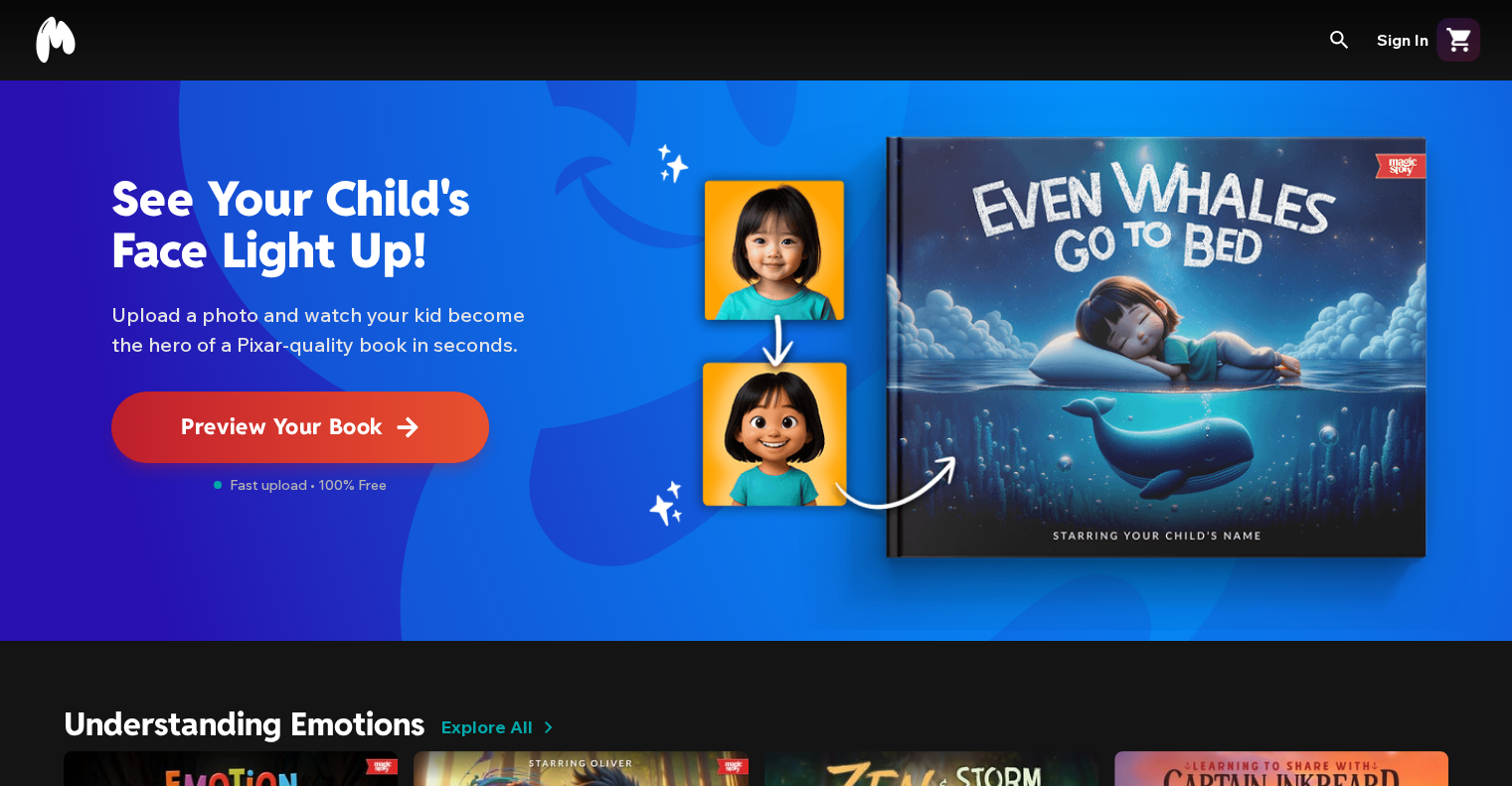 scroll, scrollTop: 0, scrollLeft: 0, axis: both 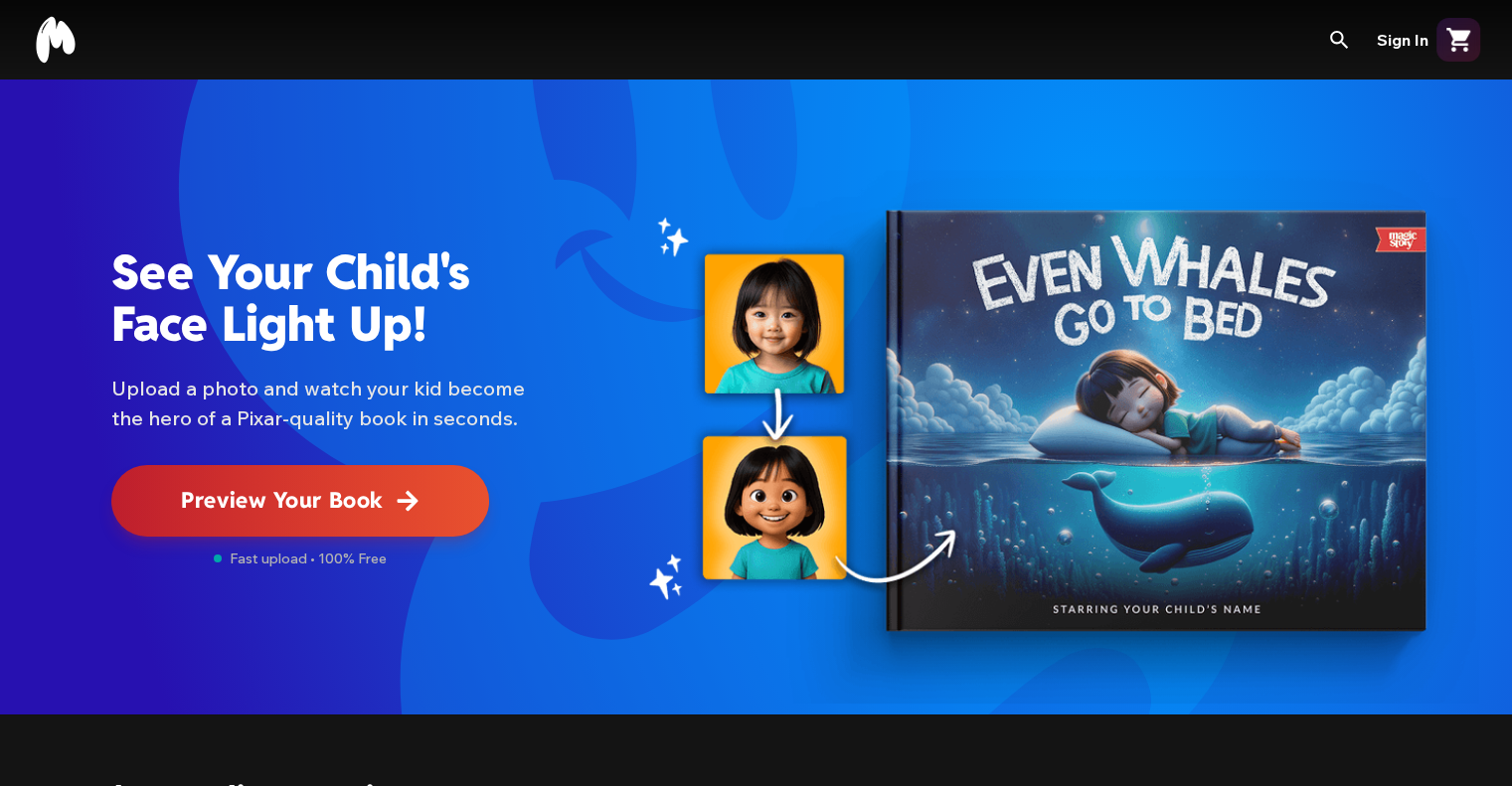 click 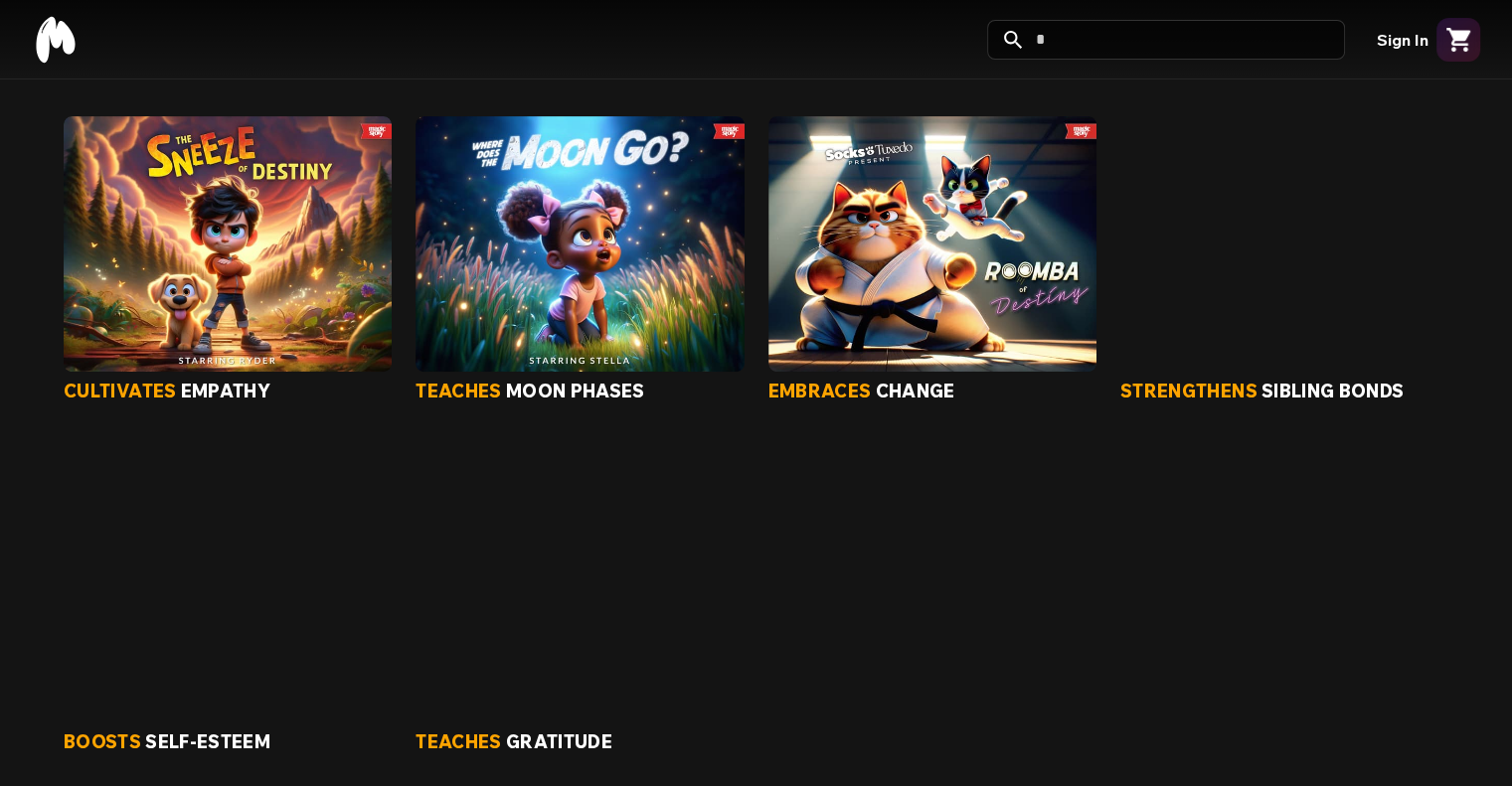 scroll, scrollTop: 809, scrollLeft: 0, axis: vertical 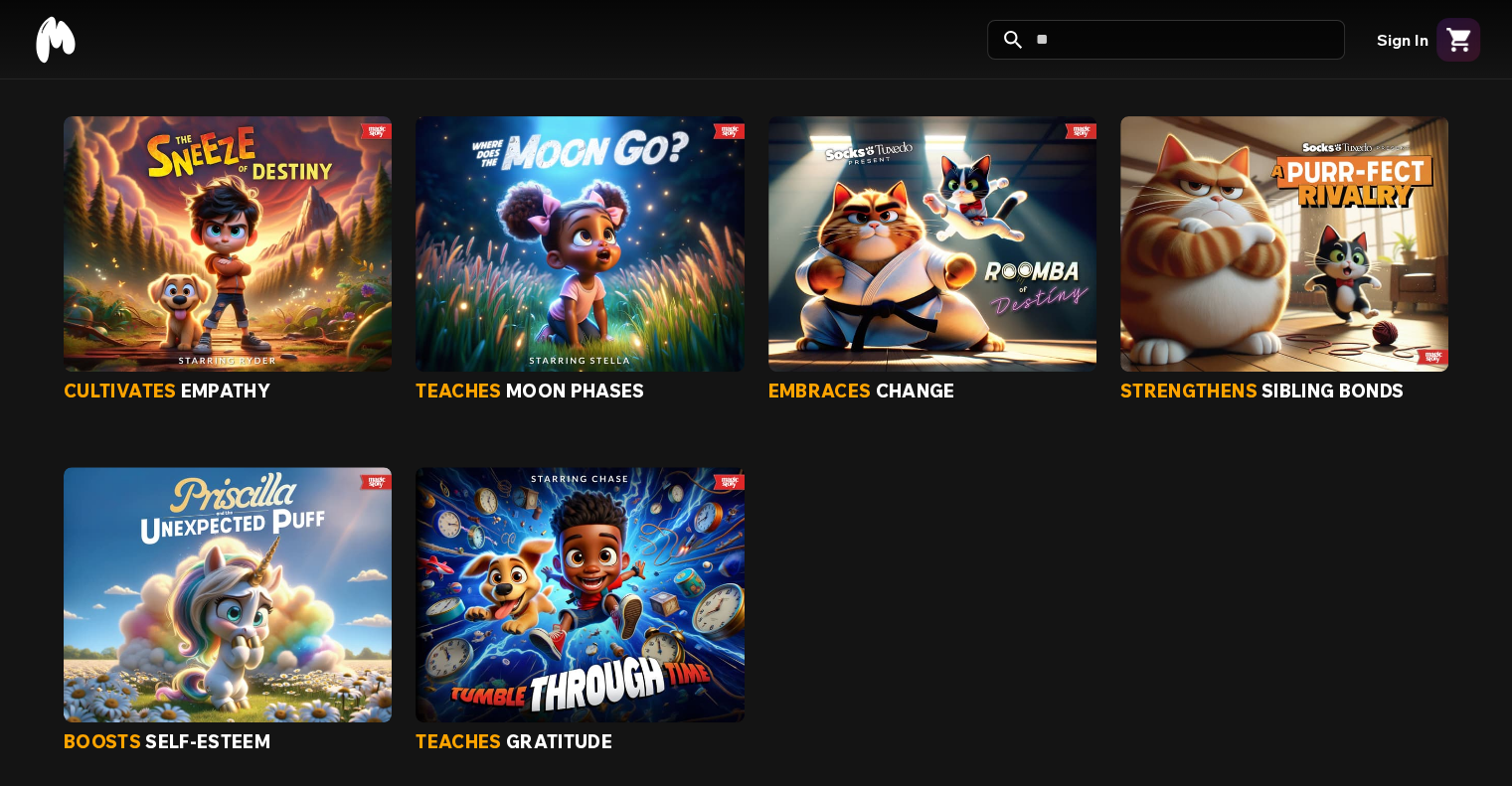 type on "***" 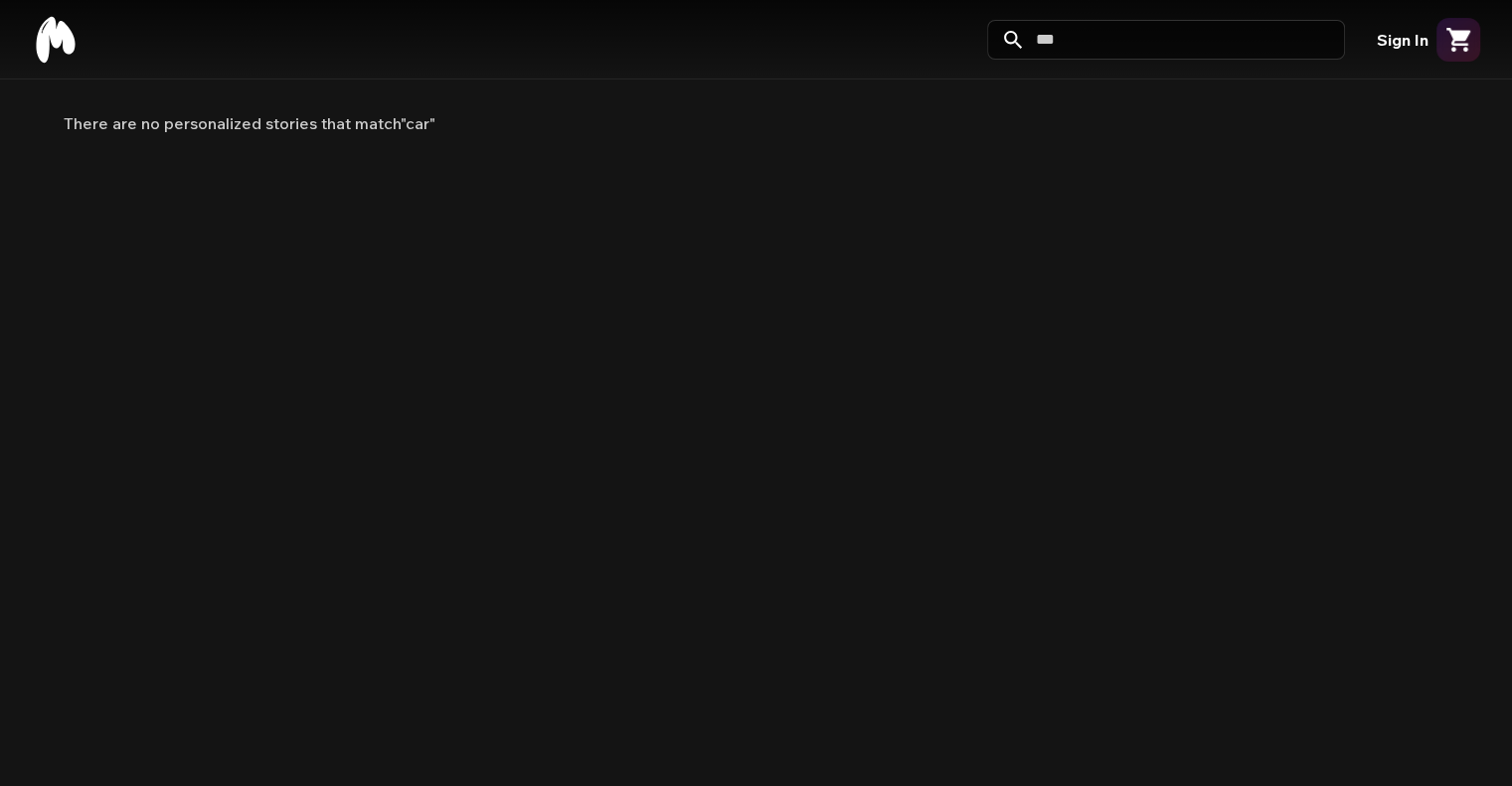 scroll, scrollTop: 0, scrollLeft: 0, axis: both 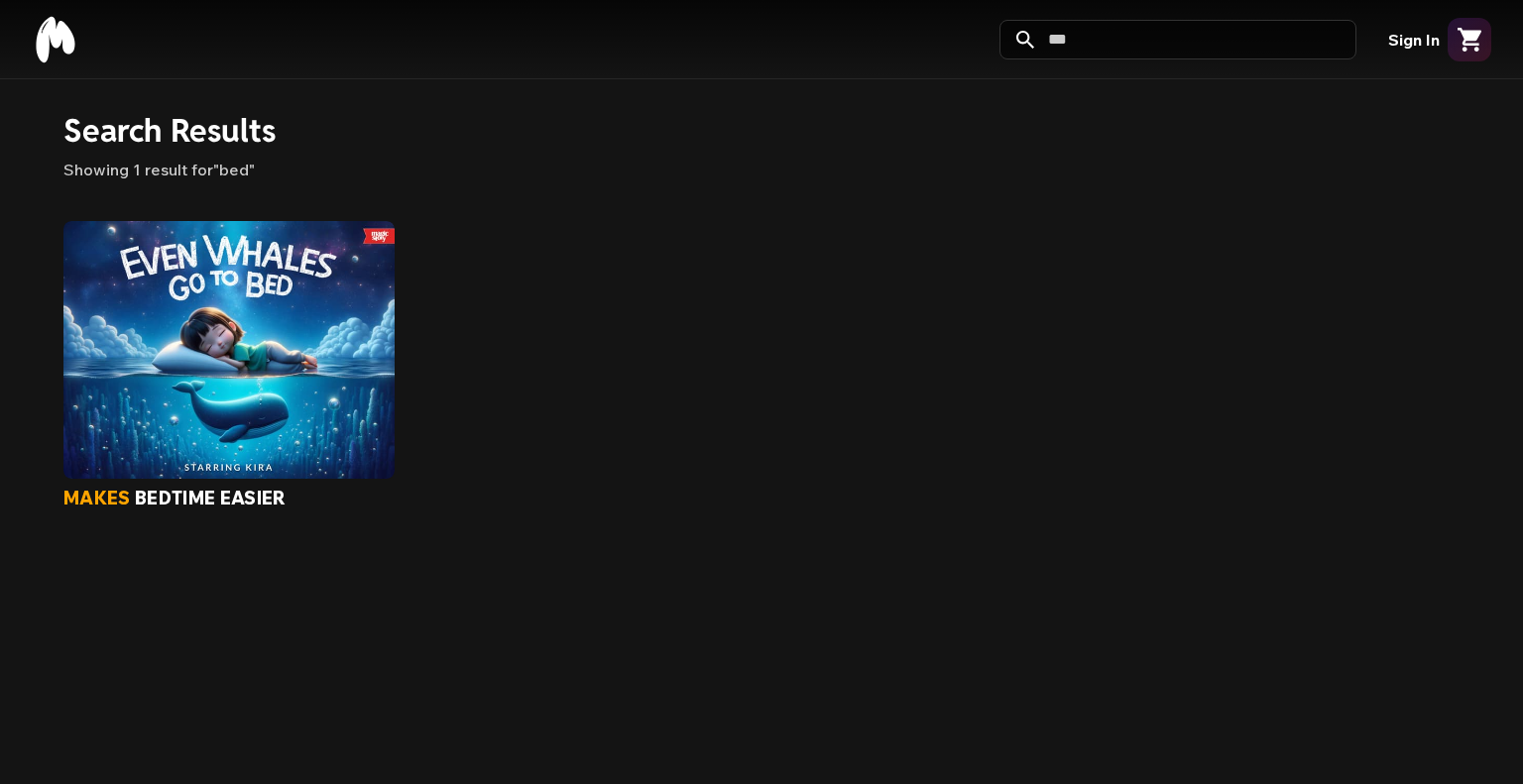 type on "***" 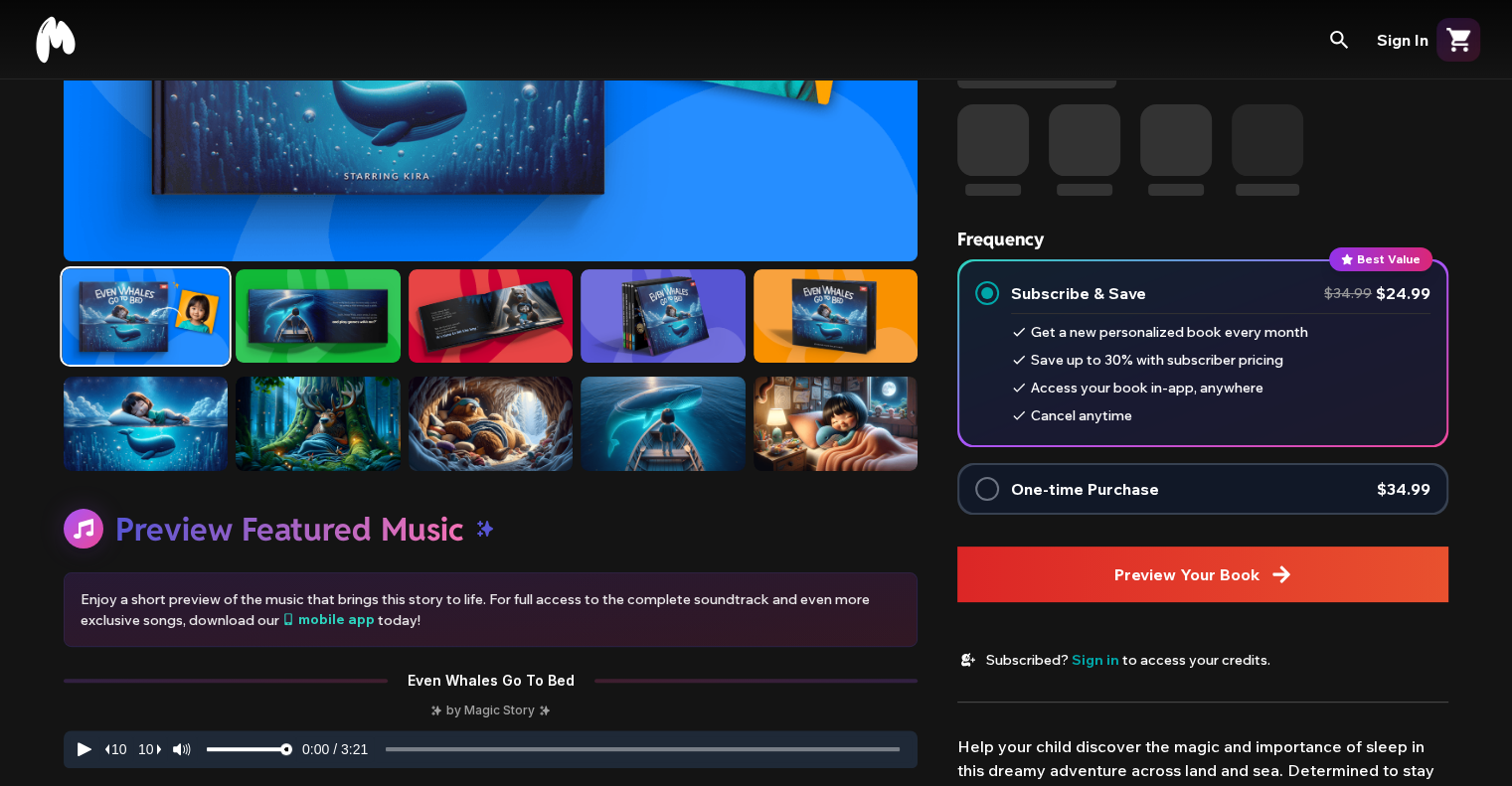 scroll, scrollTop: 397, scrollLeft: 0, axis: vertical 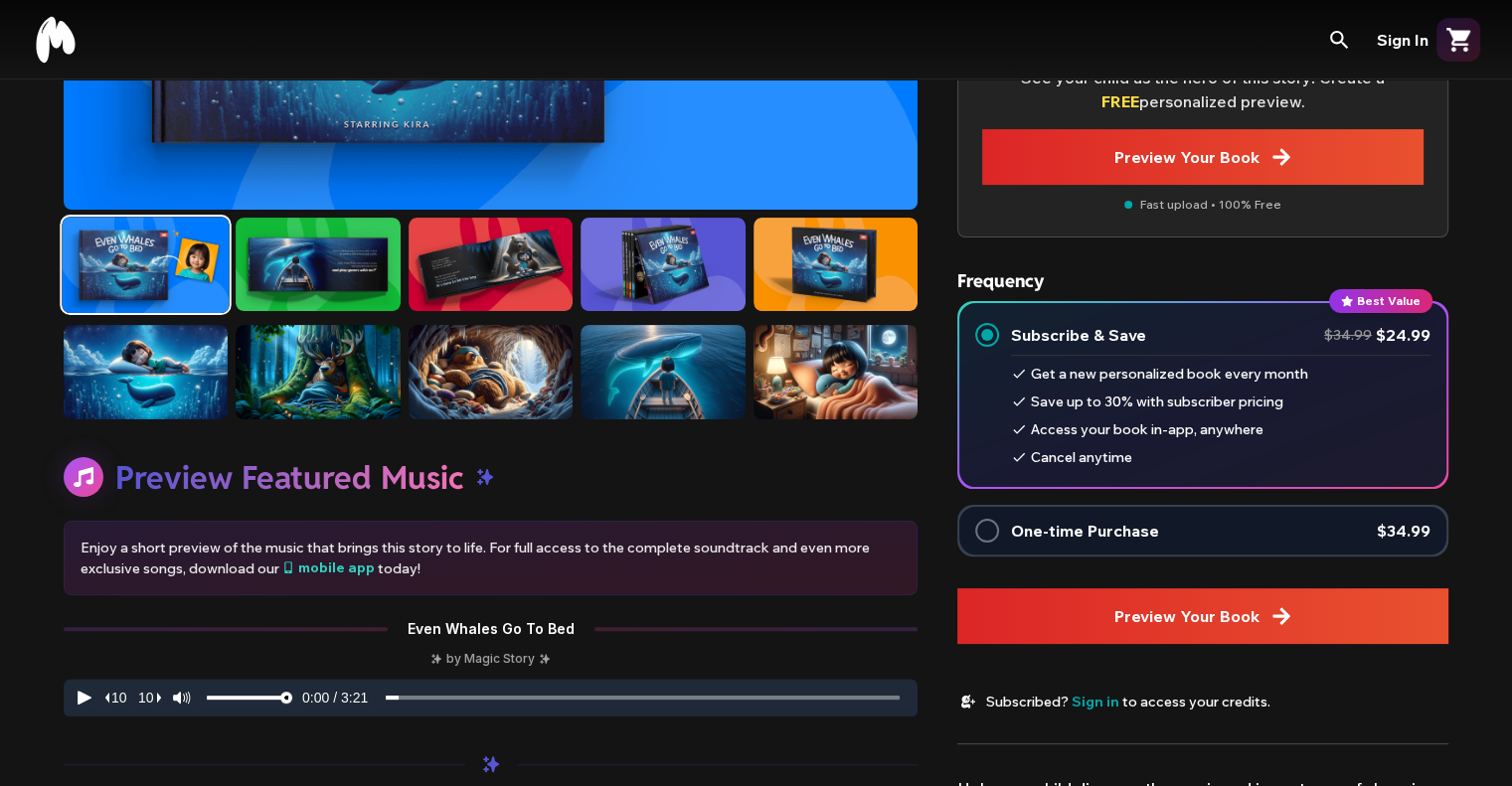 click at bounding box center (317, 264) 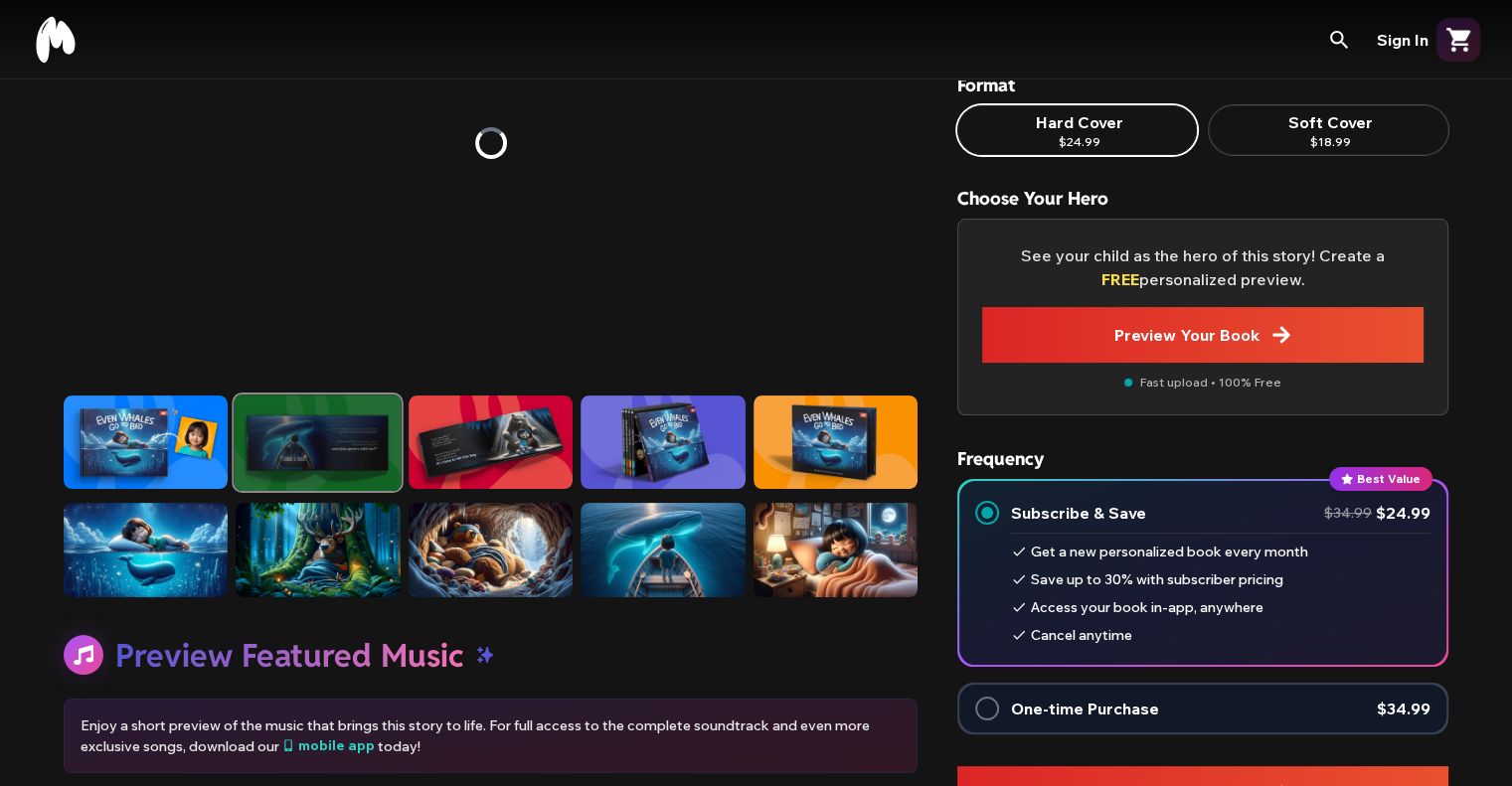 scroll, scrollTop: 0, scrollLeft: 0, axis: both 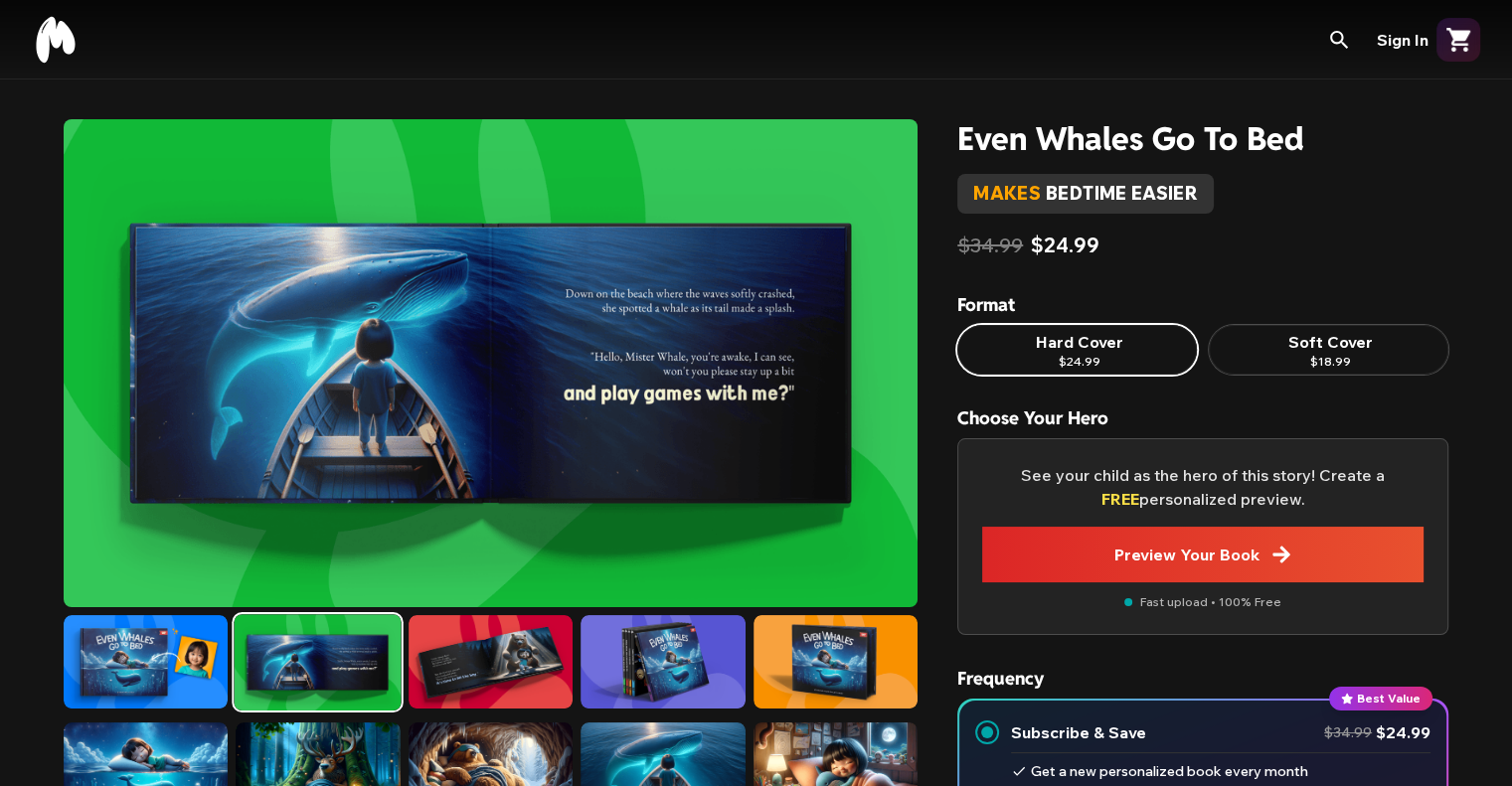 click at bounding box center (490, 662) 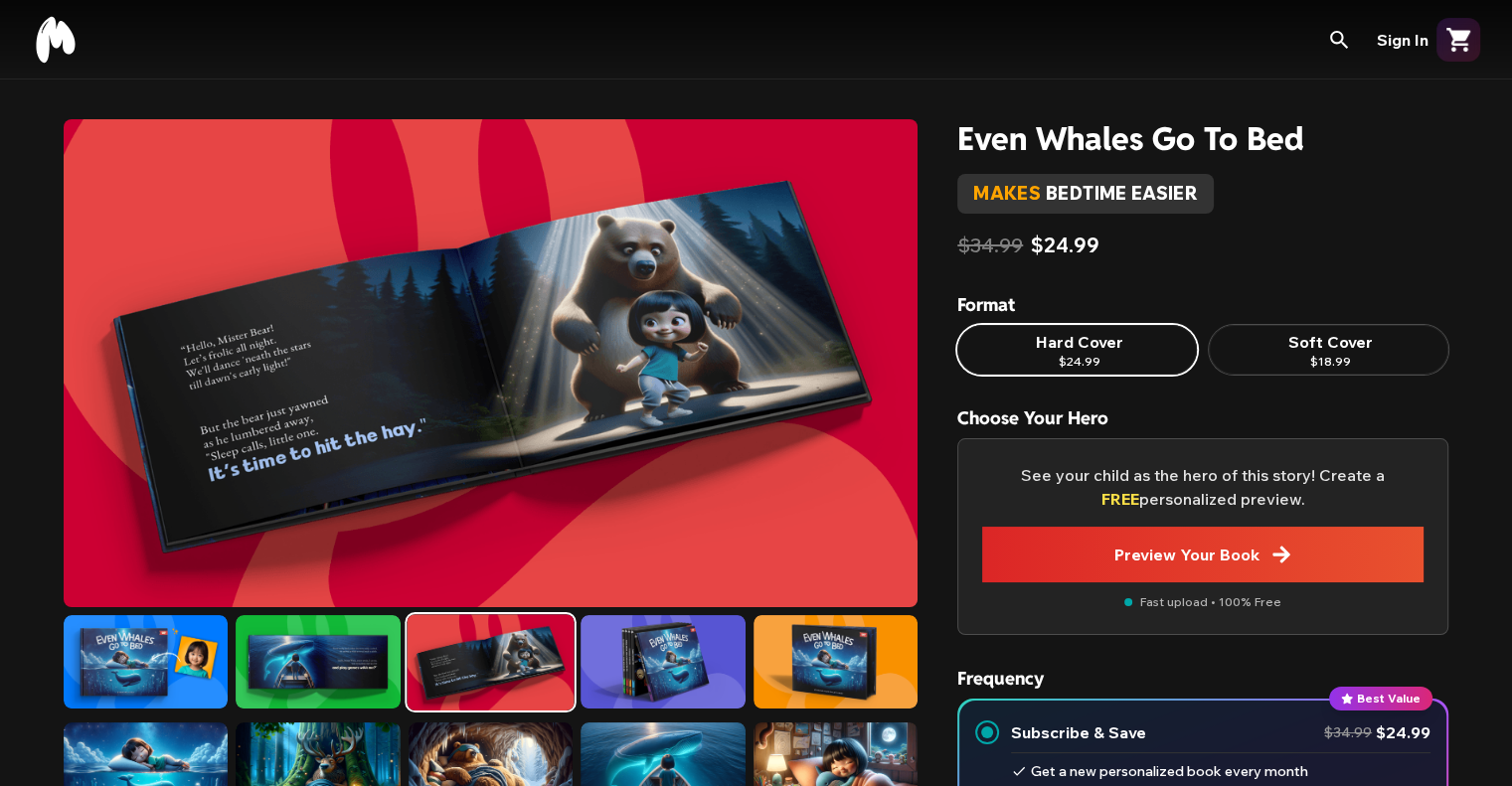 click at bounding box center [662, 662] 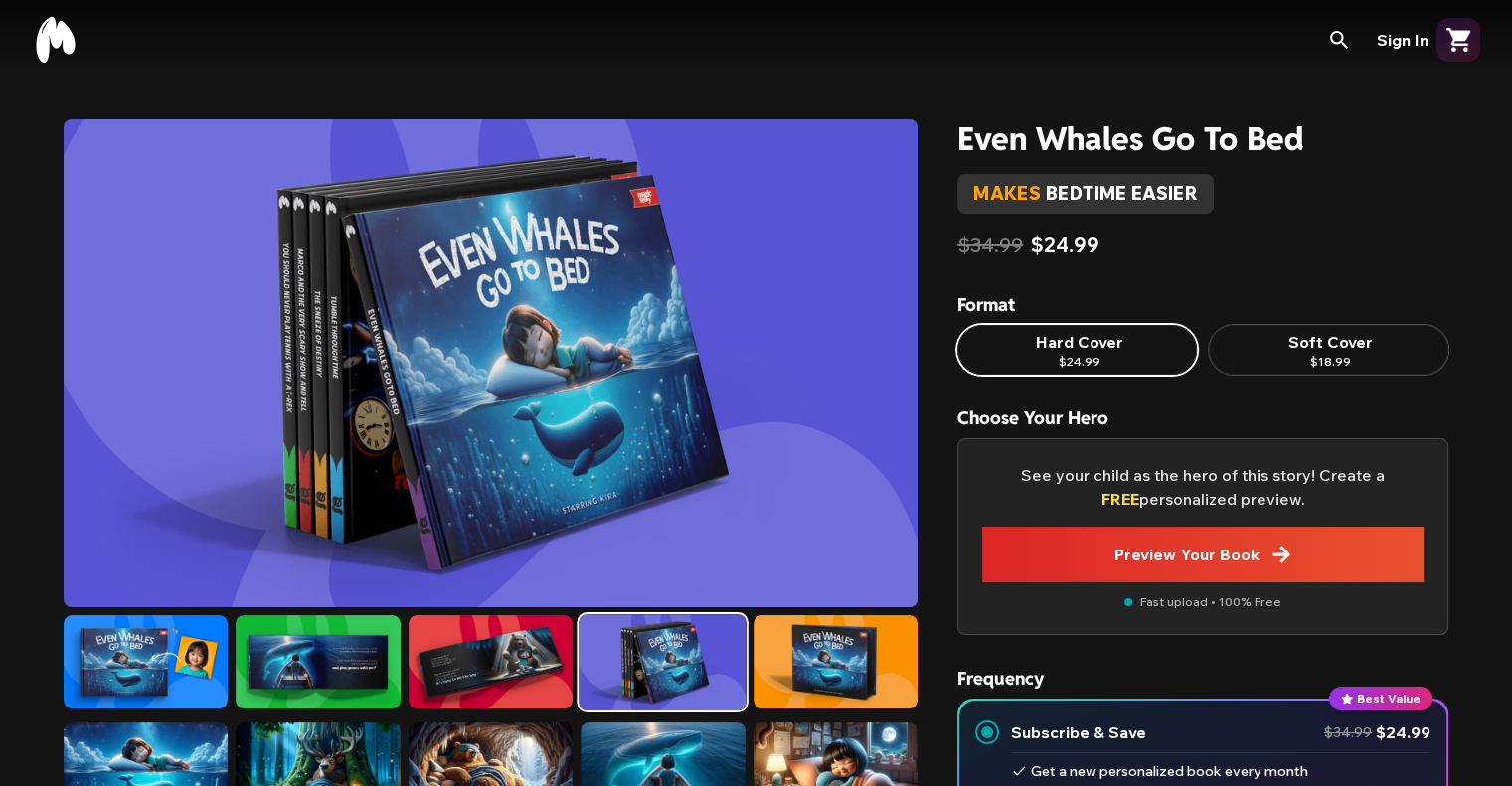 click at bounding box center [835, 662] 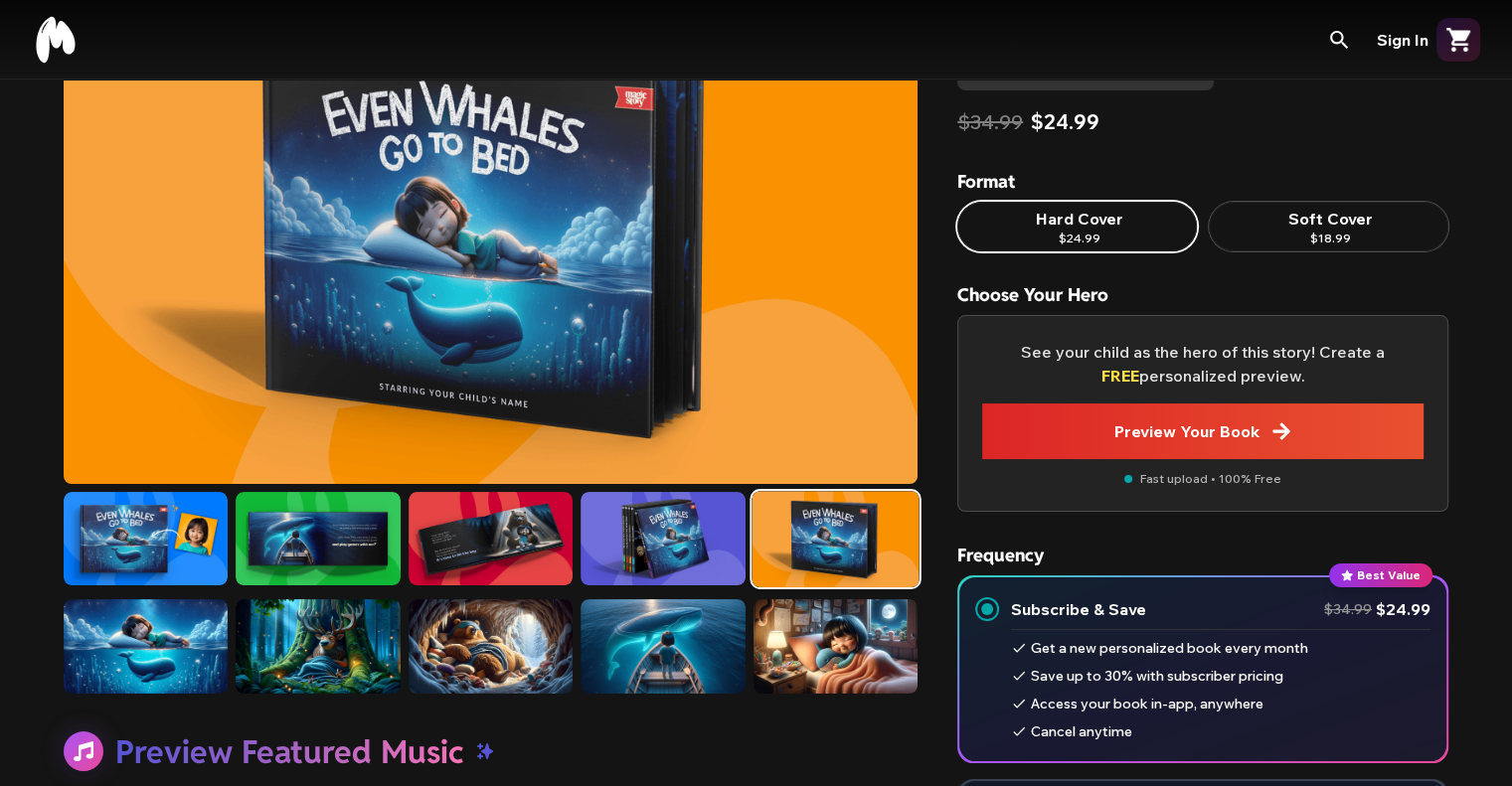scroll, scrollTop: 298, scrollLeft: 0, axis: vertical 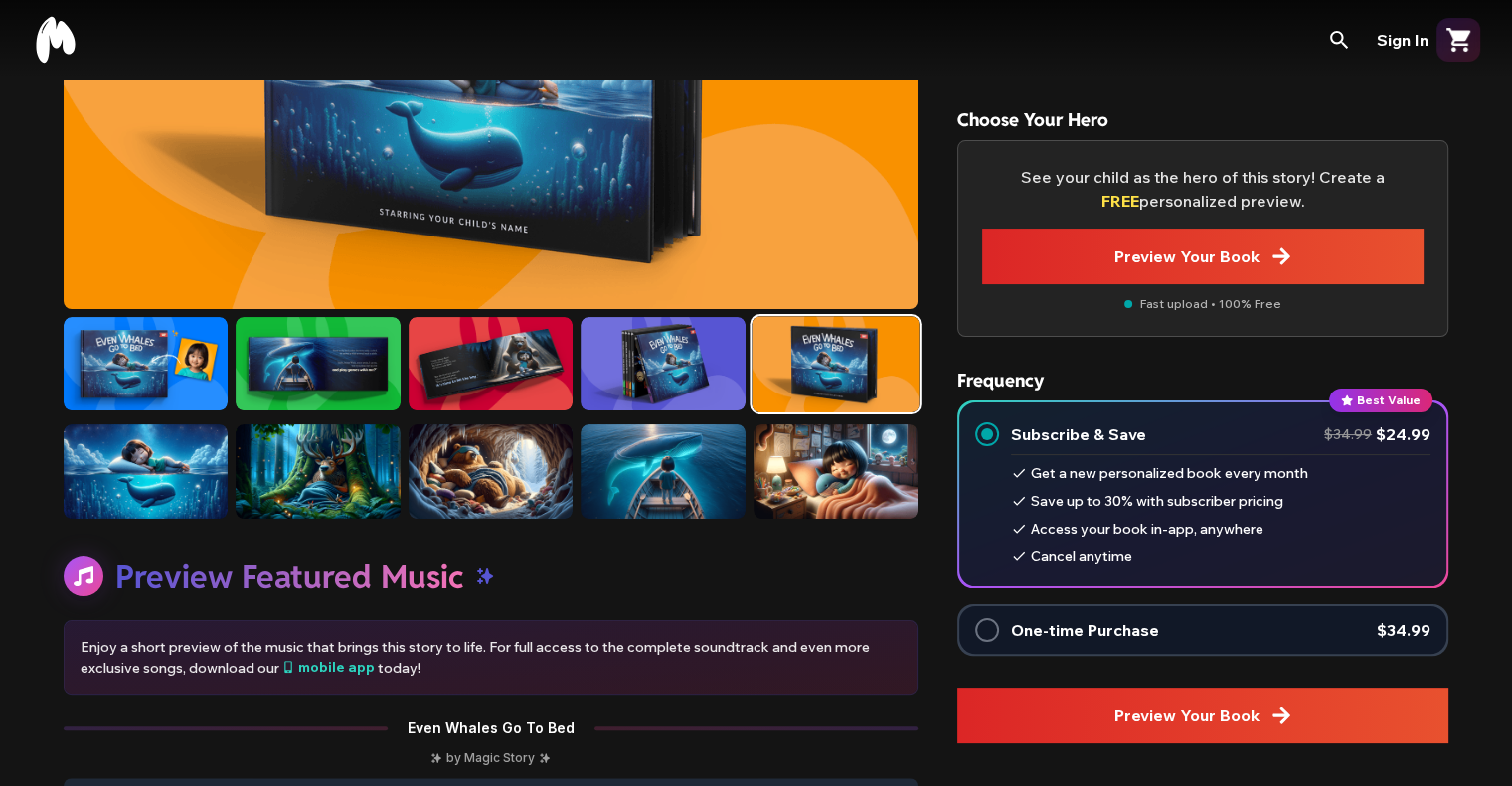 click at bounding box center (835, 471) 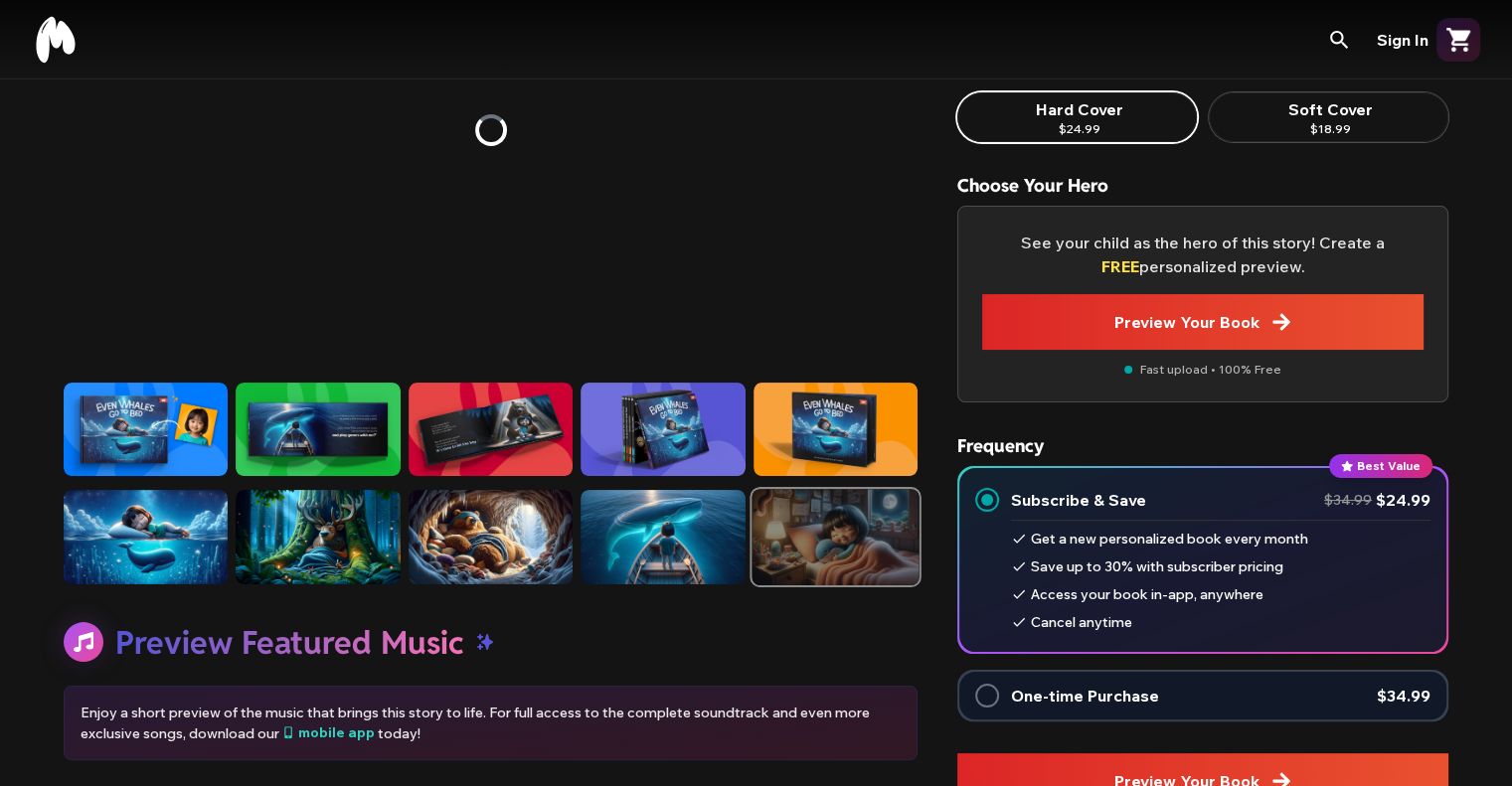 scroll, scrollTop: 199, scrollLeft: 0, axis: vertical 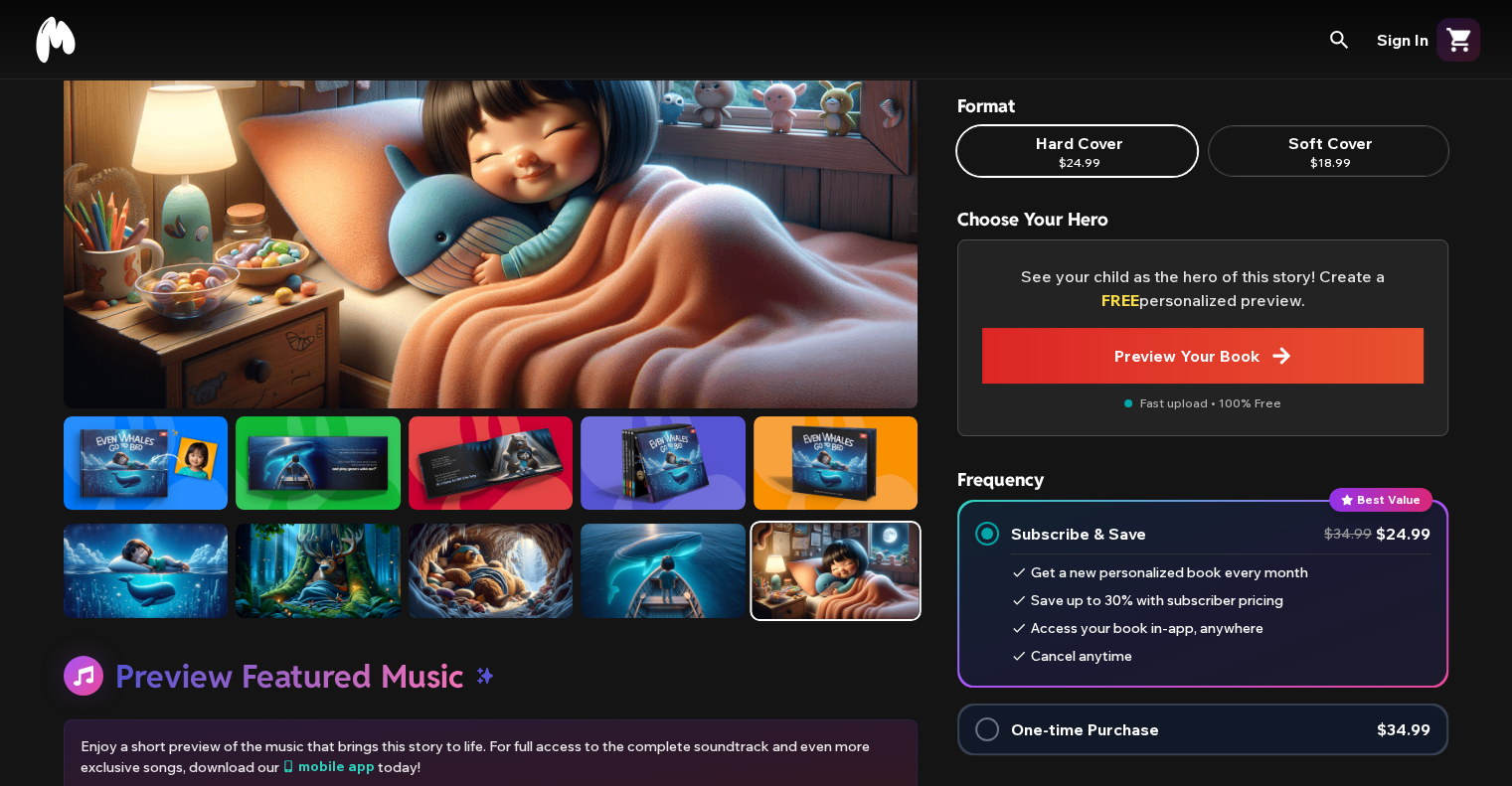 click at bounding box center (662, 570) 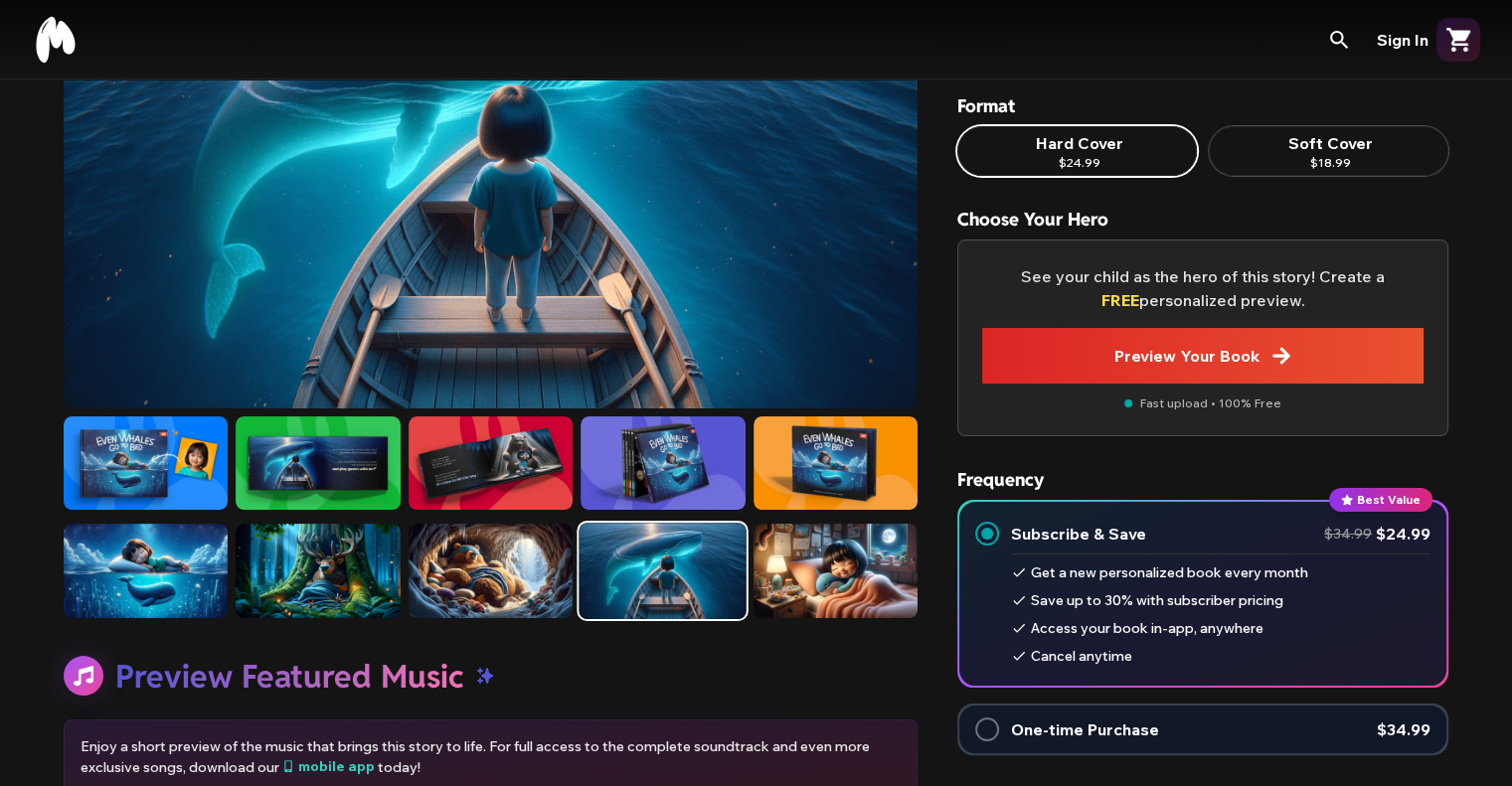 click at bounding box center (490, 570) 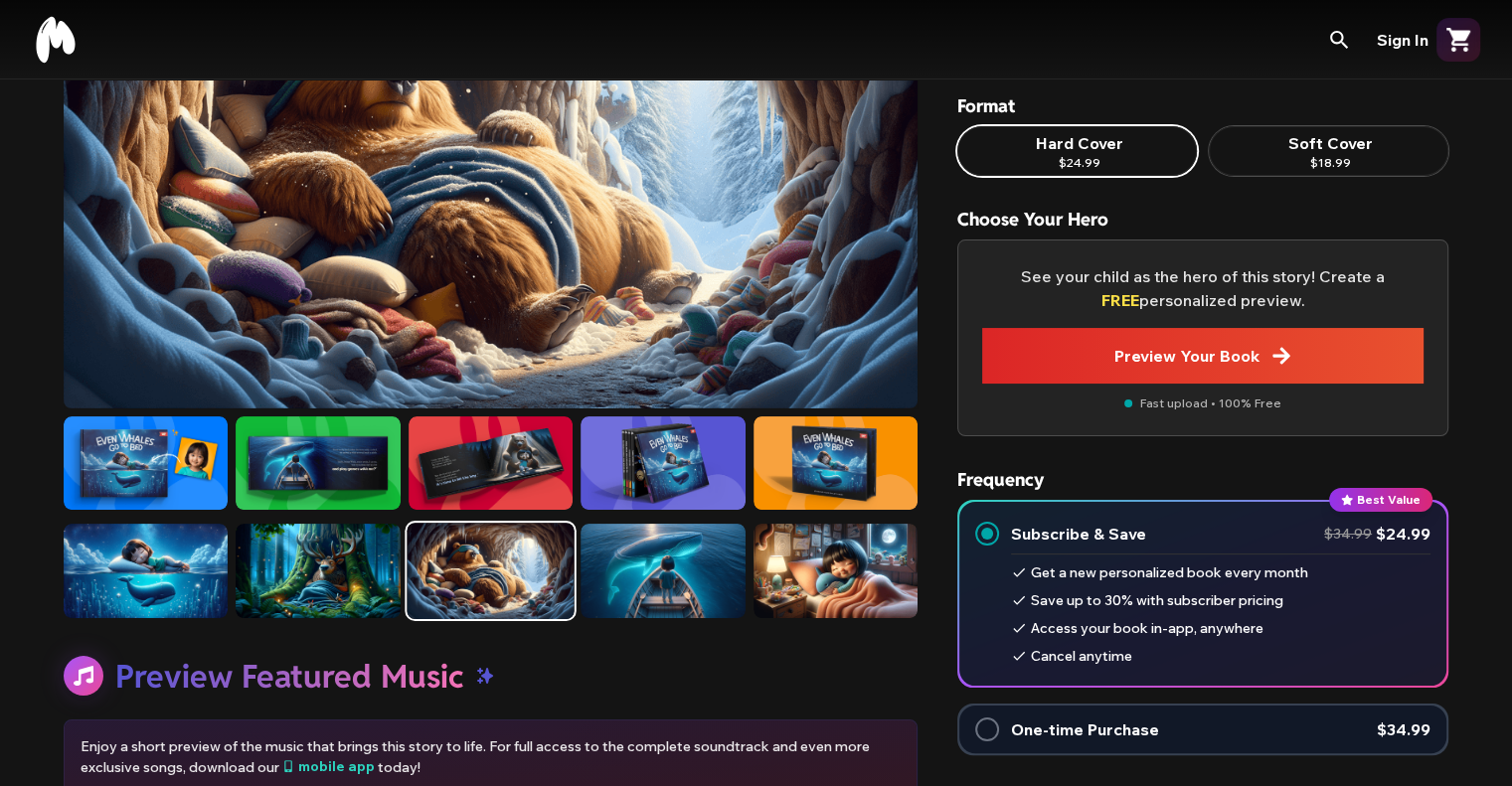 click at bounding box center [317, 570] 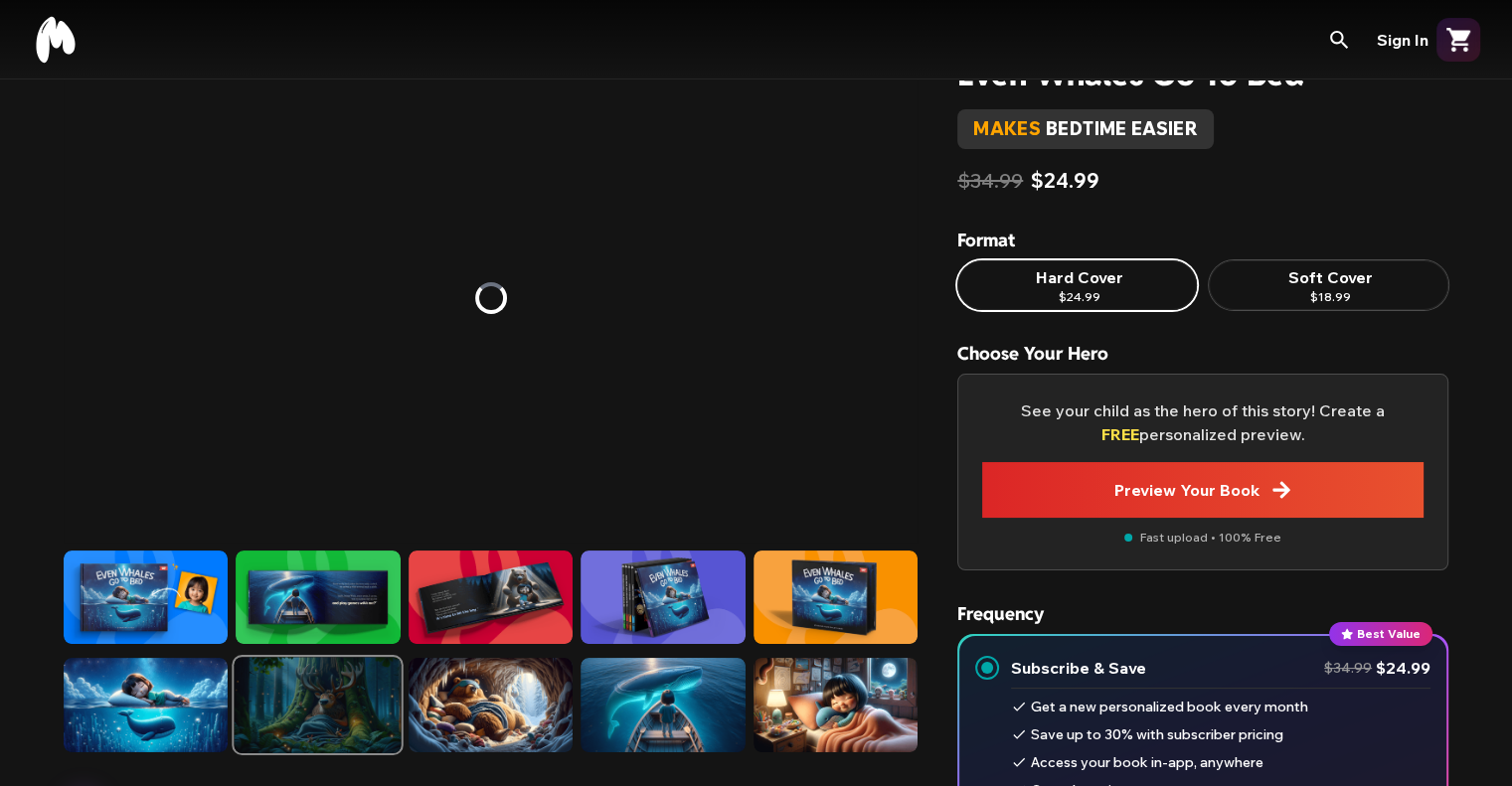 scroll, scrollTop: 99, scrollLeft: 0, axis: vertical 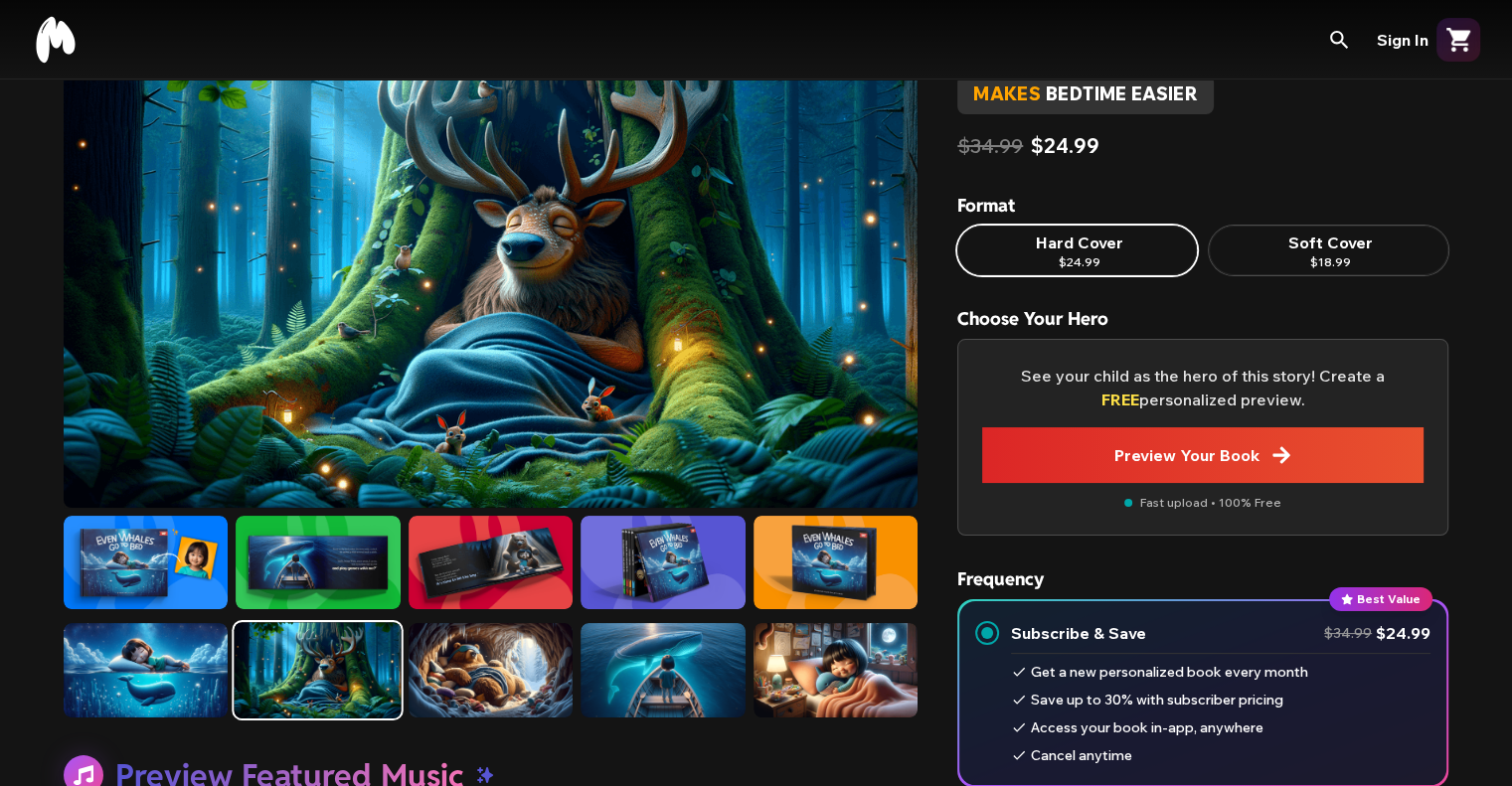 click at bounding box center [145, 670] 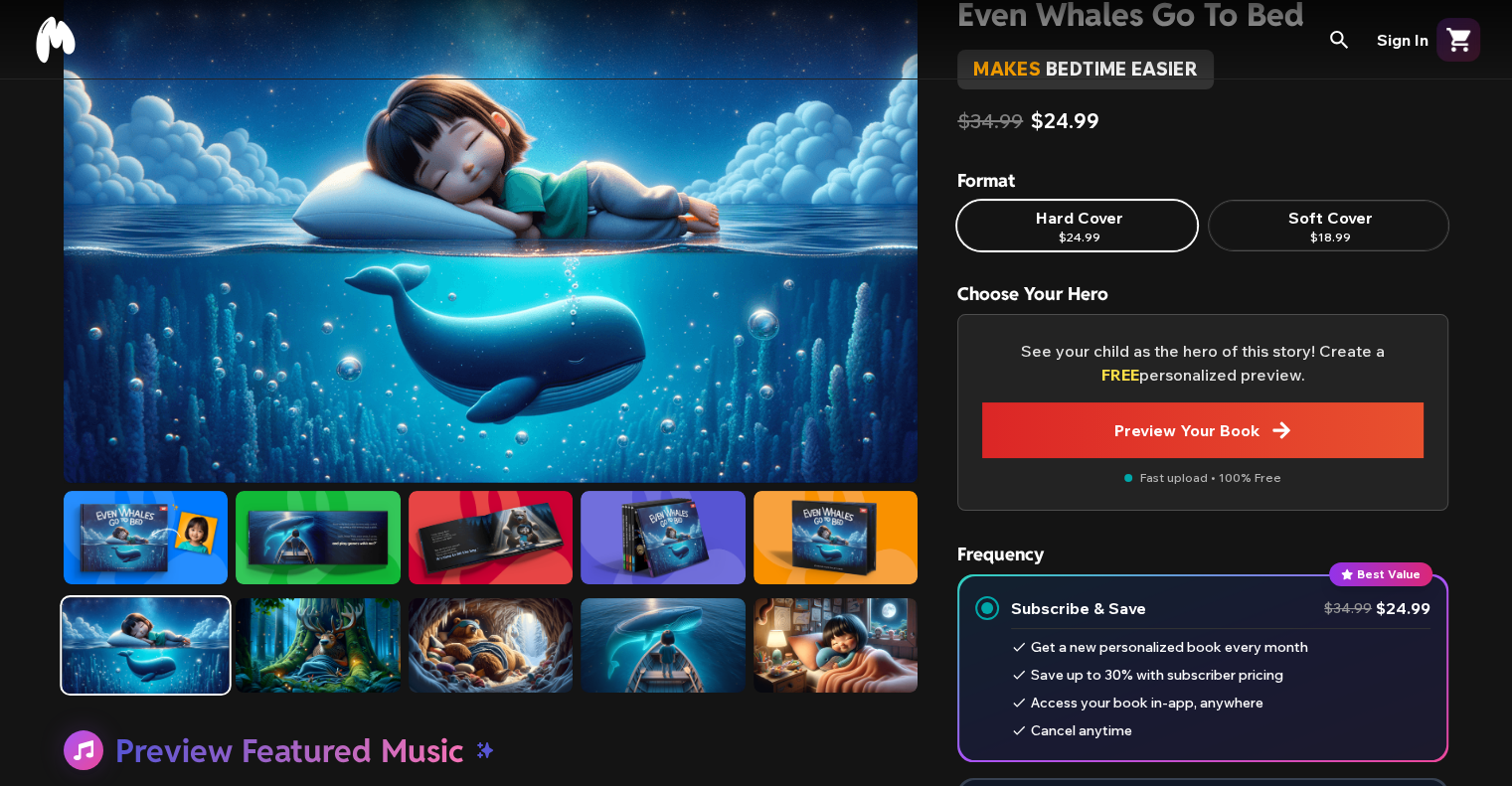 scroll, scrollTop: 0, scrollLeft: 0, axis: both 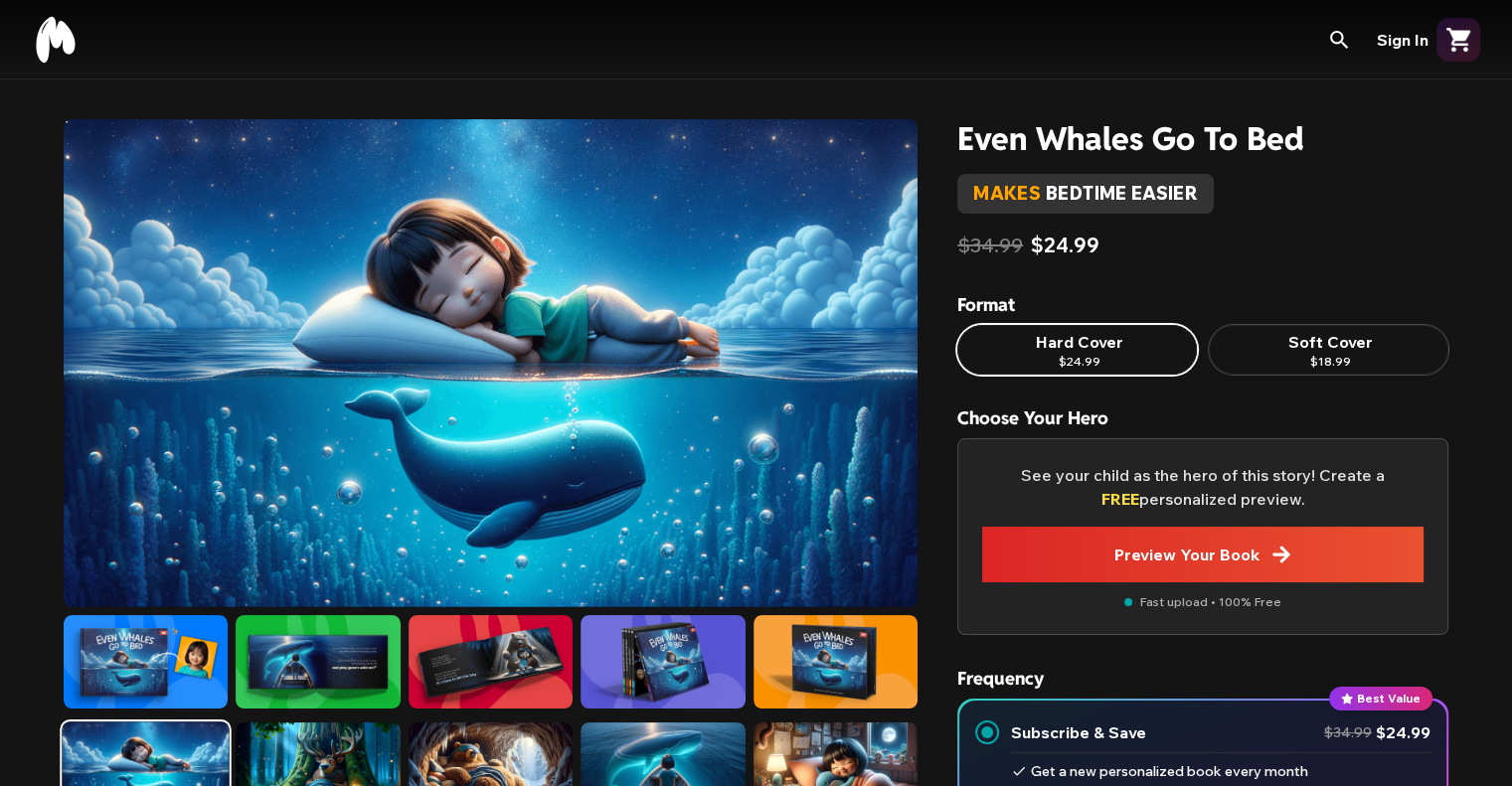 click 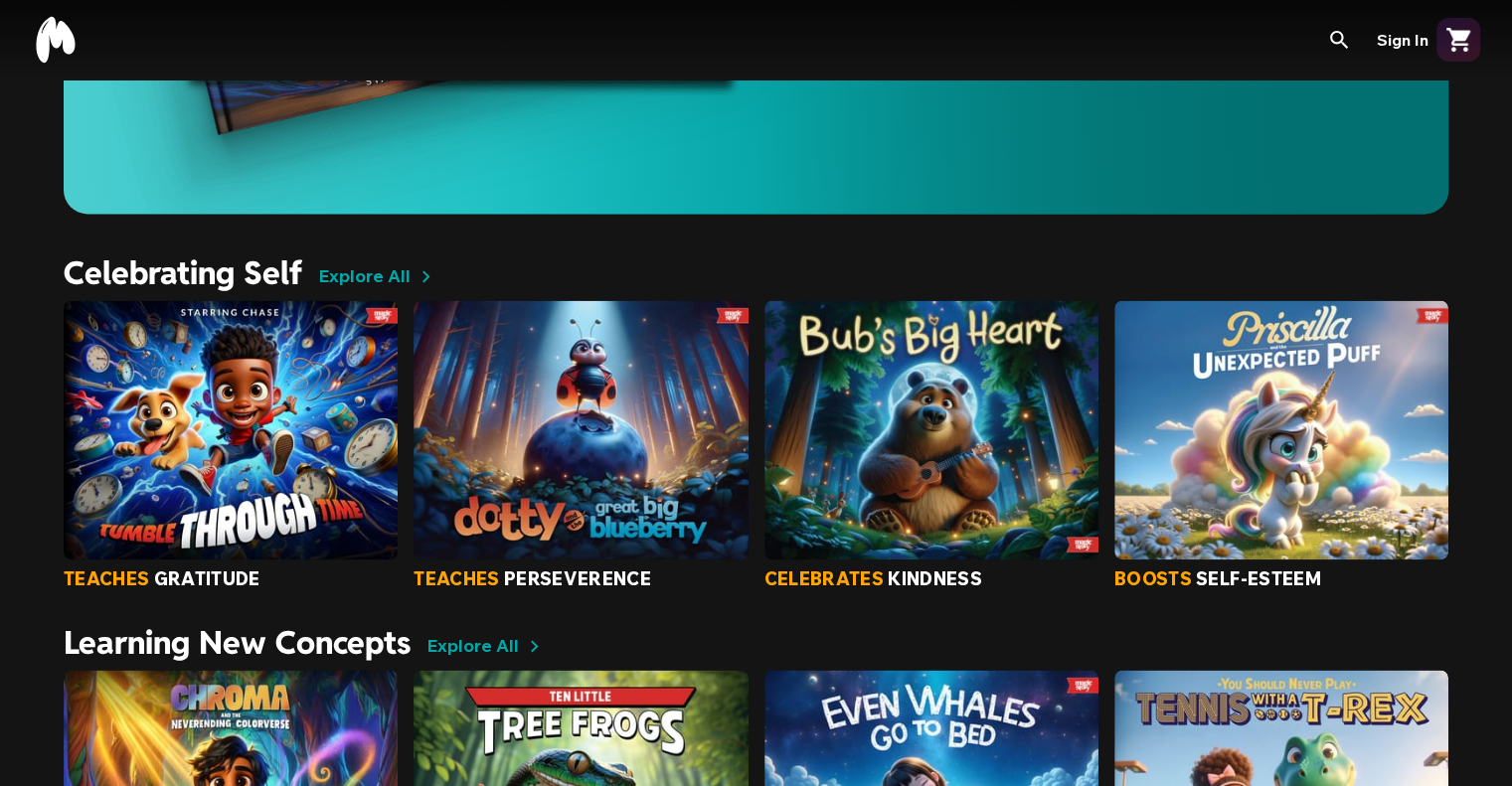 scroll, scrollTop: 2981, scrollLeft: 0, axis: vertical 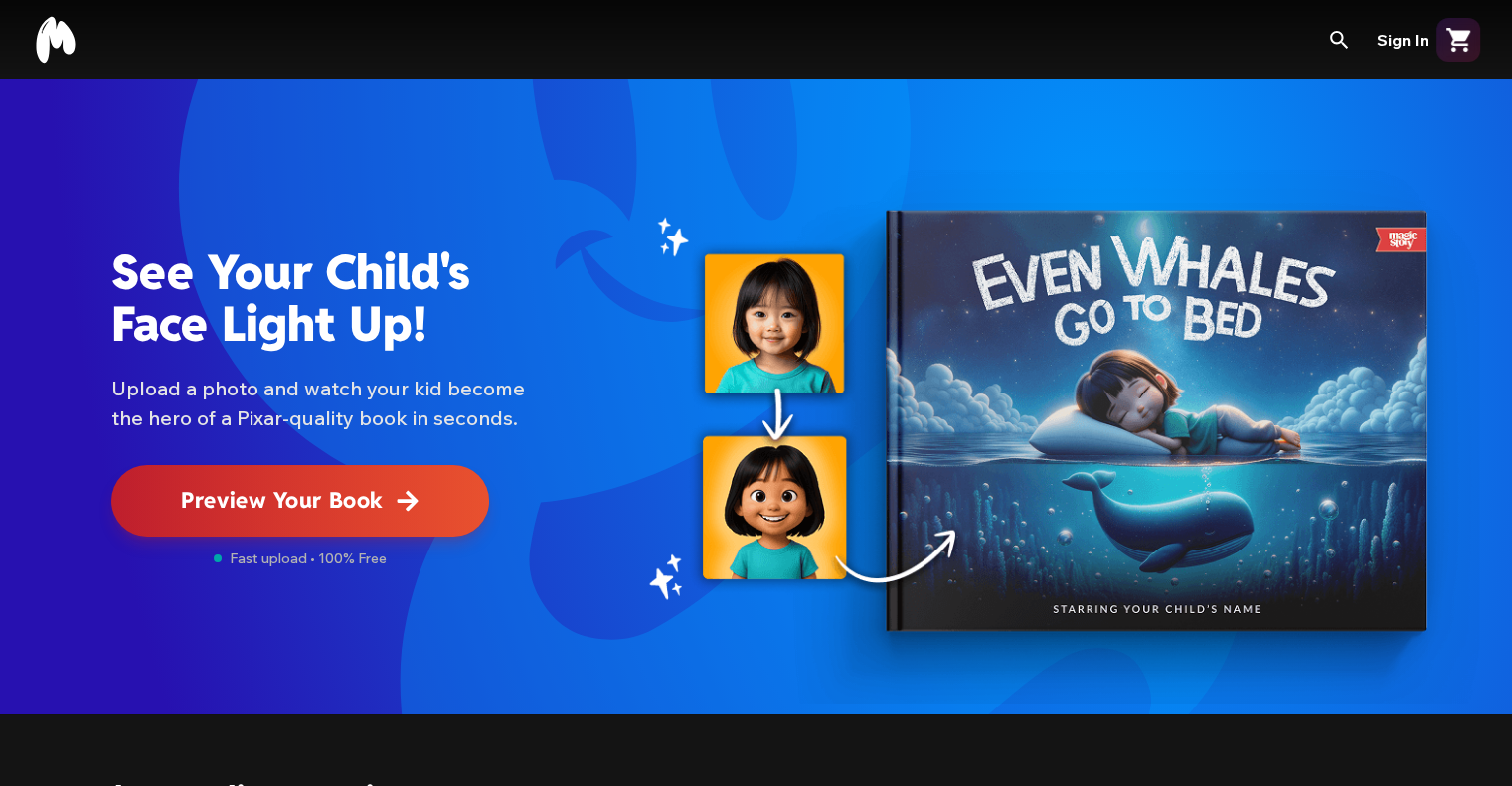 drag, startPoint x: 687, startPoint y: 517, endPoint x: 912, endPoint y: 503, distance: 225.43513 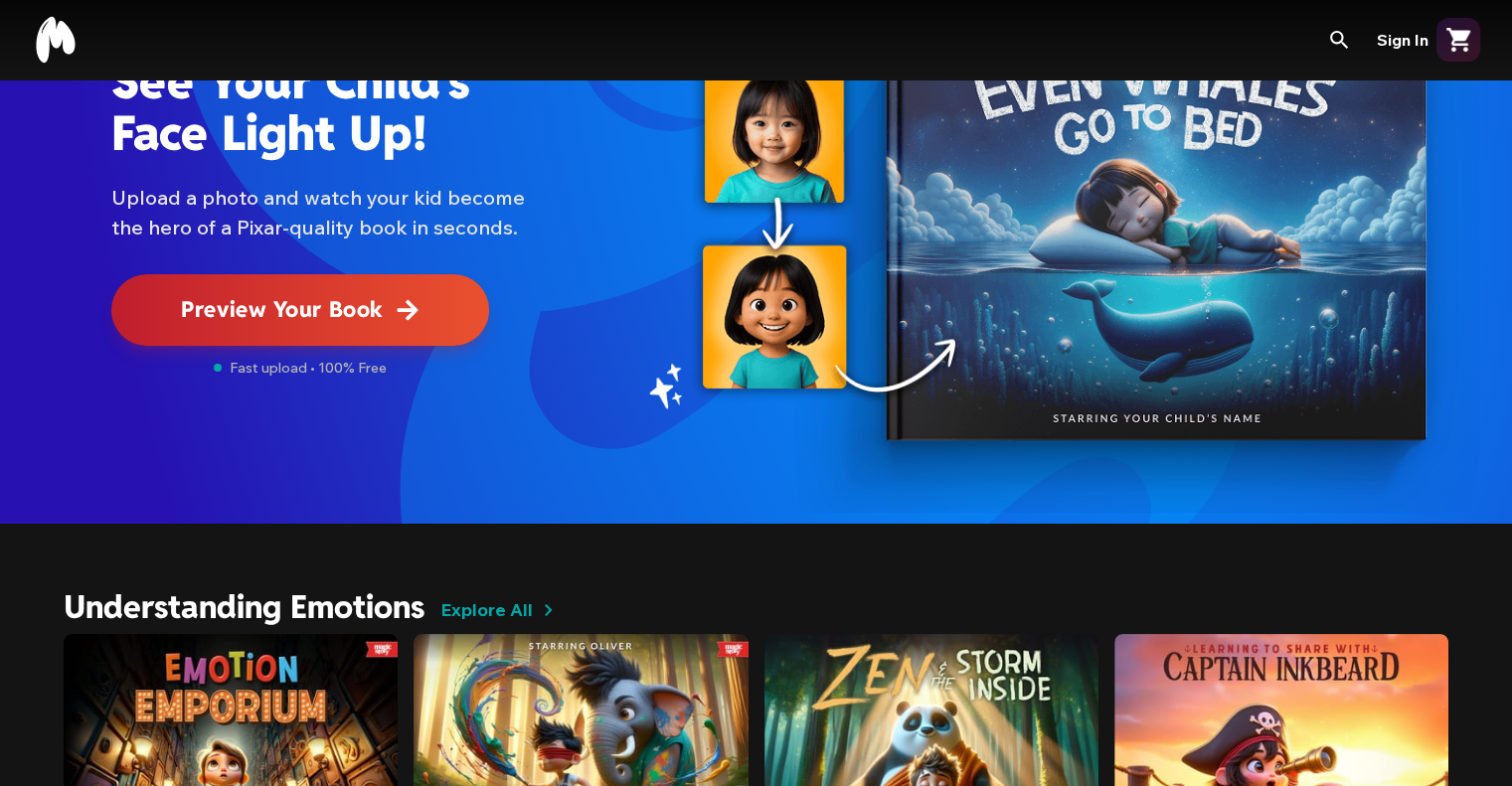 scroll, scrollTop: 0, scrollLeft: 0, axis: both 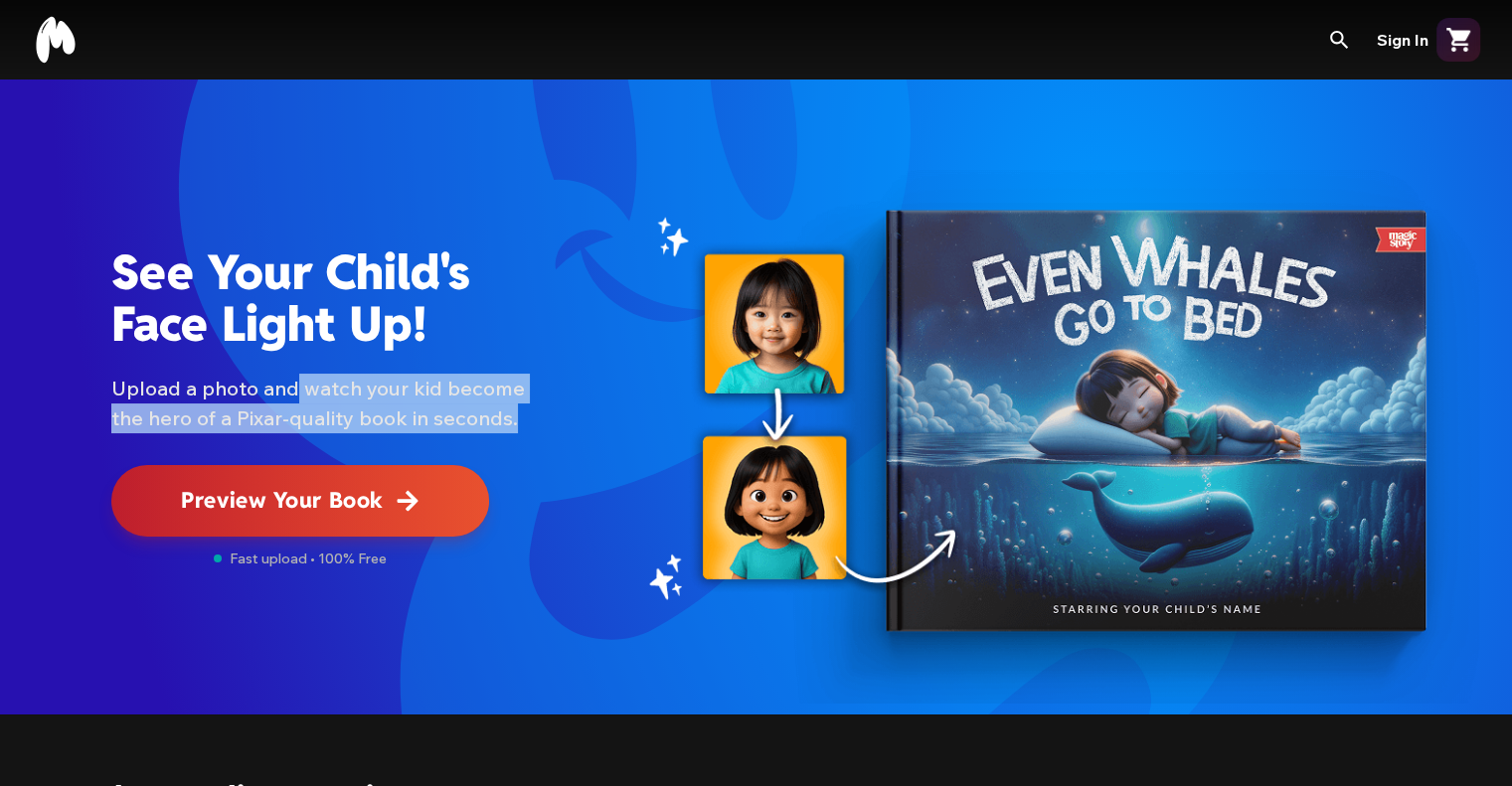 drag, startPoint x: 240, startPoint y: 403, endPoint x: 453, endPoint y: 430, distance: 214.70445 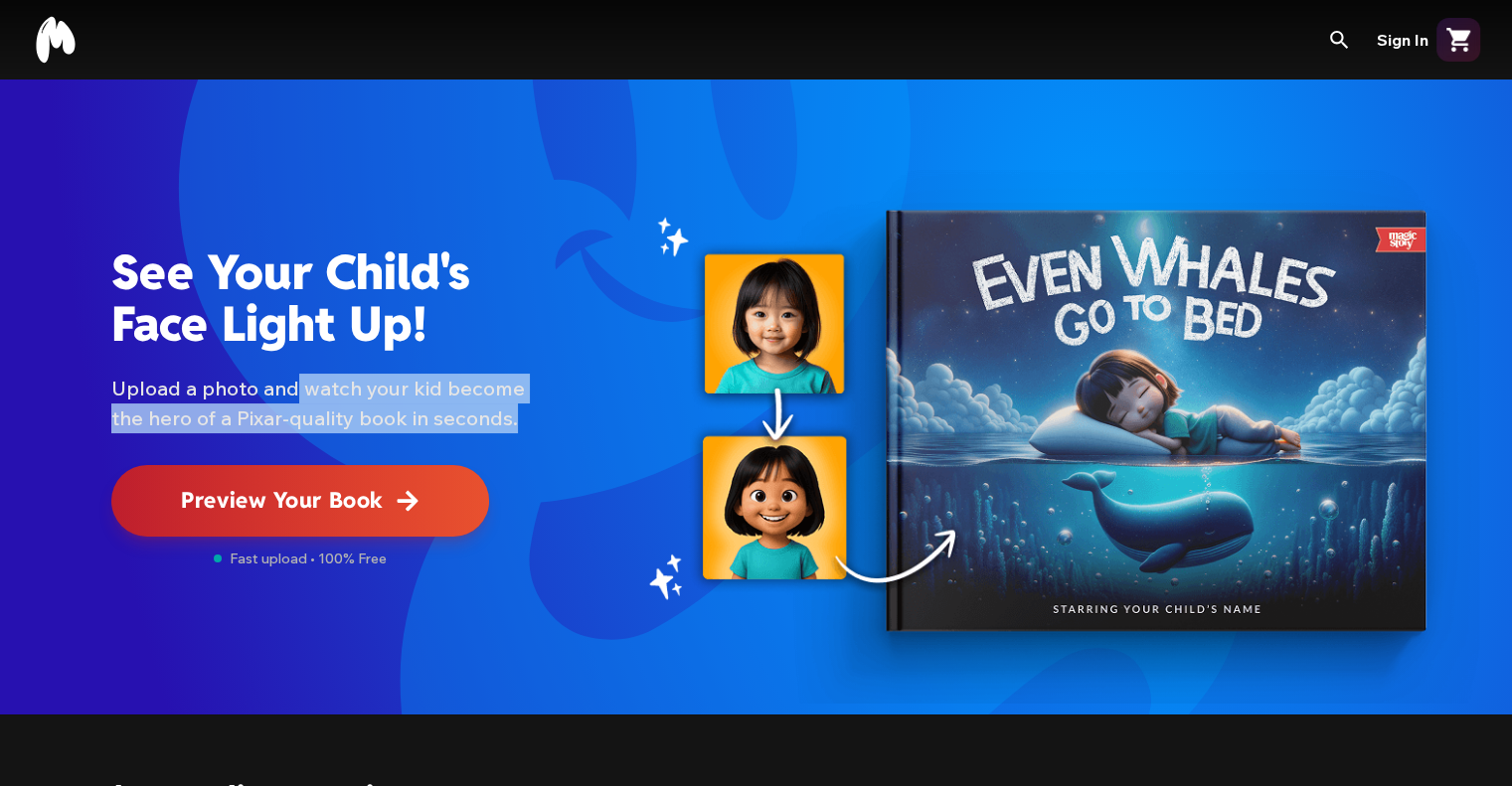 click on "Upload a photo and watch your kid become the hero of a Pixar-quality book in seconds." at bounding box center [335, 419] 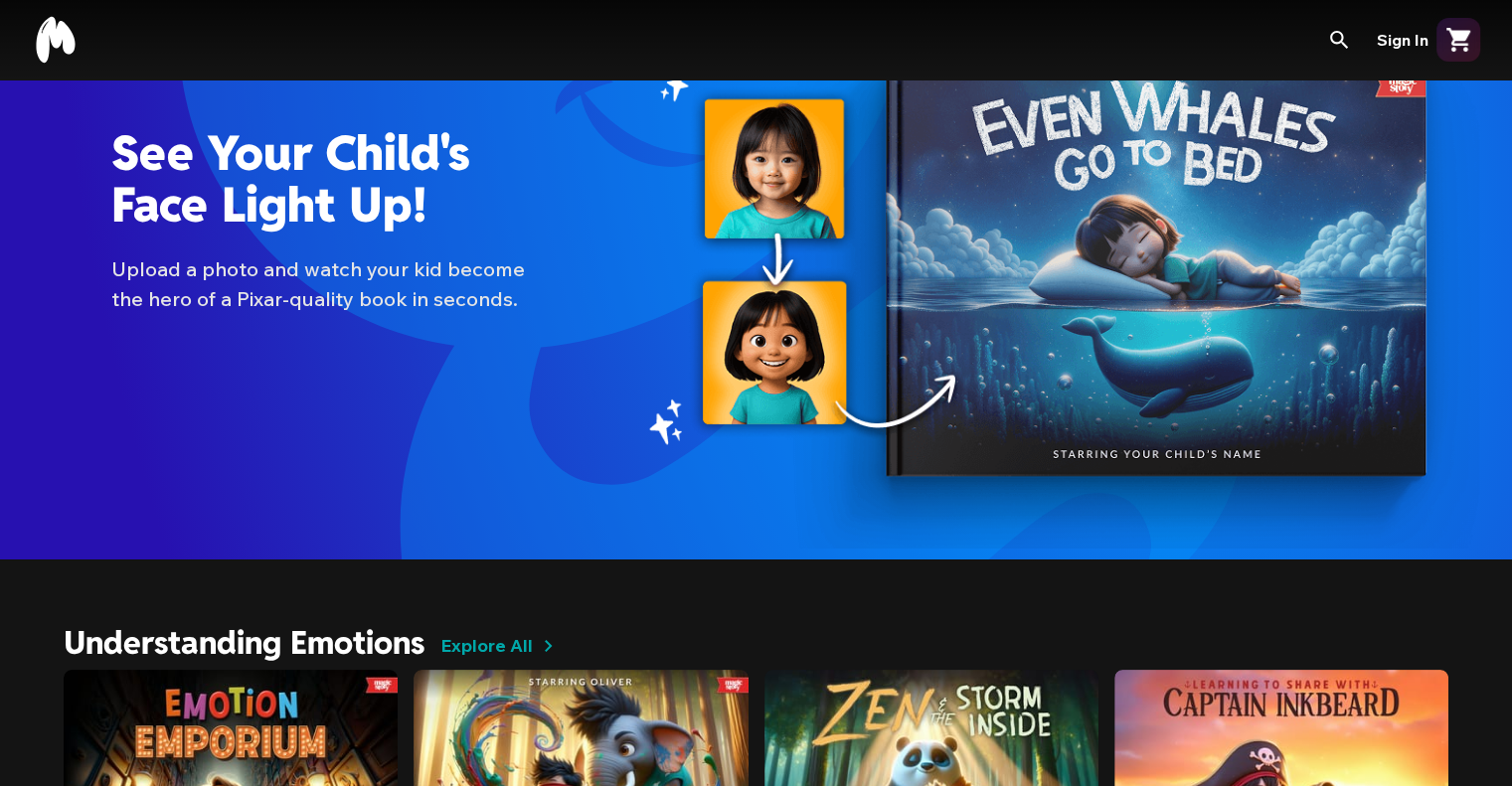 scroll, scrollTop: 596, scrollLeft: 0, axis: vertical 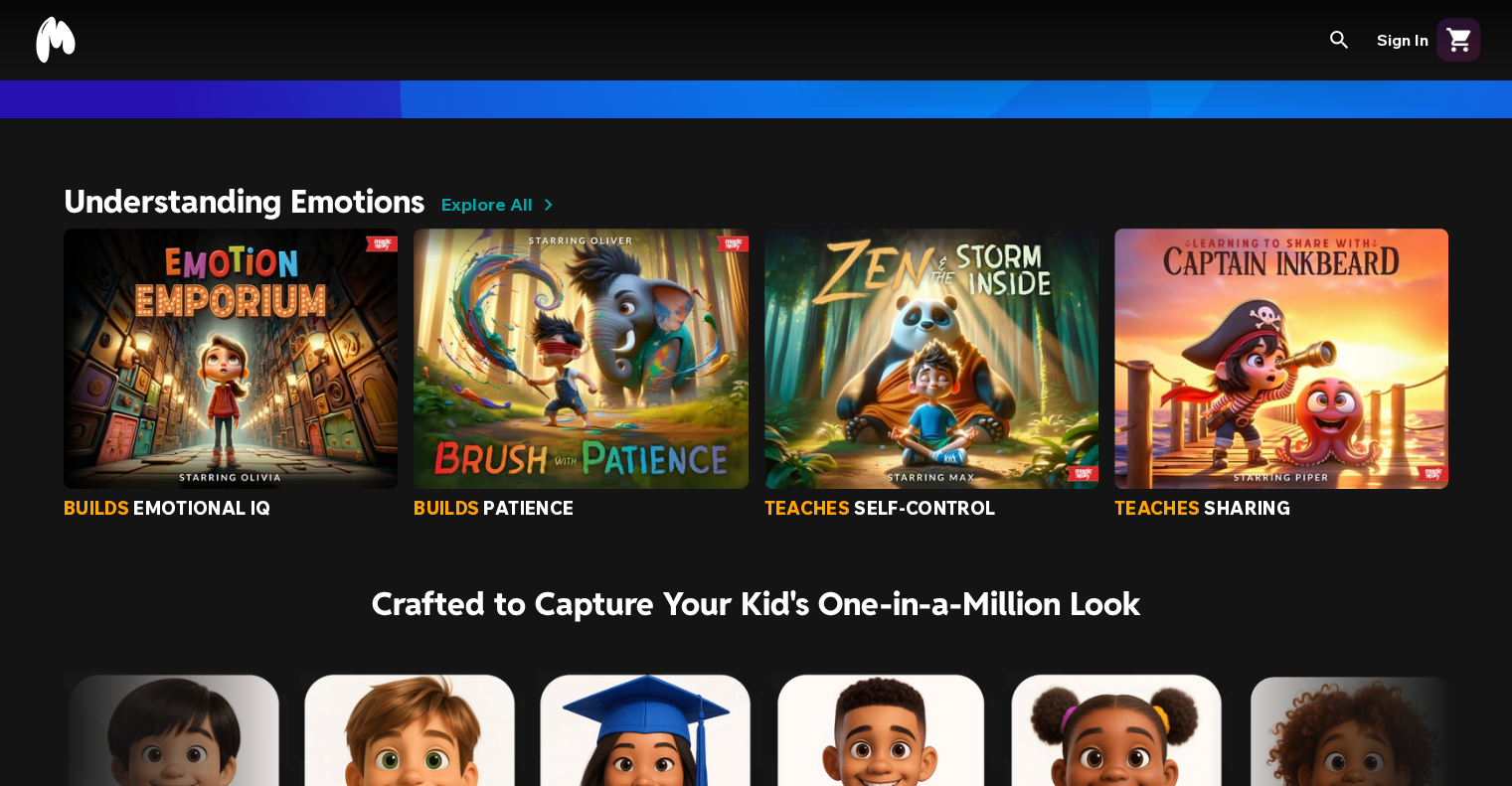 click at bounding box center [581, 359] 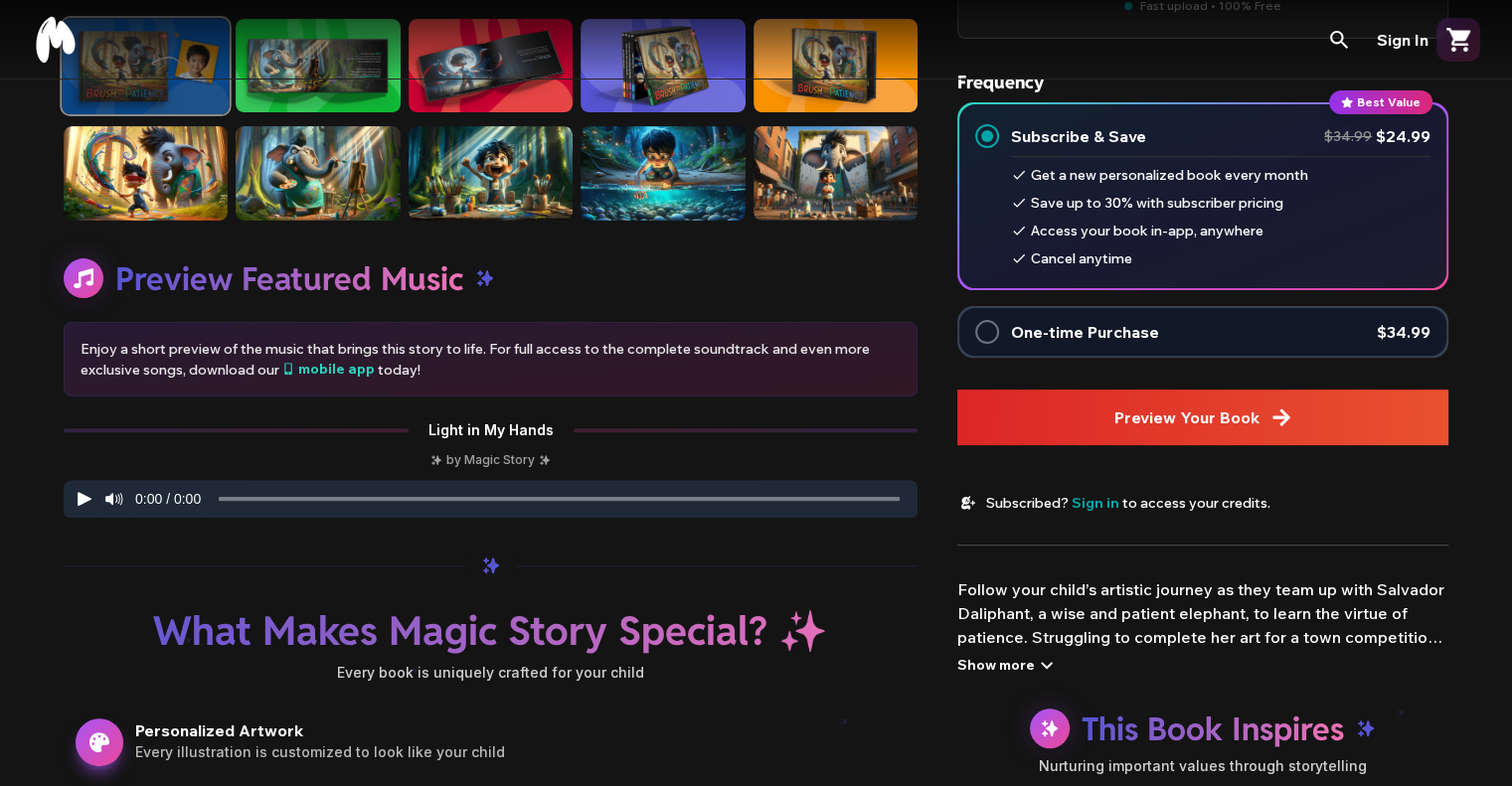scroll, scrollTop: 0, scrollLeft: 0, axis: both 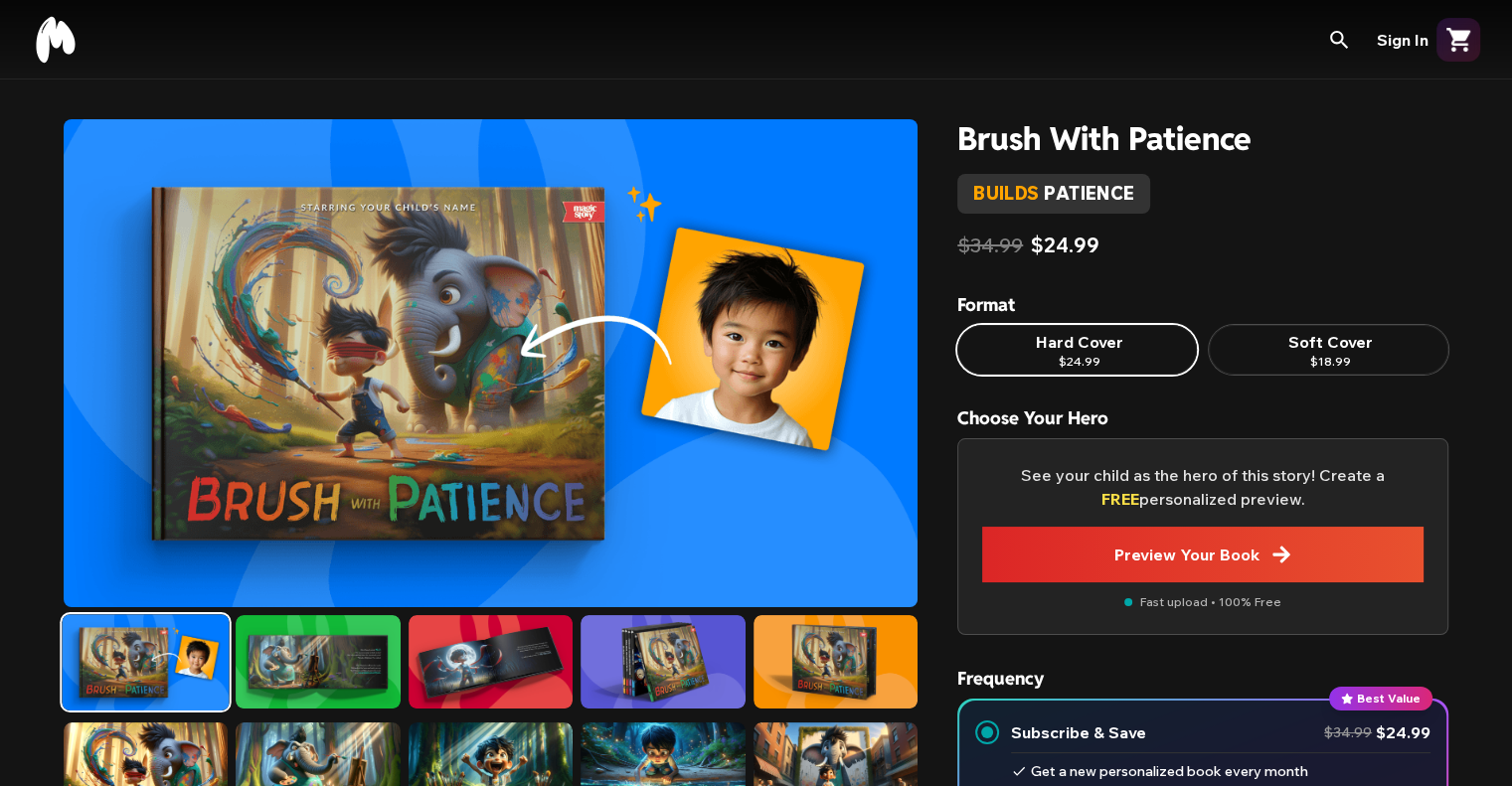 click on "Soft Cover   $18.99" at bounding box center [1328, 350] 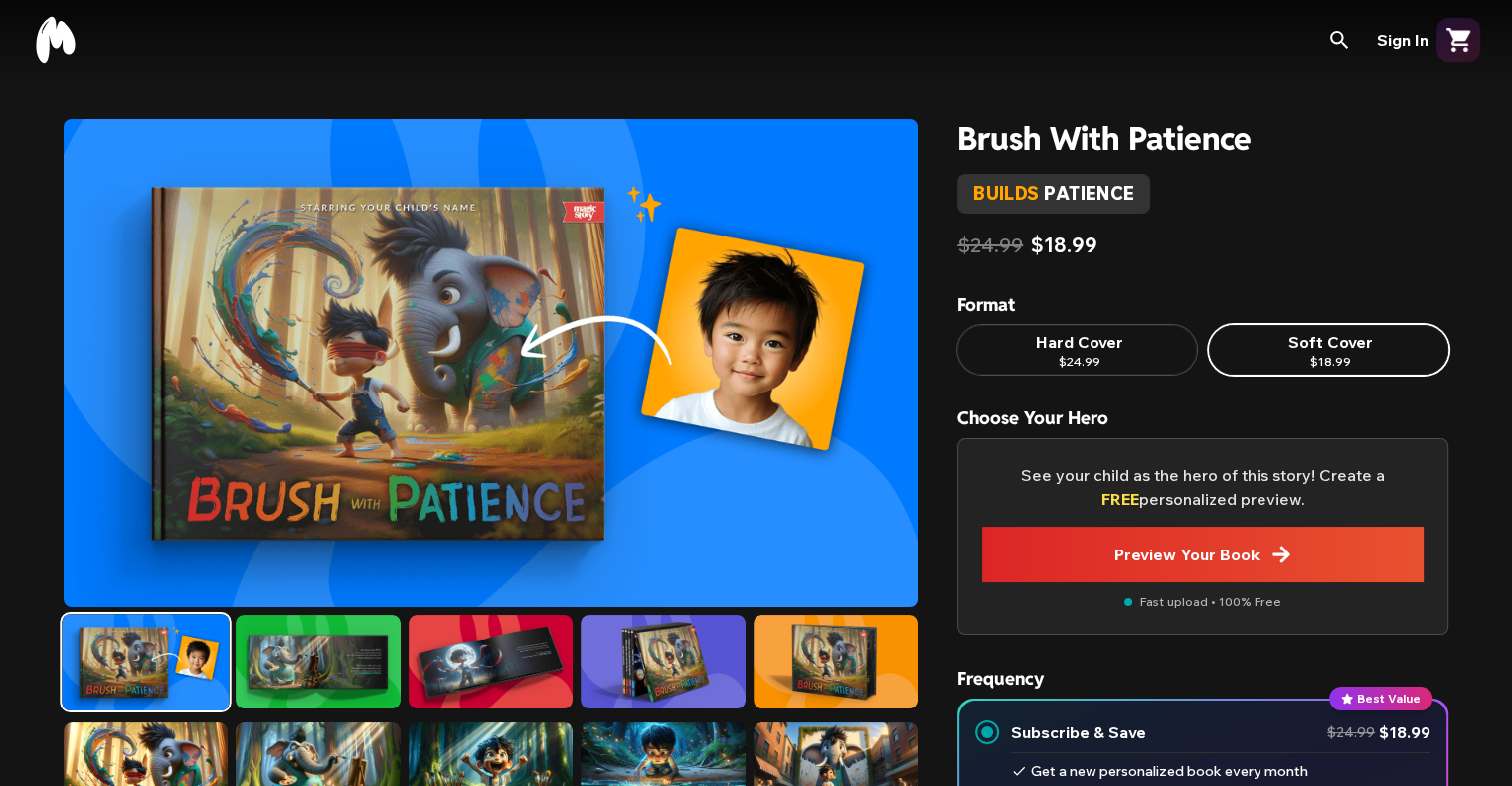 click on "Hard Cover" at bounding box center (1078, 342) 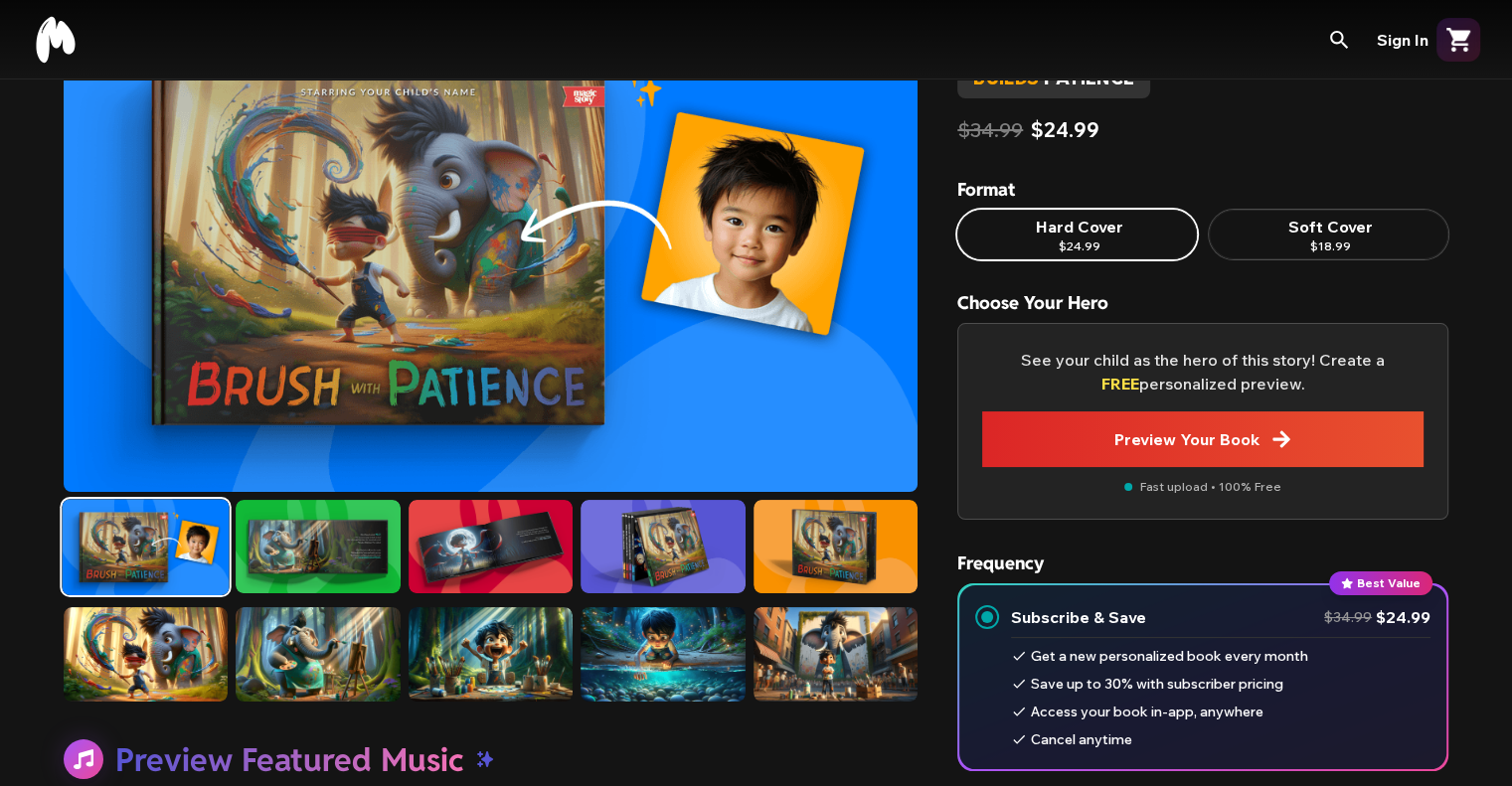scroll, scrollTop: 397, scrollLeft: 0, axis: vertical 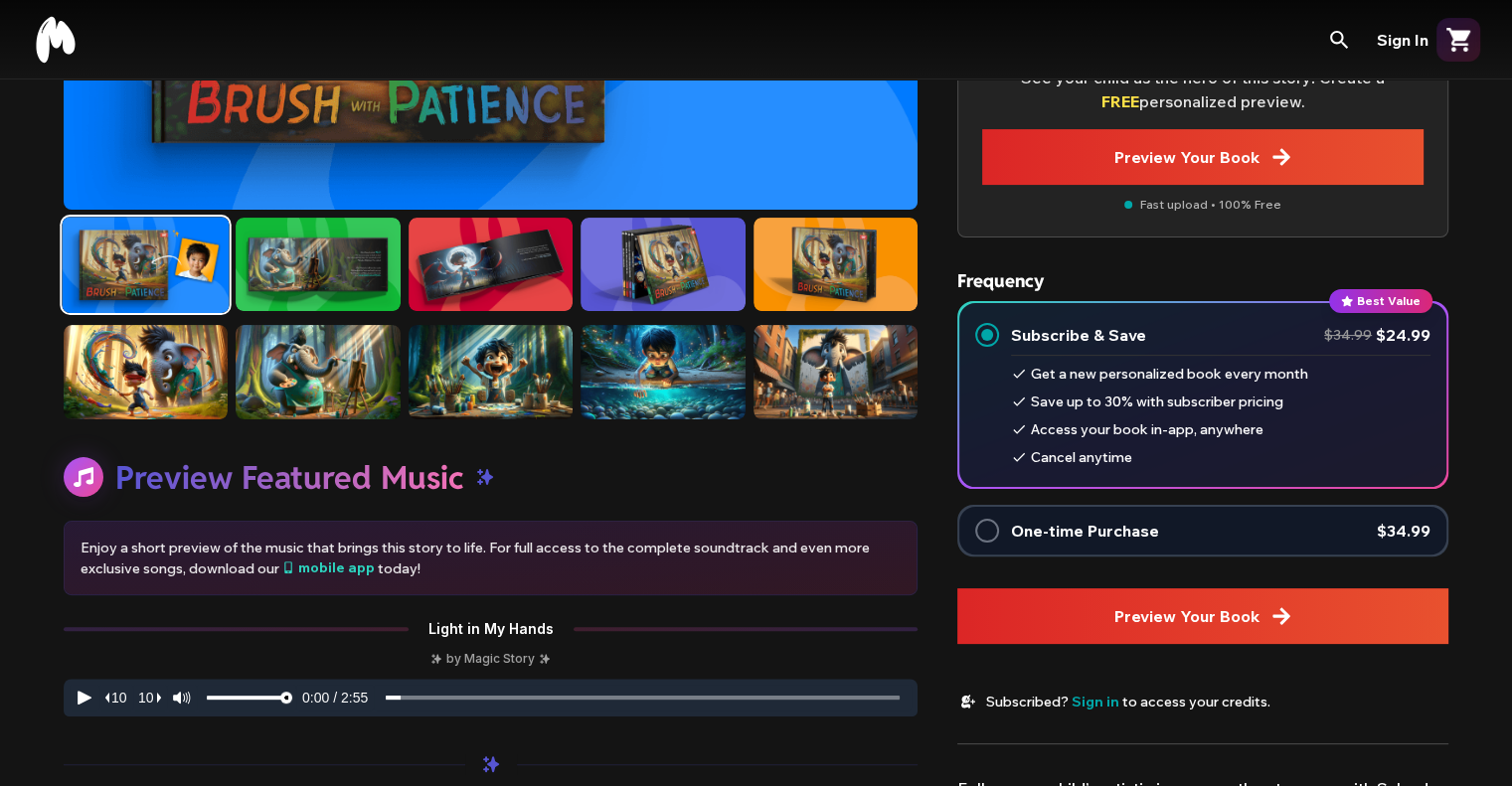 drag, startPoint x: 1026, startPoint y: 405, endPoint x: 1313, endPoint y: 400, distance: 287.04355 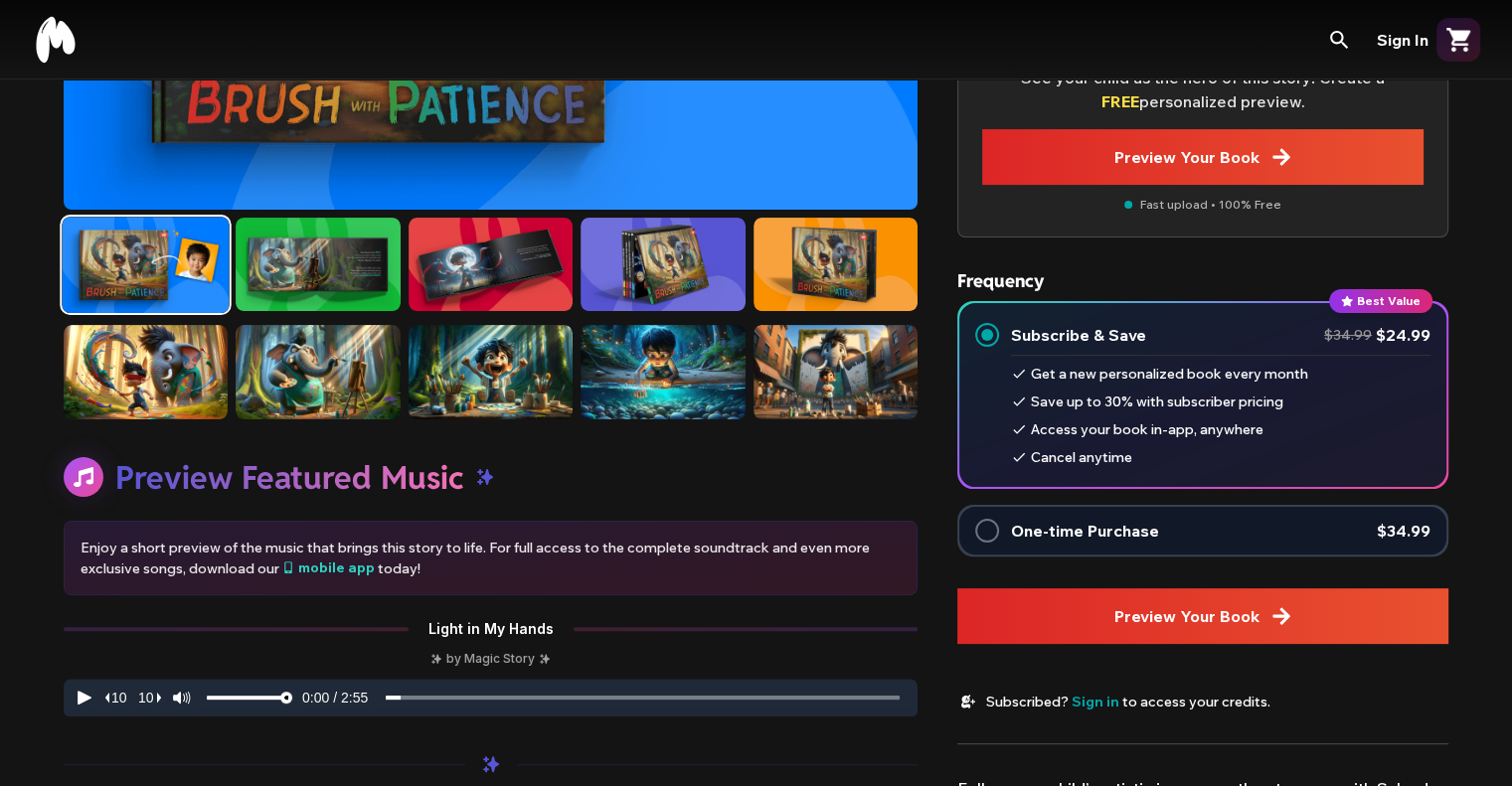 click on "Save up to 30% with subscriber pricing" at bounding box center [1221, 401] 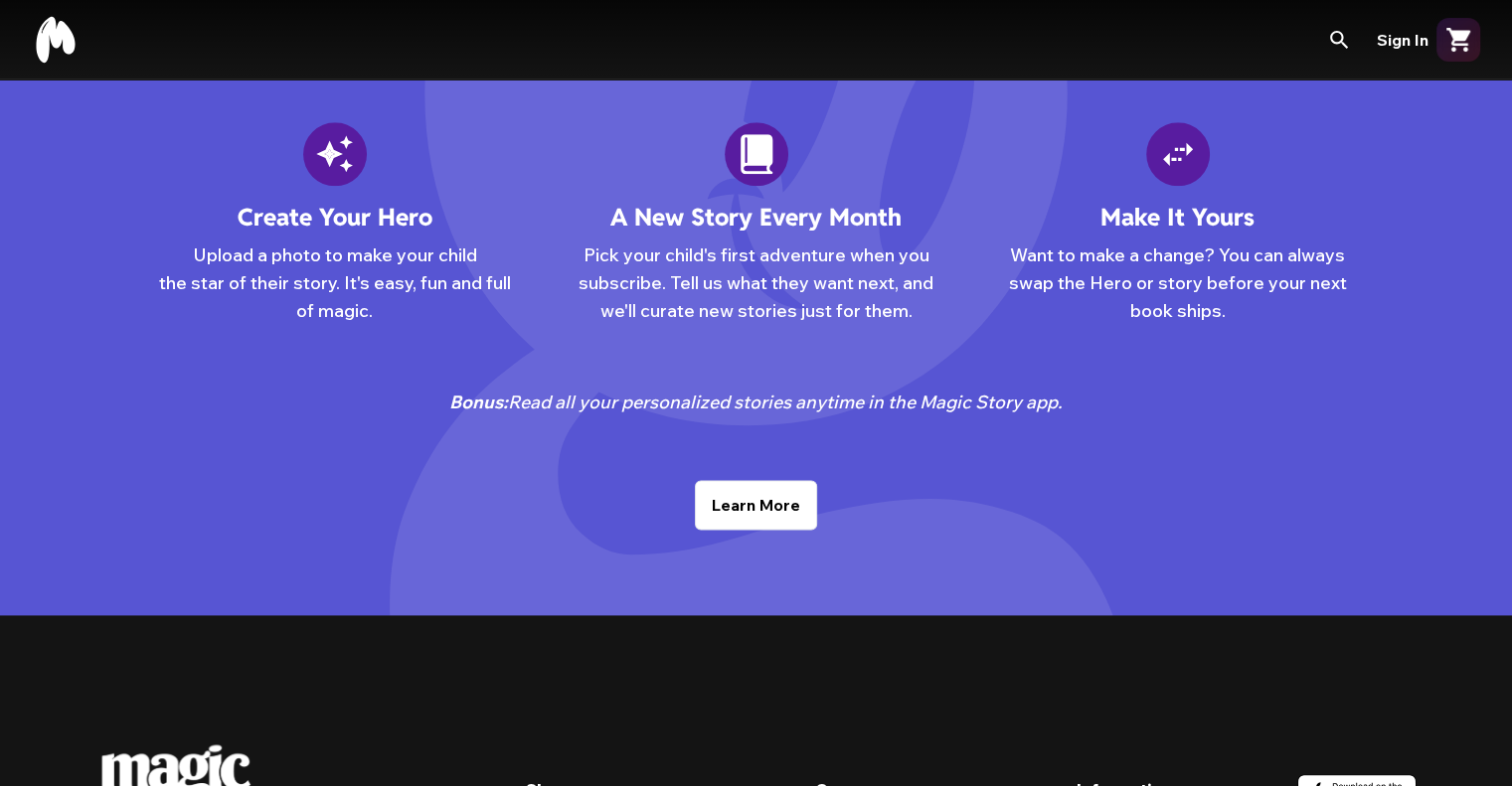 scroll, scrollTop: 2484, scrollLeft: 0, axis: vertical 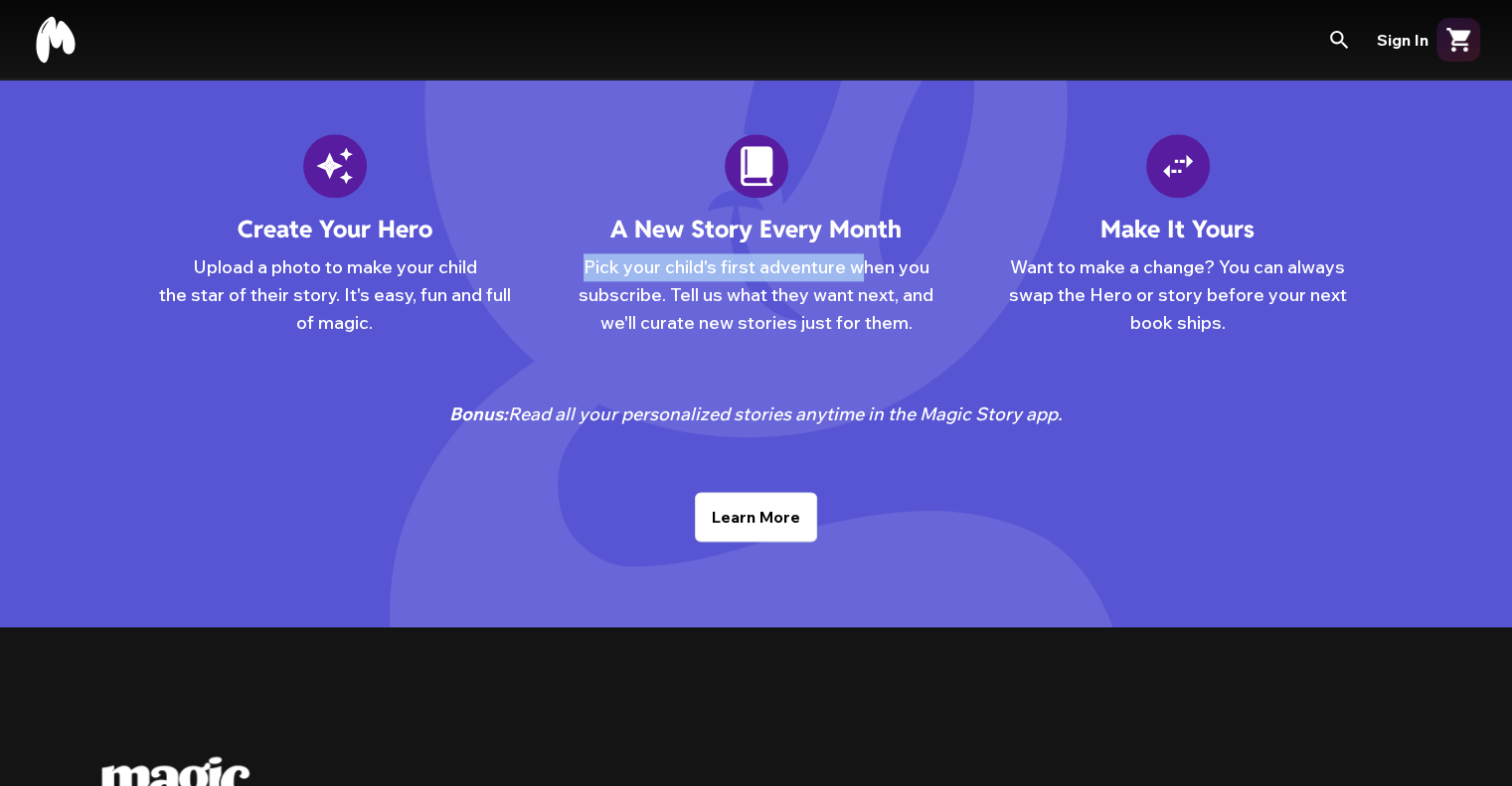 drag, startPoint x: 575, startPoint y: 266, endPoint x: 868, endPoint y: 273, distance: 293.08361 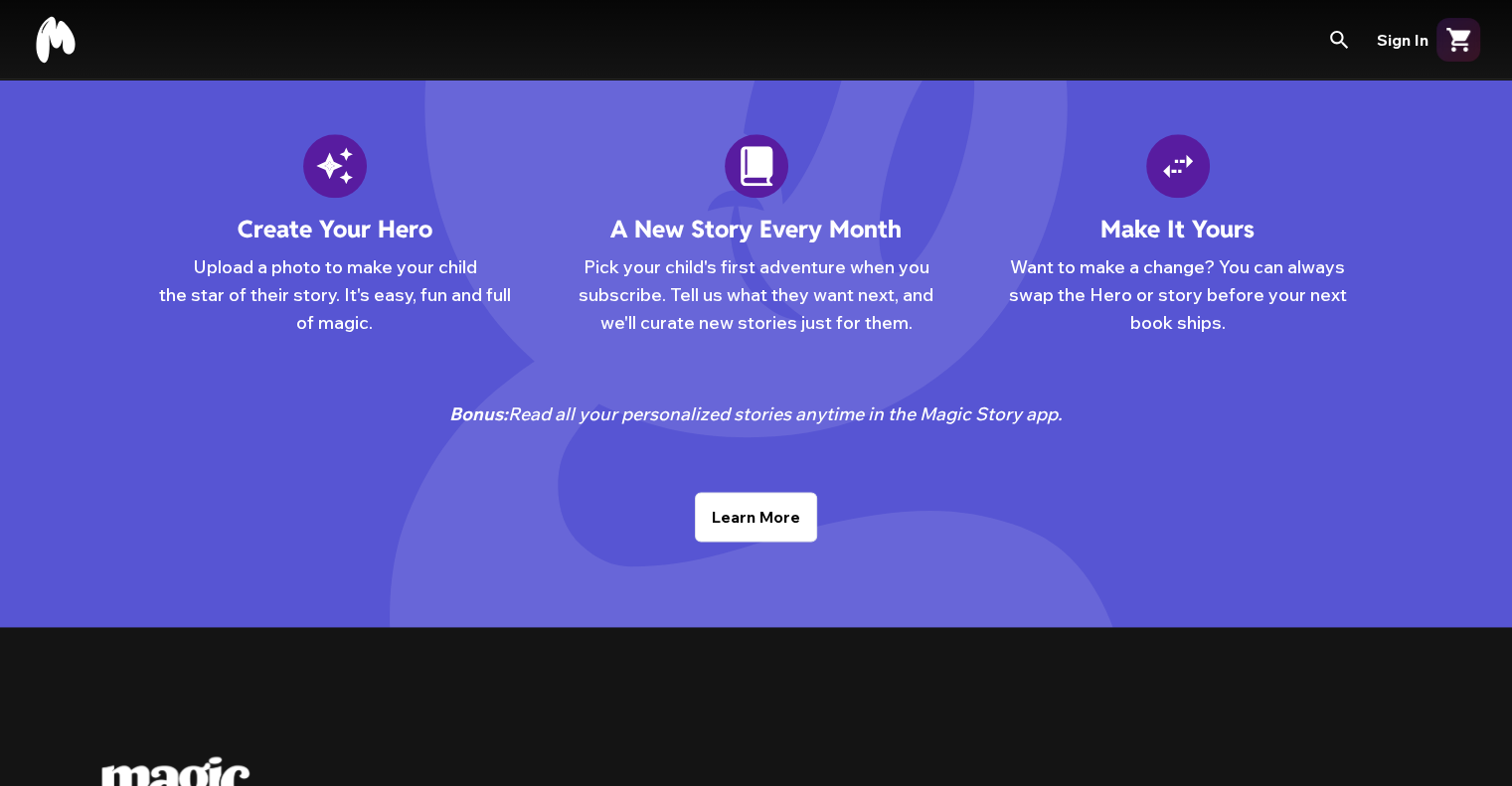 click on "Magic Story+ Membership Create Your Hero Upload a photo to make your child the star of their story. It's easy, fun and full of magic. A New Story Every Month Pick your child's first adventure when you subscribe. Tell us what they want next, and we'll curate new stories just for them. Make It Yours Want to make a change? You can always swap the Hero or story before your next book ships. Bonus:  Read all your personalized stories anytime in the Magic Story app. Learn More" at bounding box center (756, 275) 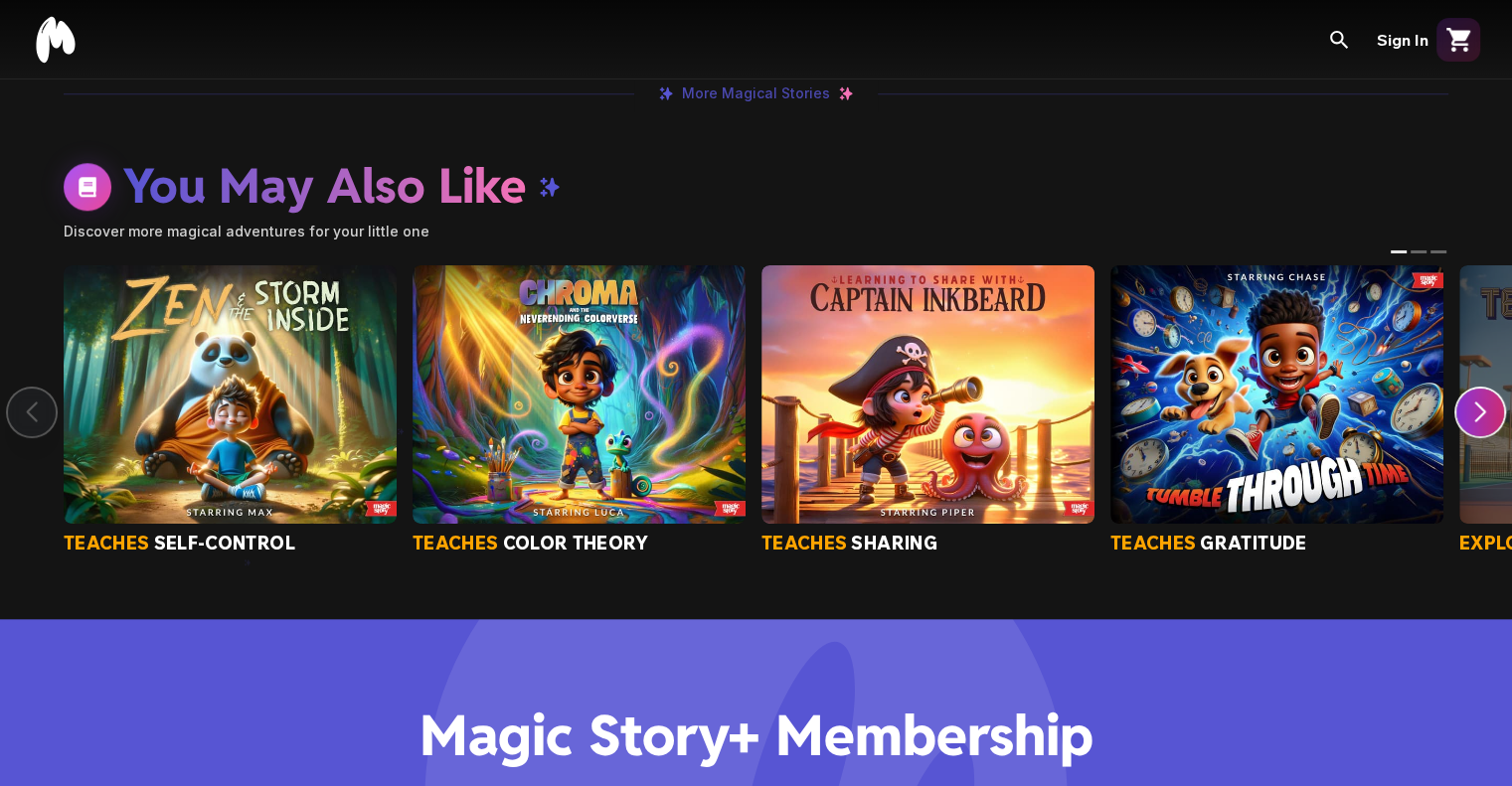scroll, scrollTop: 2285, scrollLeft: 0, axis: vertical 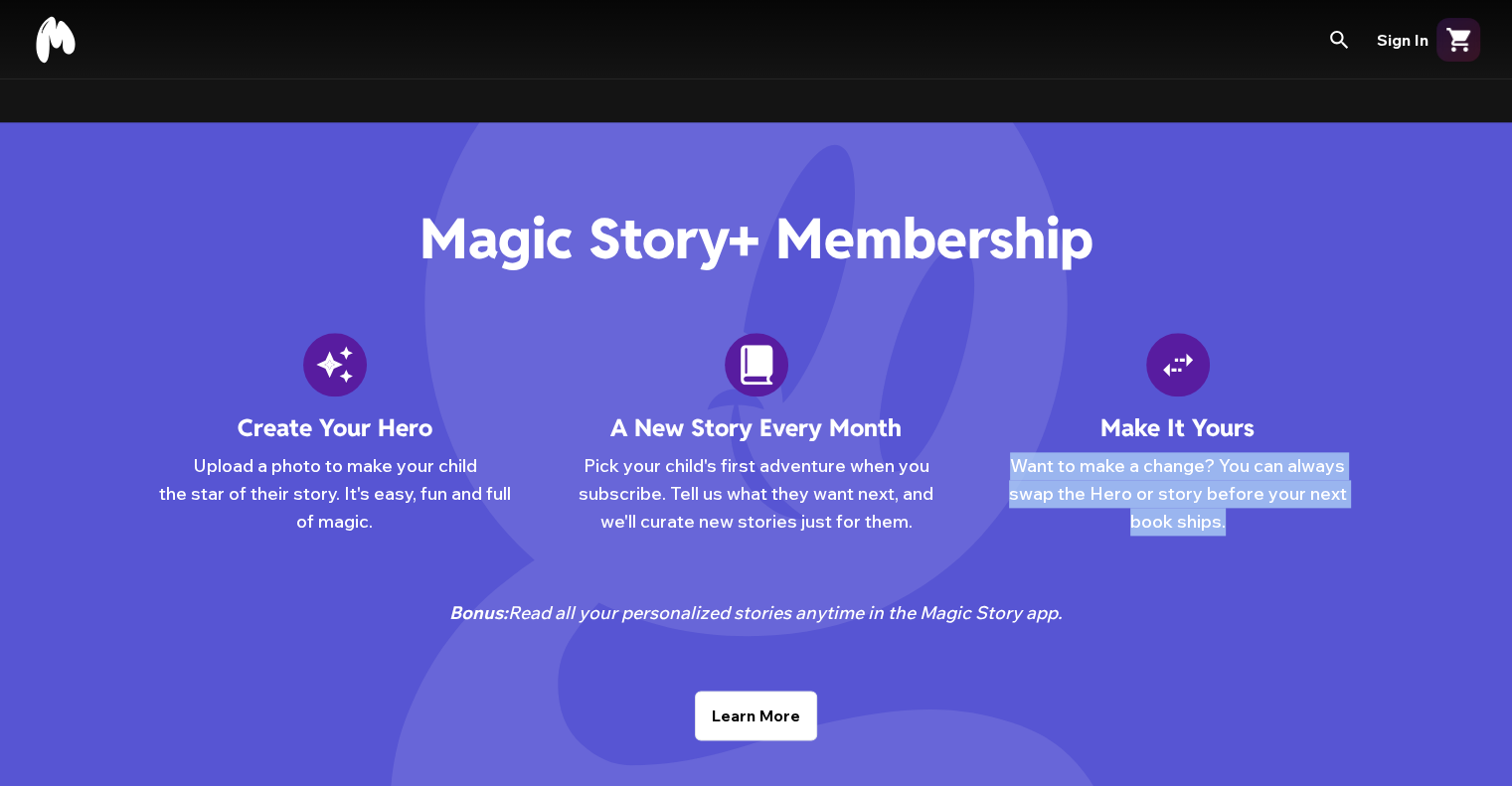 drag, startPoint x: 1008, startPoint y: 463, endPoint x: 1335, endPoint y: 530, distance: 333.7933 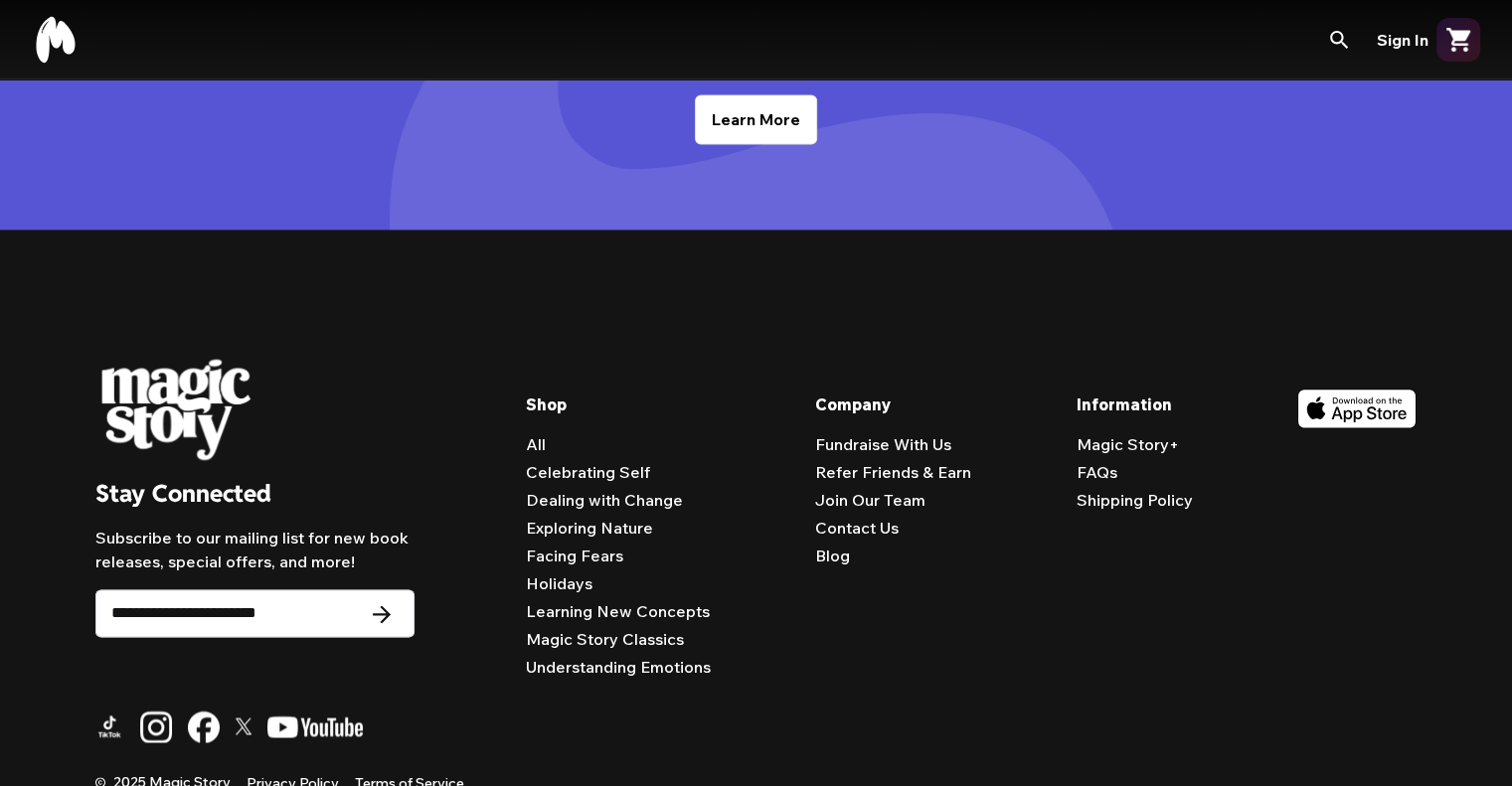 scroll, scrollTop: 2951, scrollLeft: 0, axis: vertical 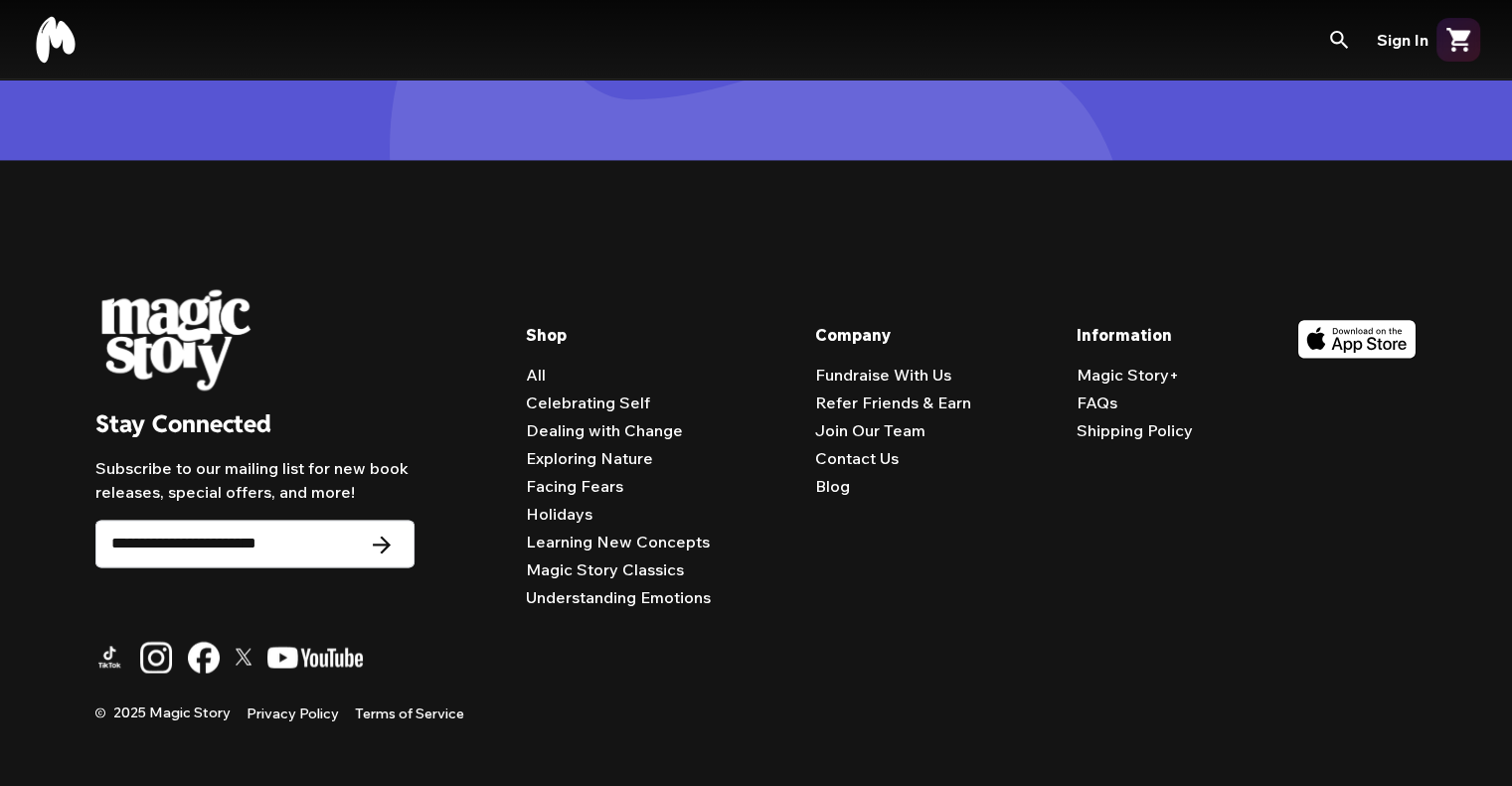 click on "Magic Story+" at bounding box center [1127, 375] 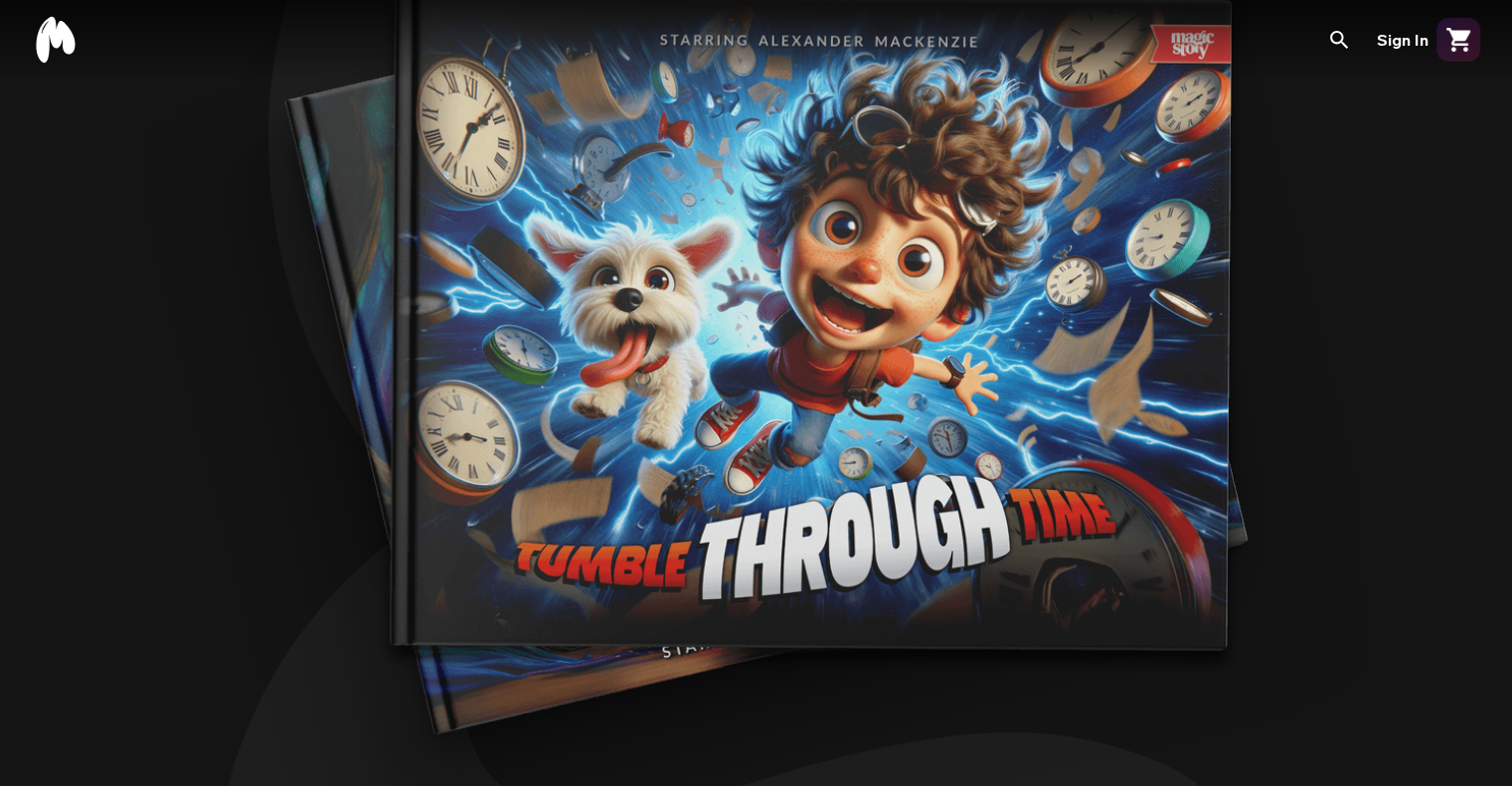 scroll, scrollTop: 0, scrollLeft: 0, axis: both 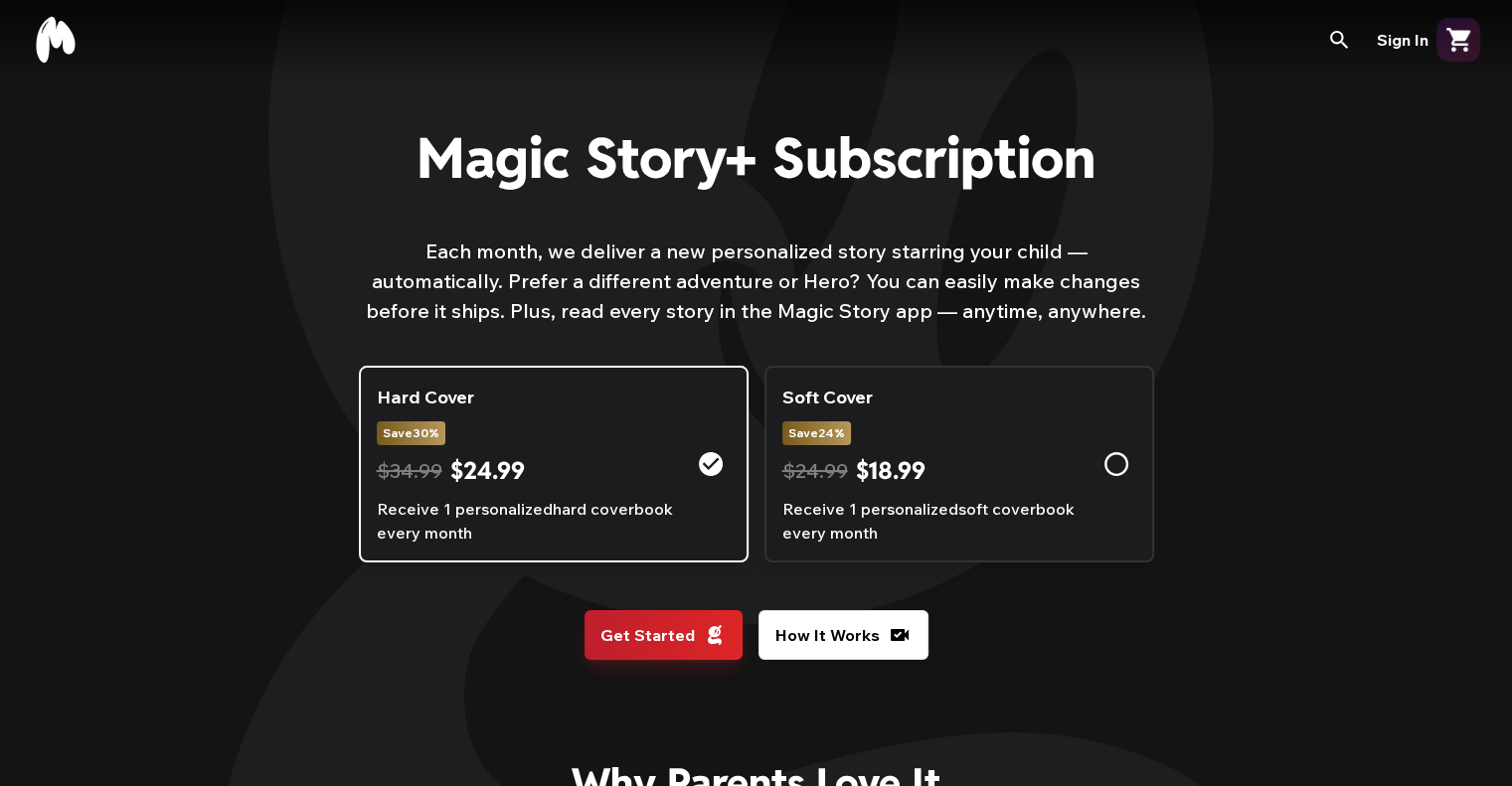 click on "Each month, we deliver a new personalized story starring your child — automatically. Prefer a different adventure or Hero? You can easily make changes before it ships. Plus, read every story in the Magic Story app — anytime, anywhere." at bounding box center (756, 301) 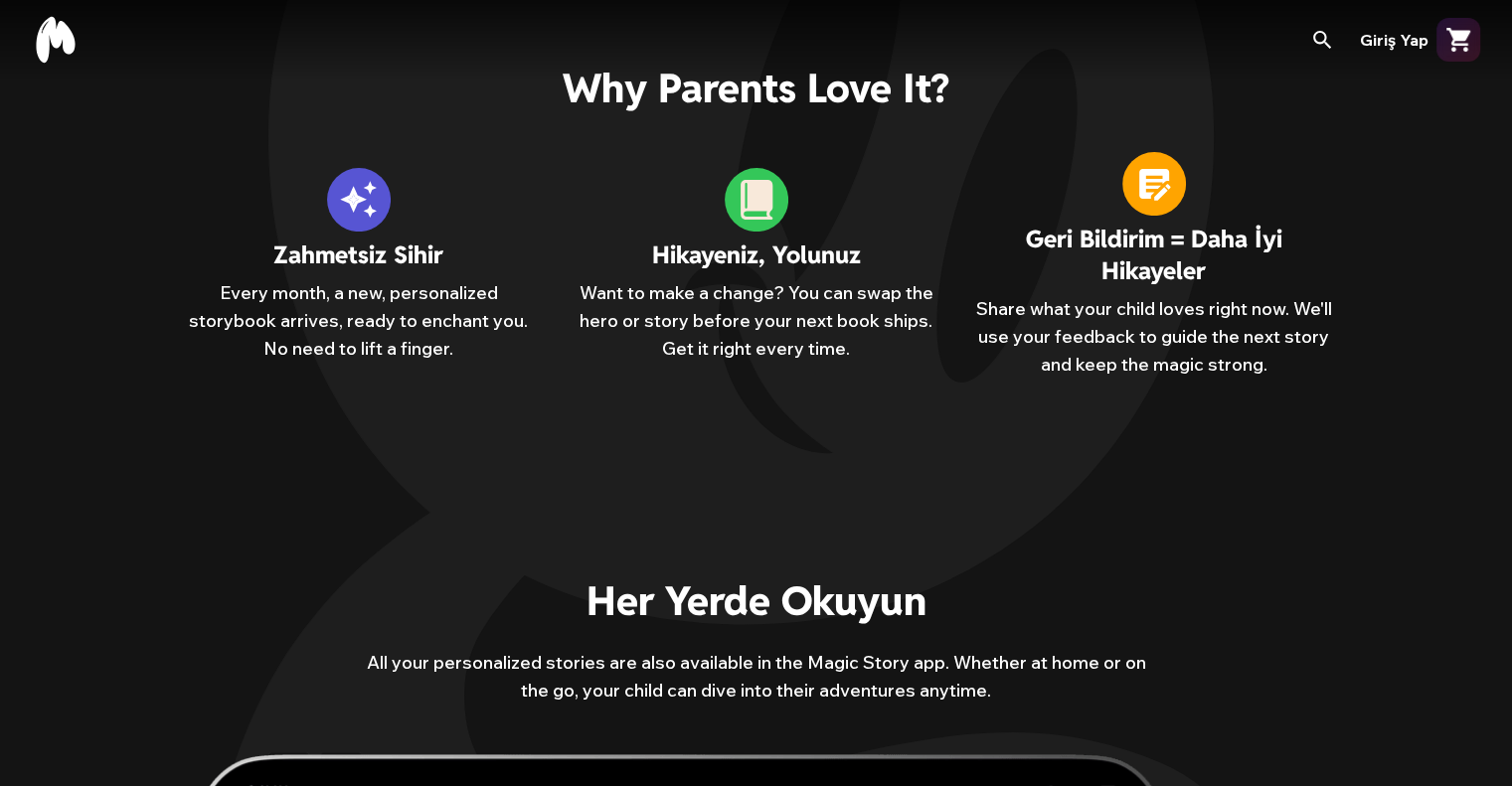 scroll, scrollTop: 696, scrollLeft: 0, axis: vertical 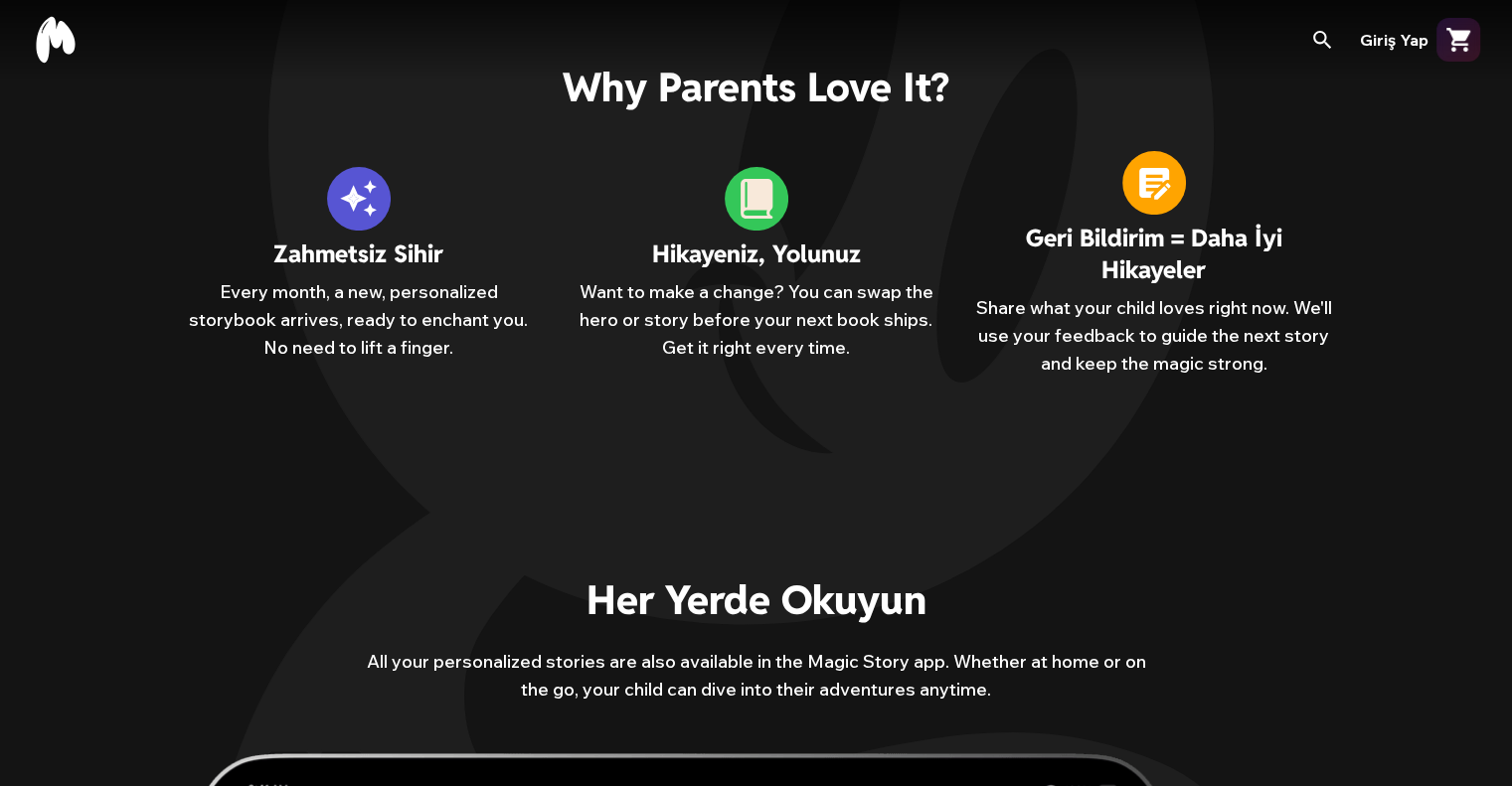 drag, startPoint x: 201, startPoint y: 359, endPoint x: 445, endPoint y: 448, distance: 259.72485 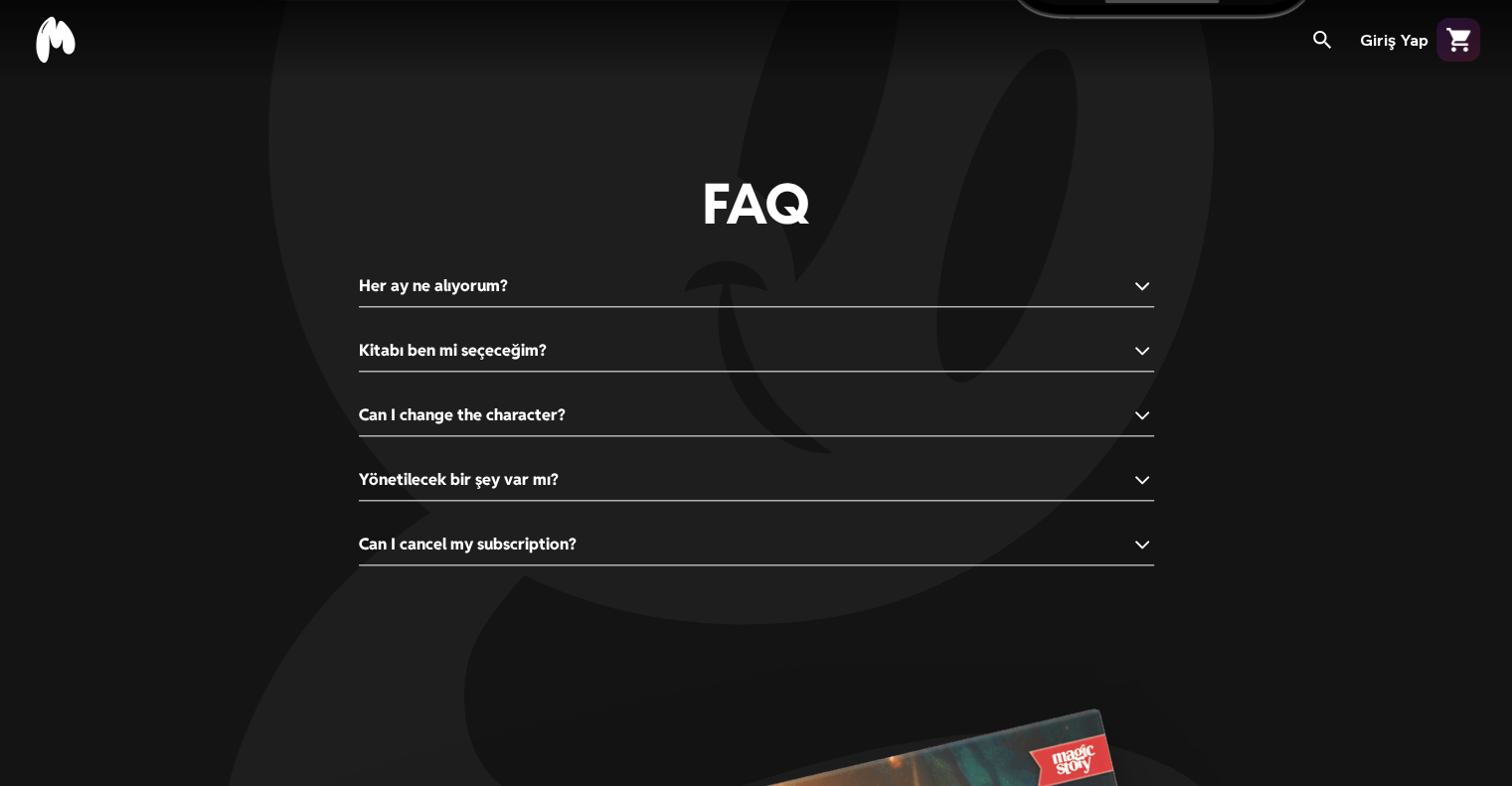 scroll, scrollTop: 2186, scrollLeft: 0, axis: vertical 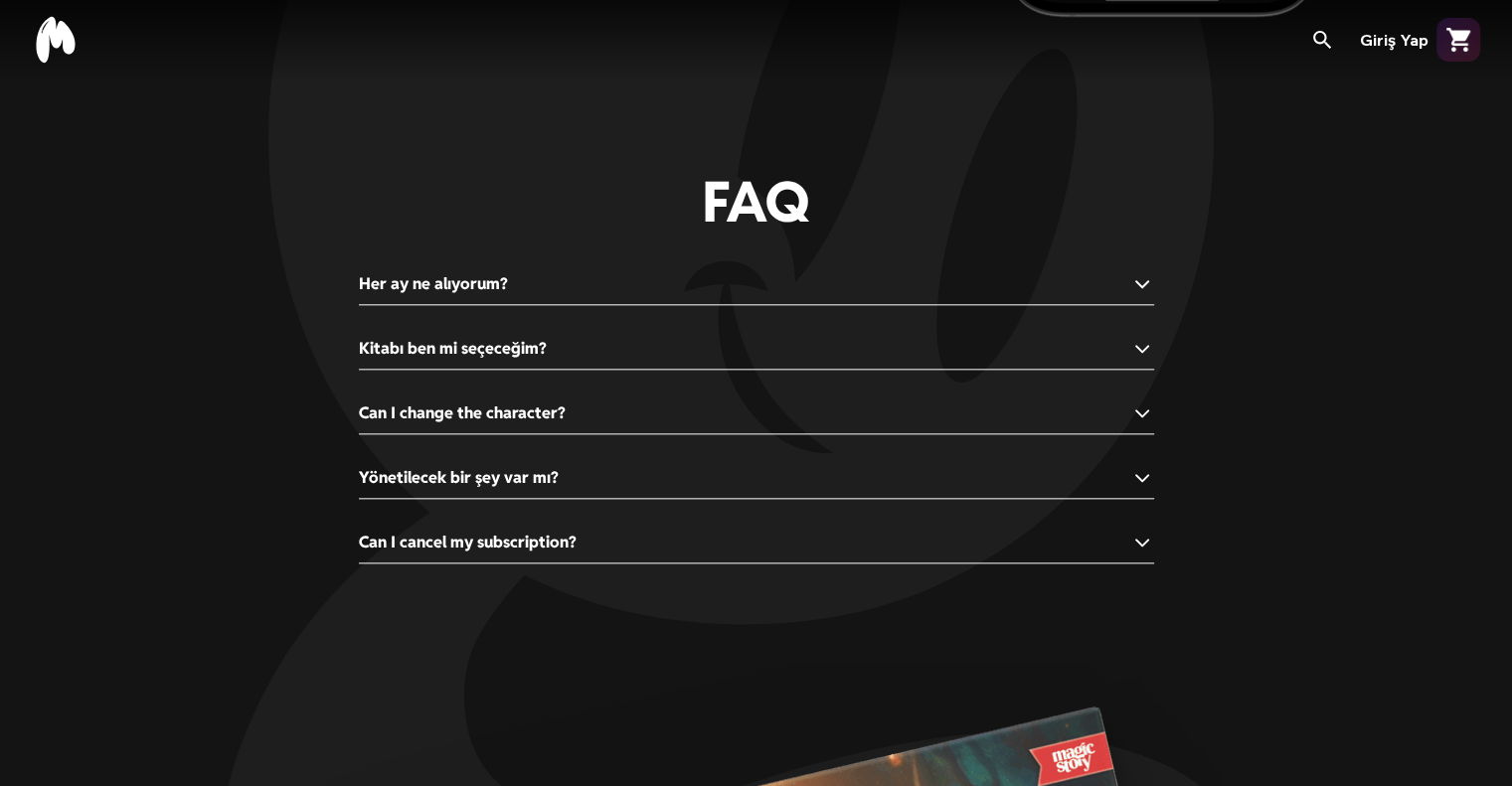 click on "Her ay ne alıyorum?" at bounding box center [433, 283] 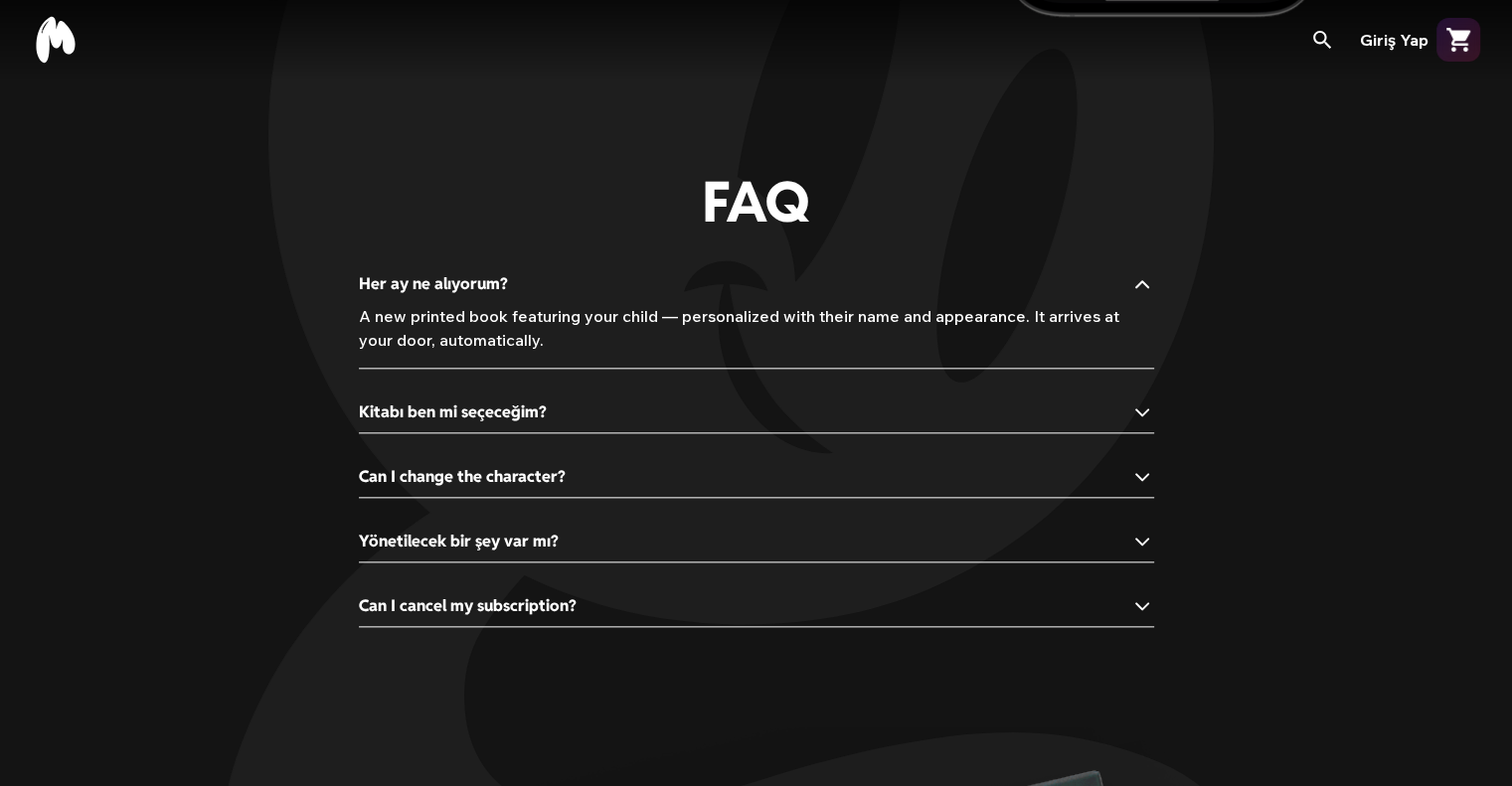 click on "Kitabı ben mi seçeceğim?" at bounding box center (452, 411) 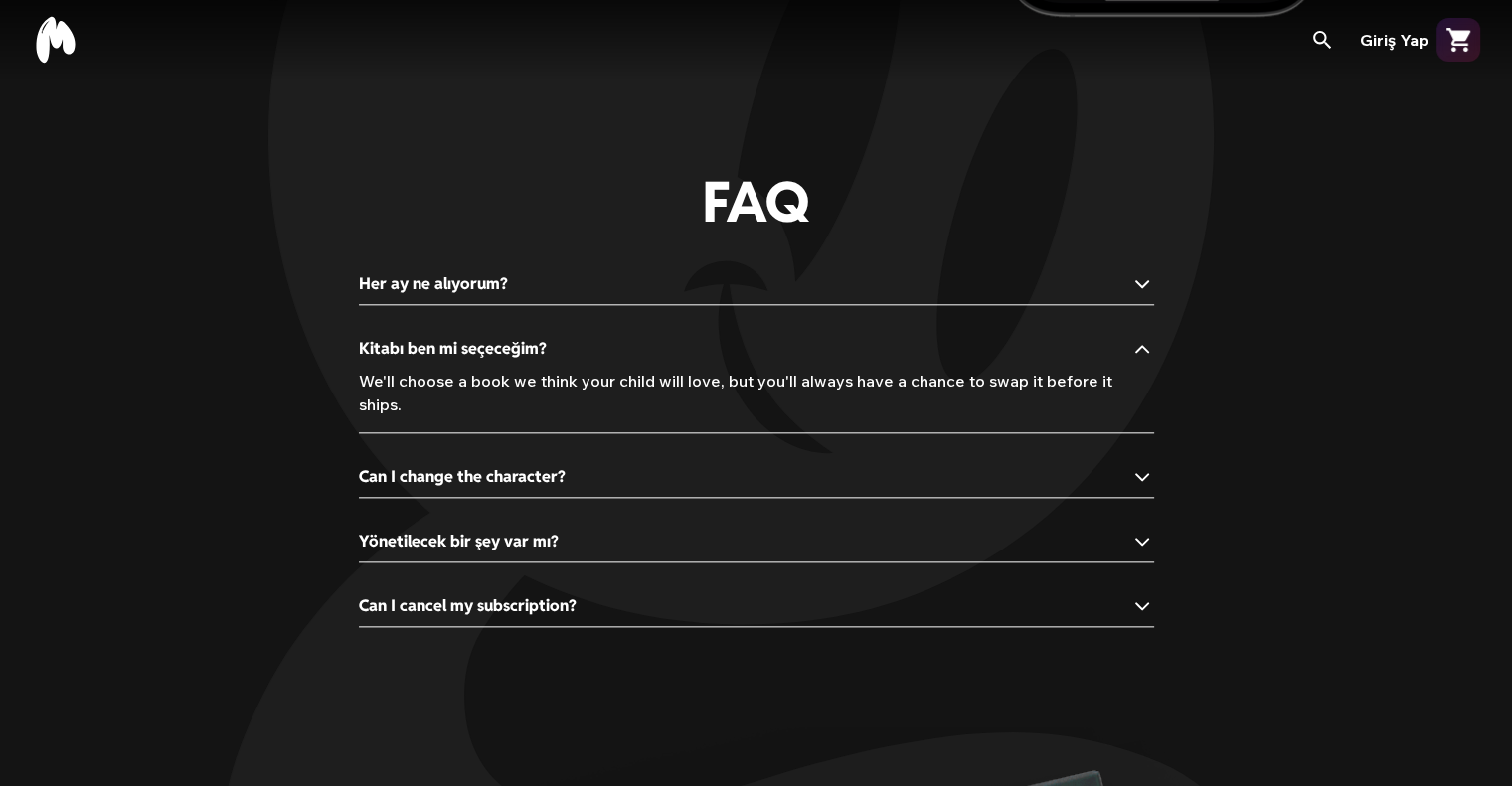 click on "Can I change the character?" at bounding box center [462, 476] 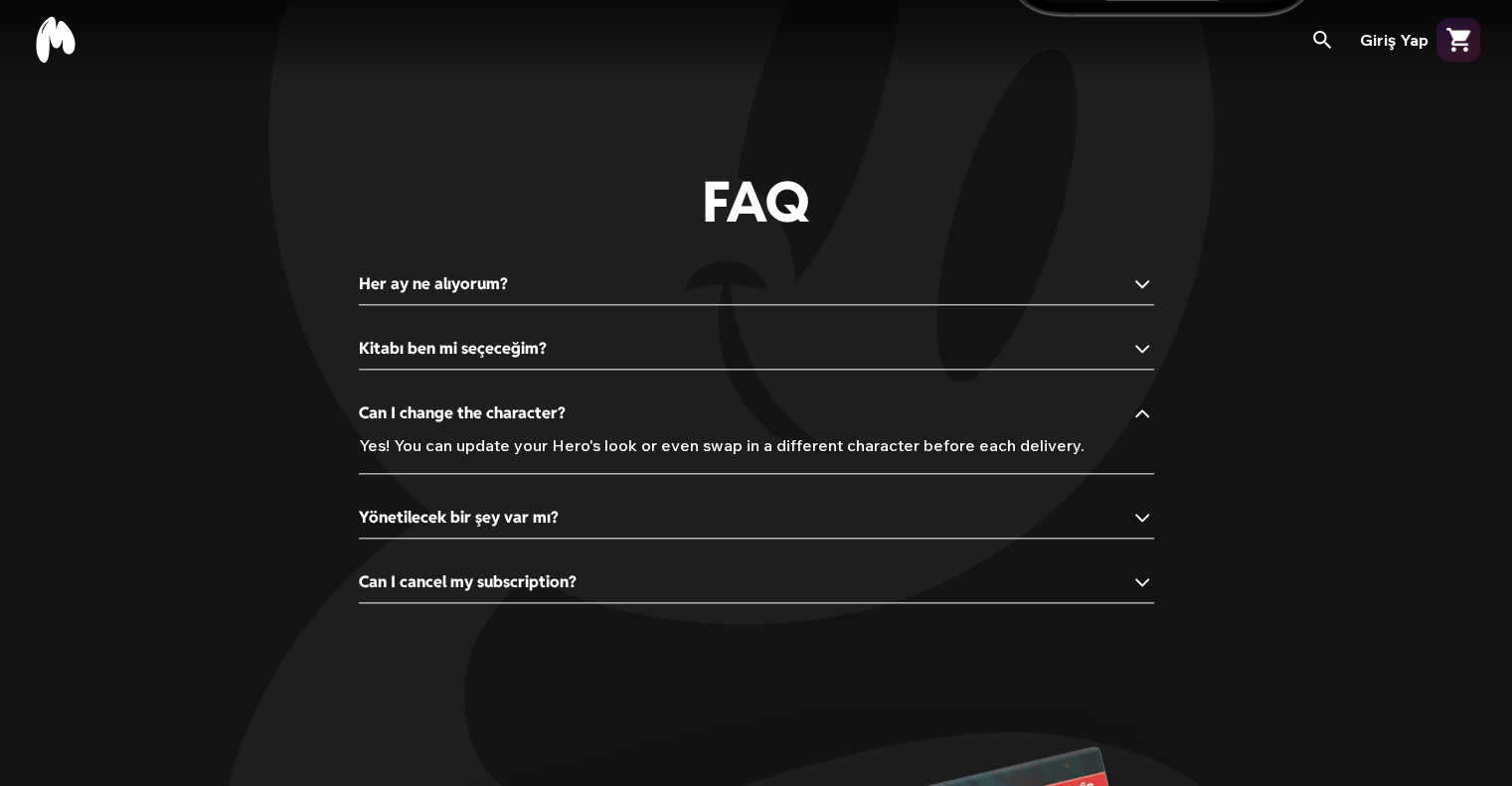 click on "Yönetilecek bir şey var mı?" at bounding box center [458, 517] 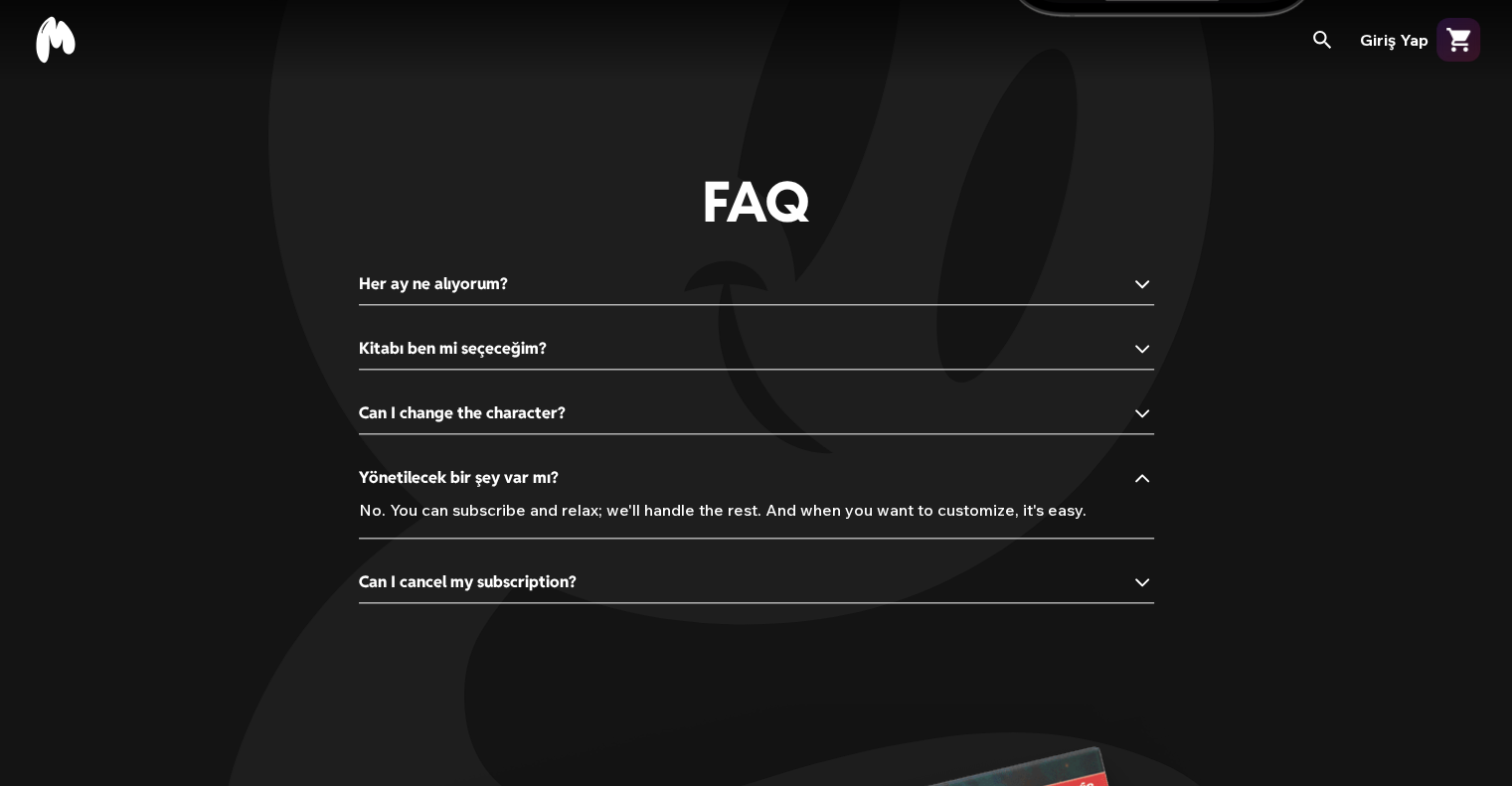 drag, startPoint x: 387, startPoint y: 597, endPoint x: 1072, endPoint y: 591, distance: 685.0263 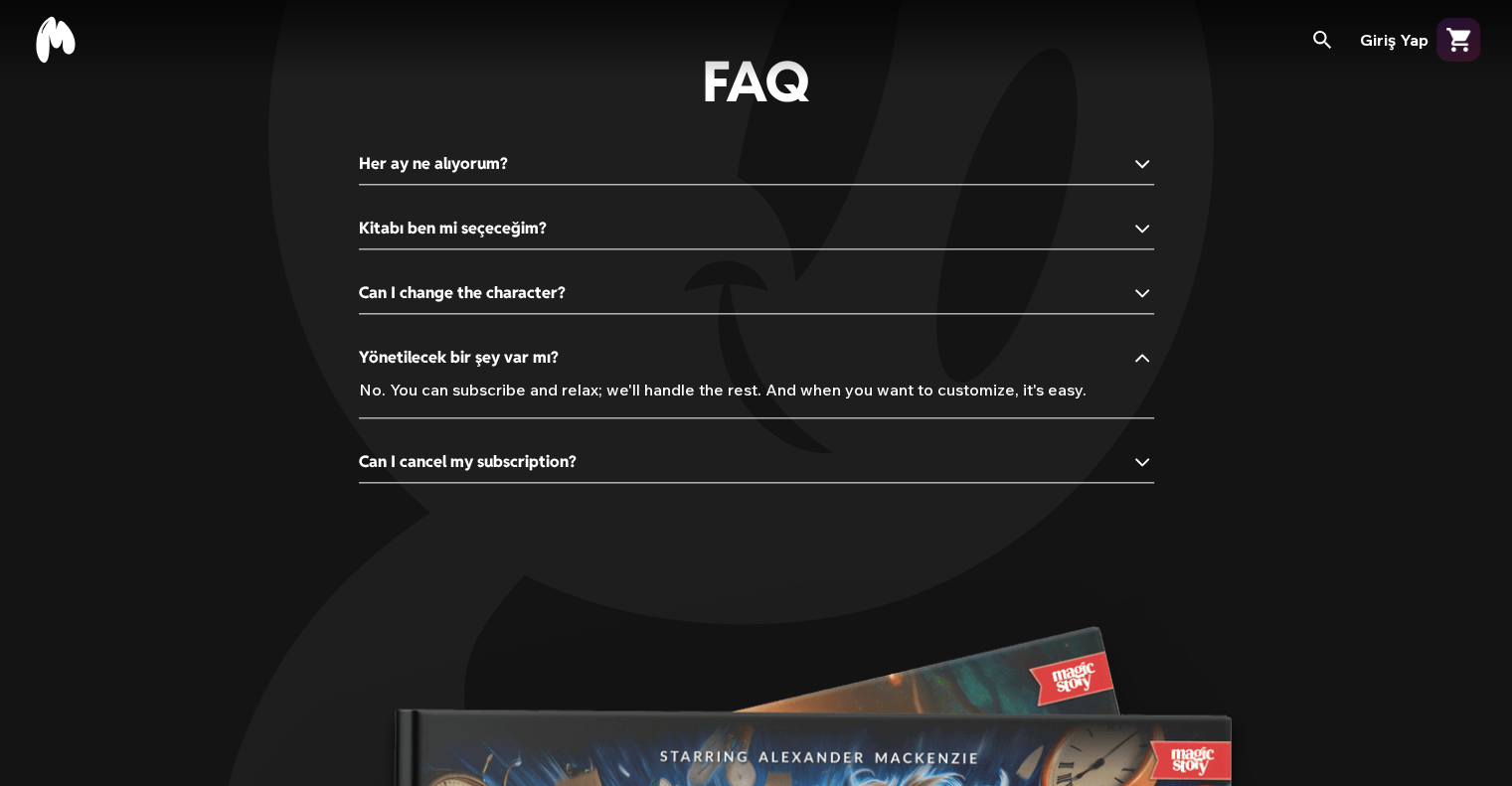scroll, scrollTop: 2484, scrollLeft: 0, axis: vertical 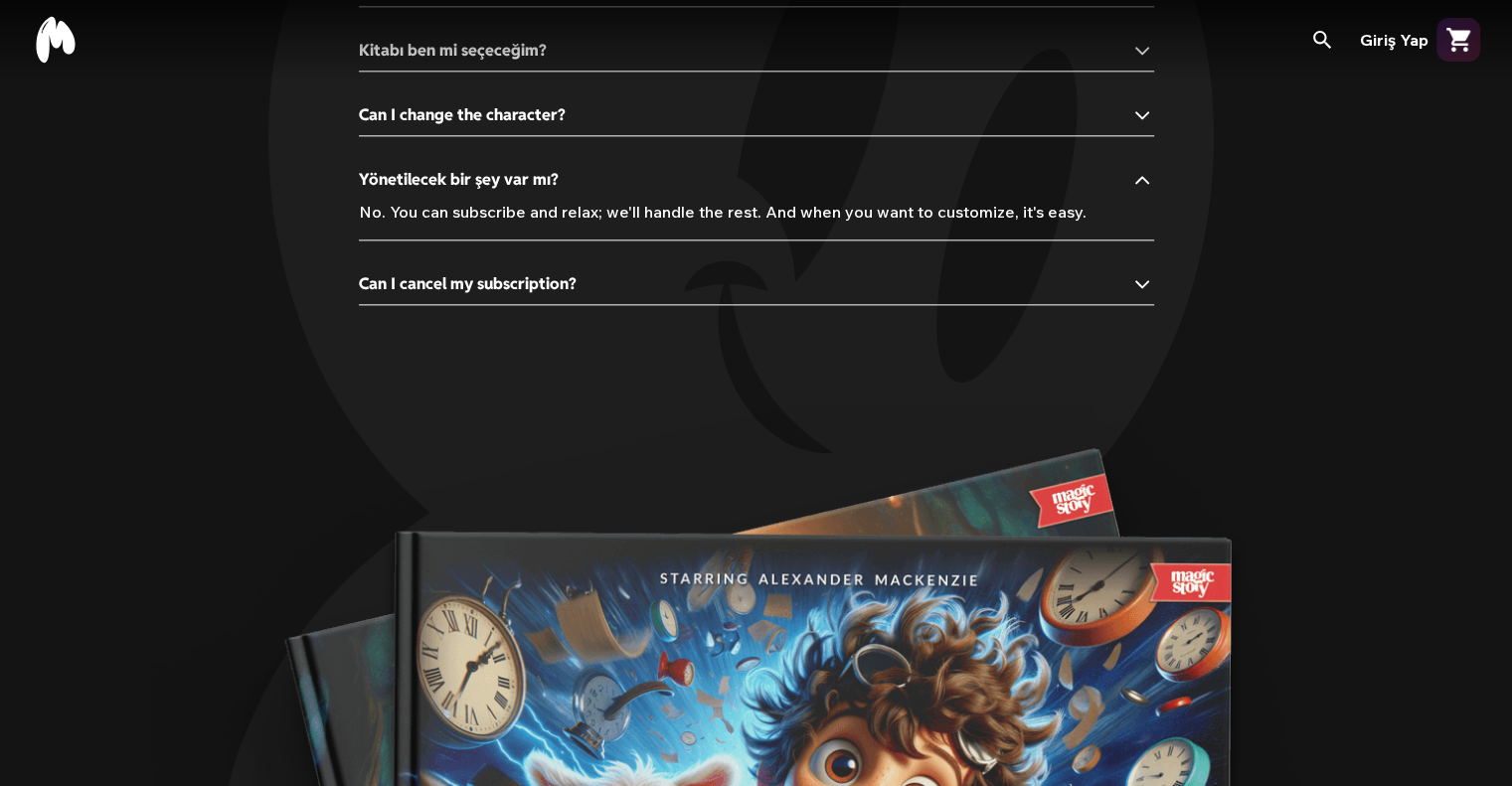 click on "Can I cancel my subscription?" at bounding box center [467, 283] 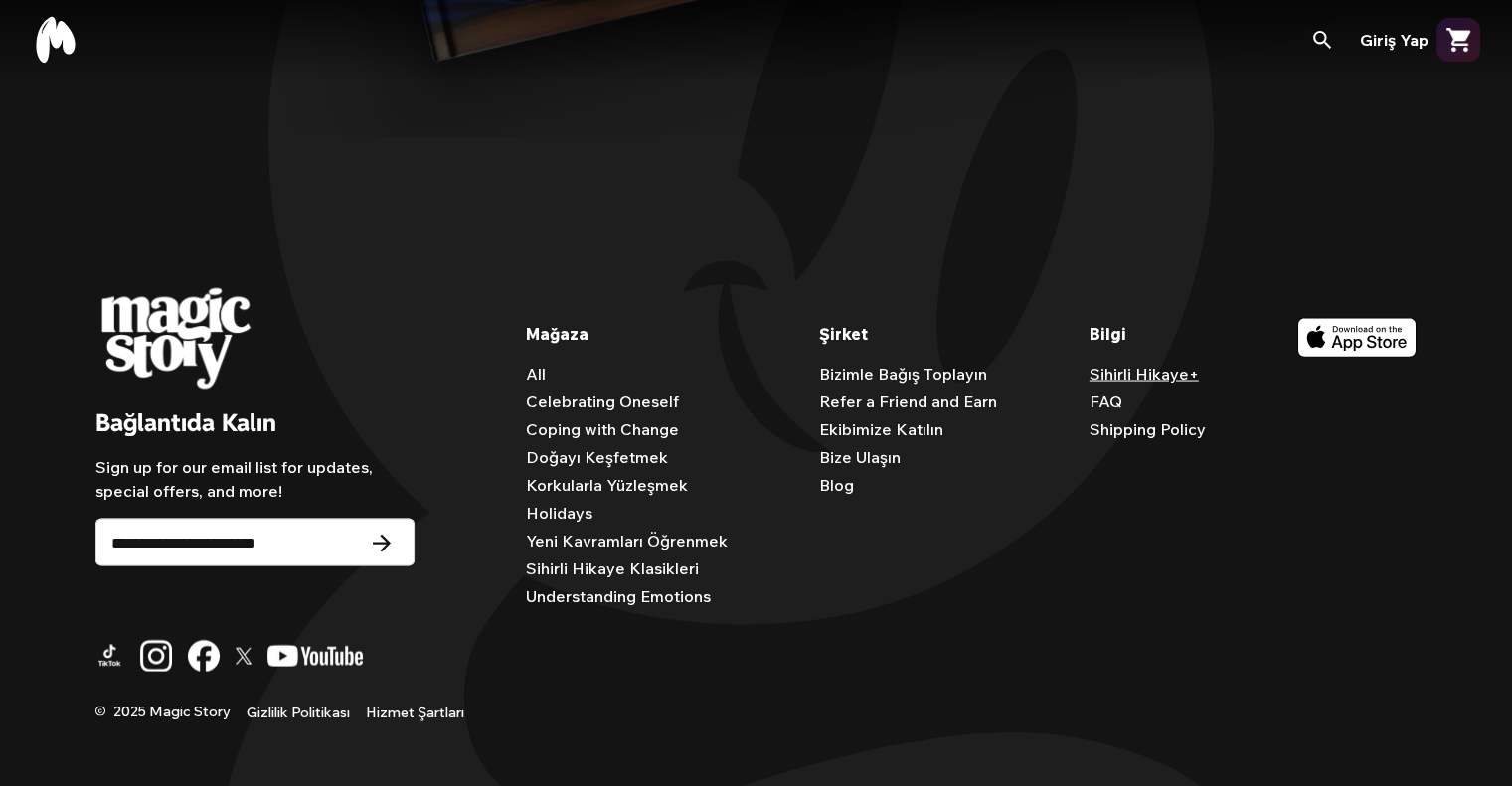 scroll, scrollTop: 3776, scrollLeft: 0, axis: vertical 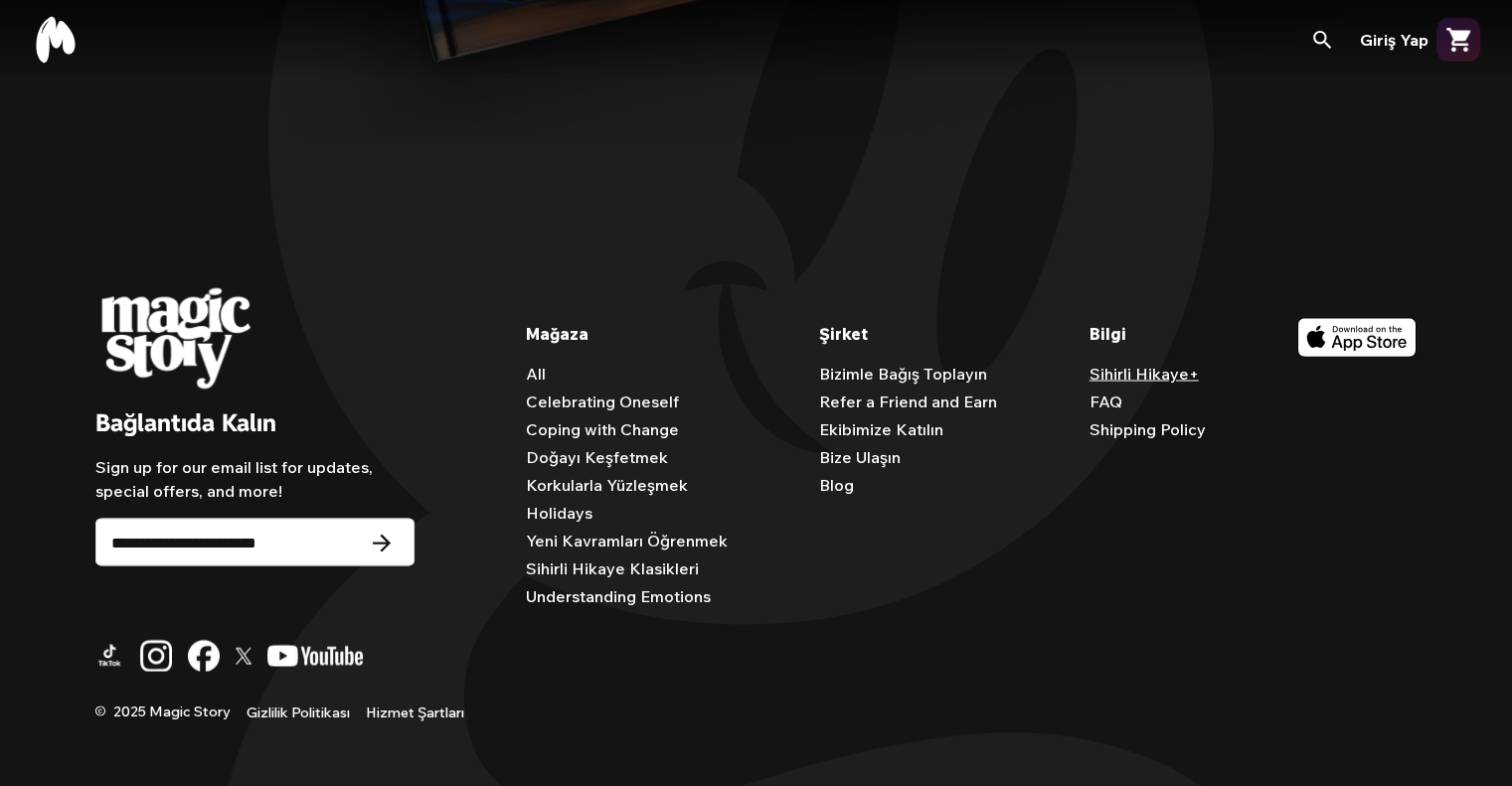 click on "Sihirli Hikaye Klasikleri" at bounding box center [612, 567] 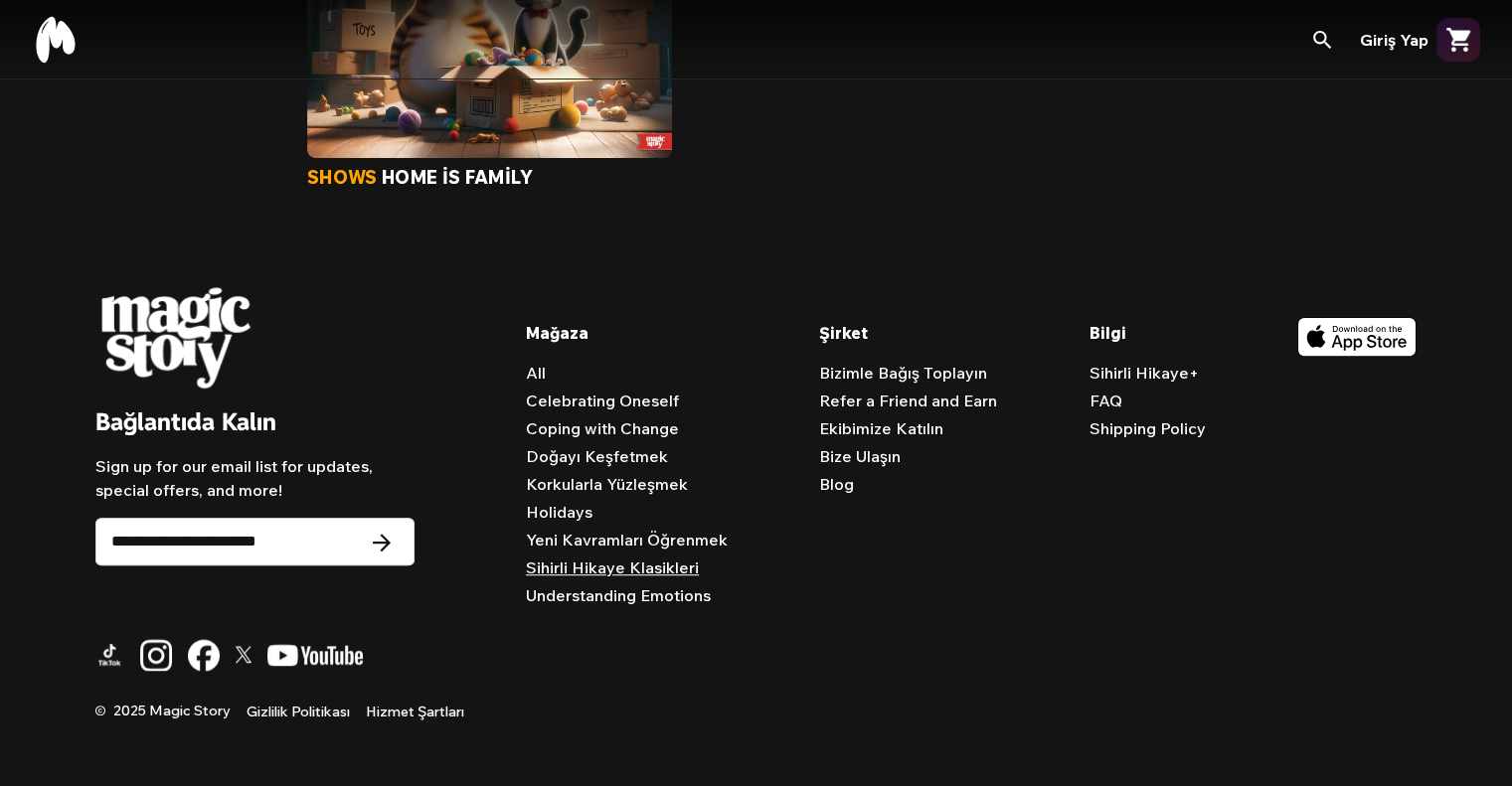scroll, scrollTop: 0, scrollLeft: 0, axis: both 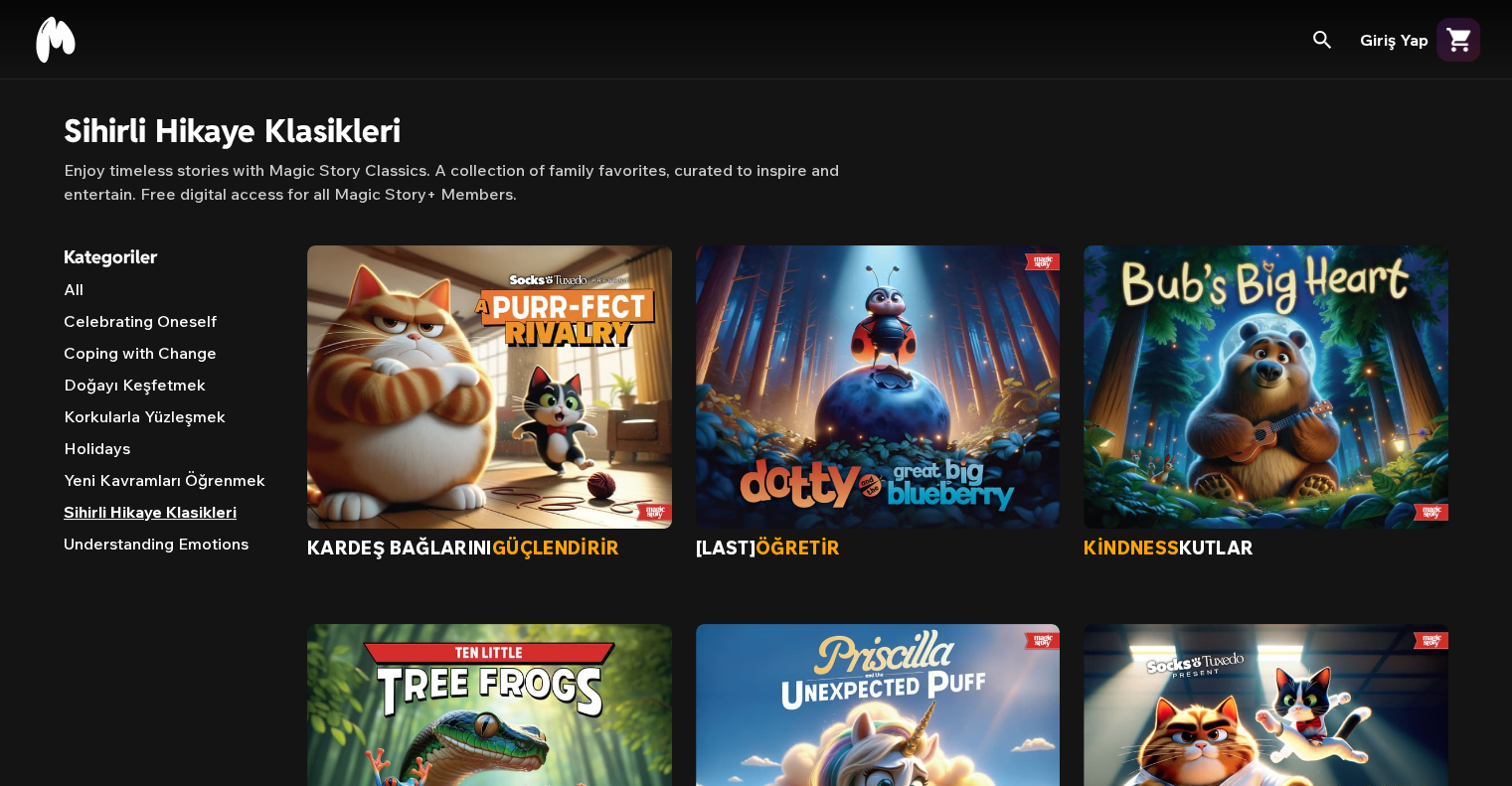 click at bounding box center [489, 387] 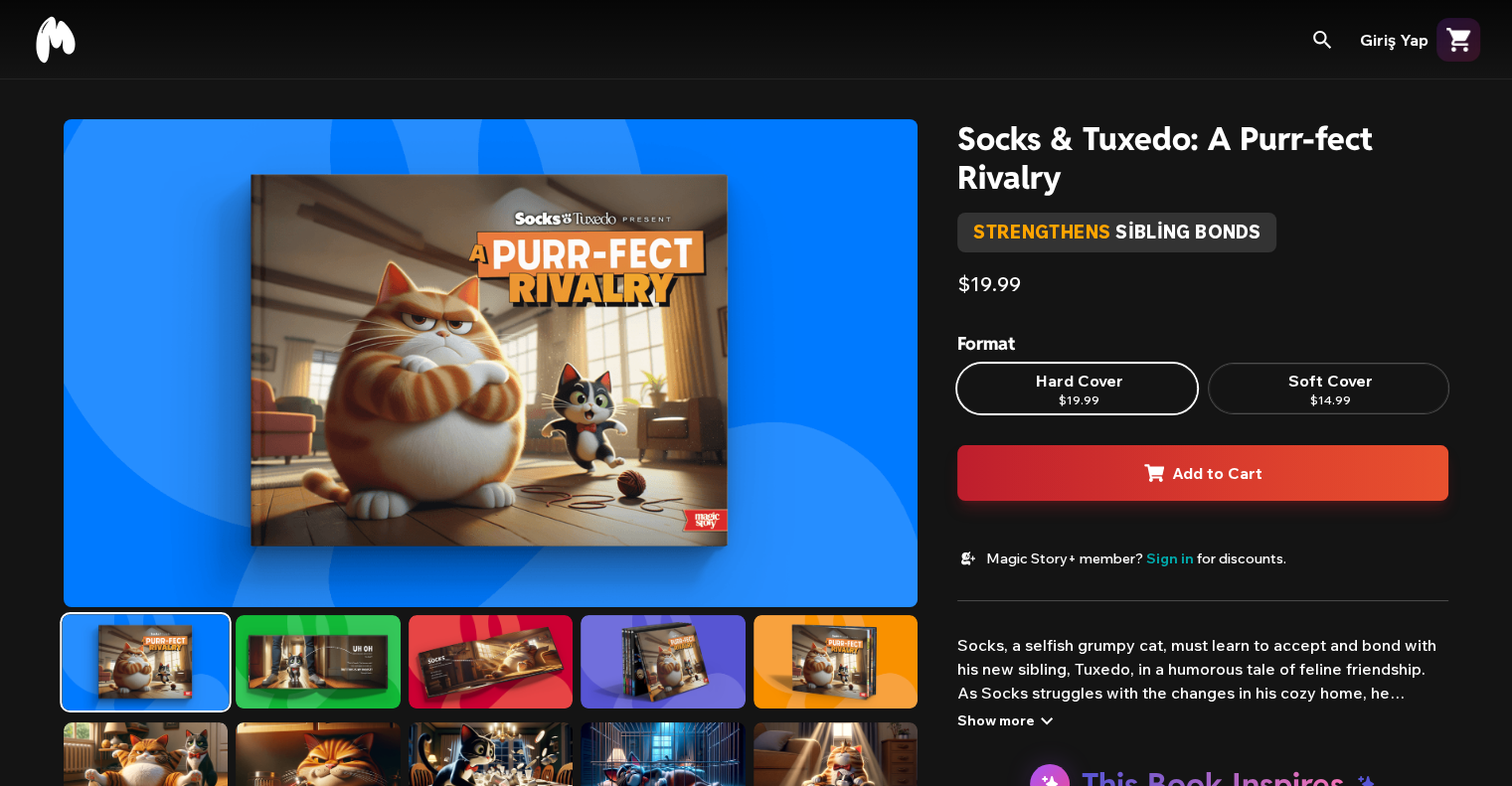 scroll, scrollTop: 397, scrollLeft: 0, axis: vertical 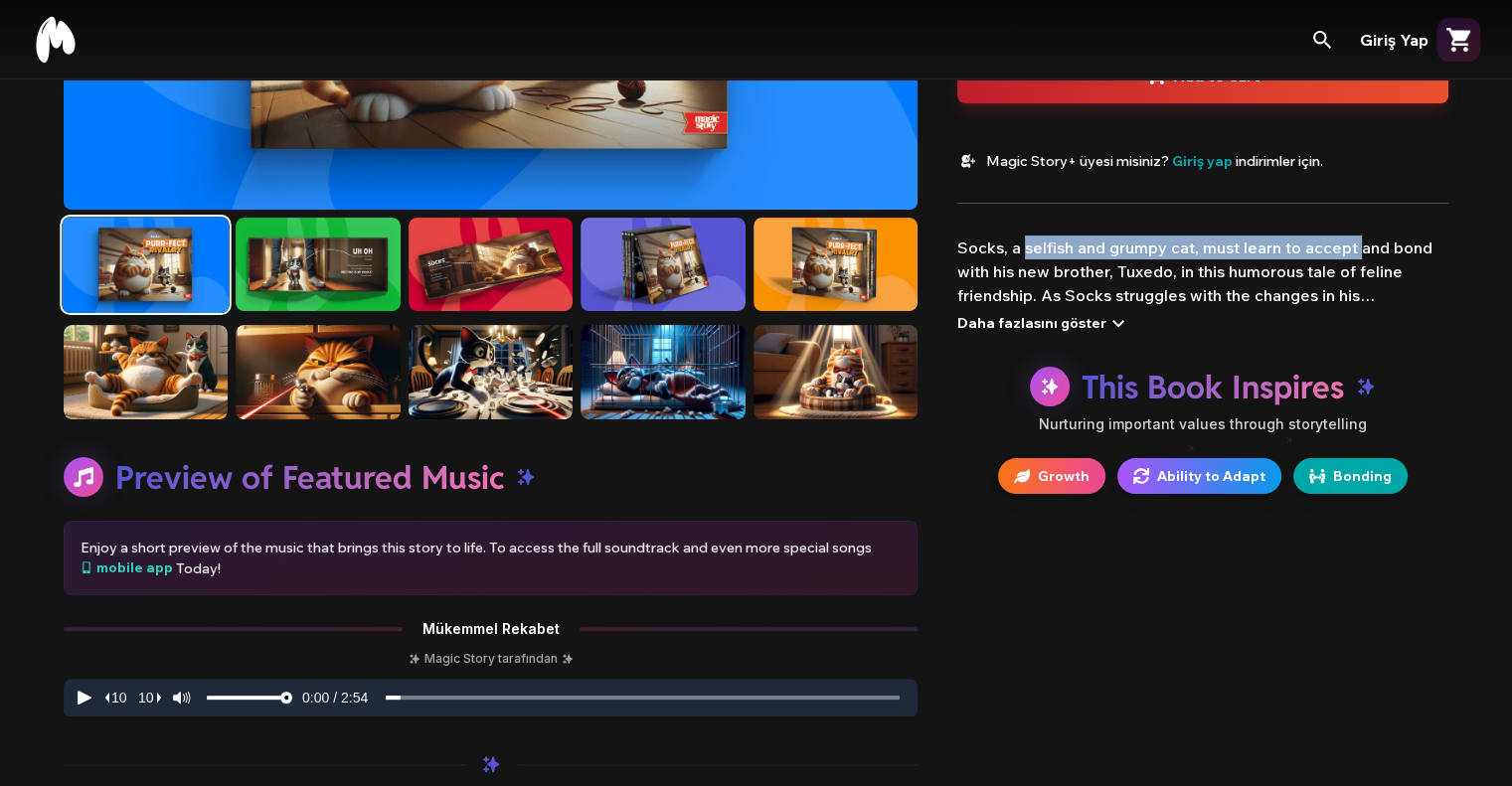 drag, startPoint x: 1044, startPoint y: 245, endPoint x: 1361, endPoint y: 249, distance: 317.0252 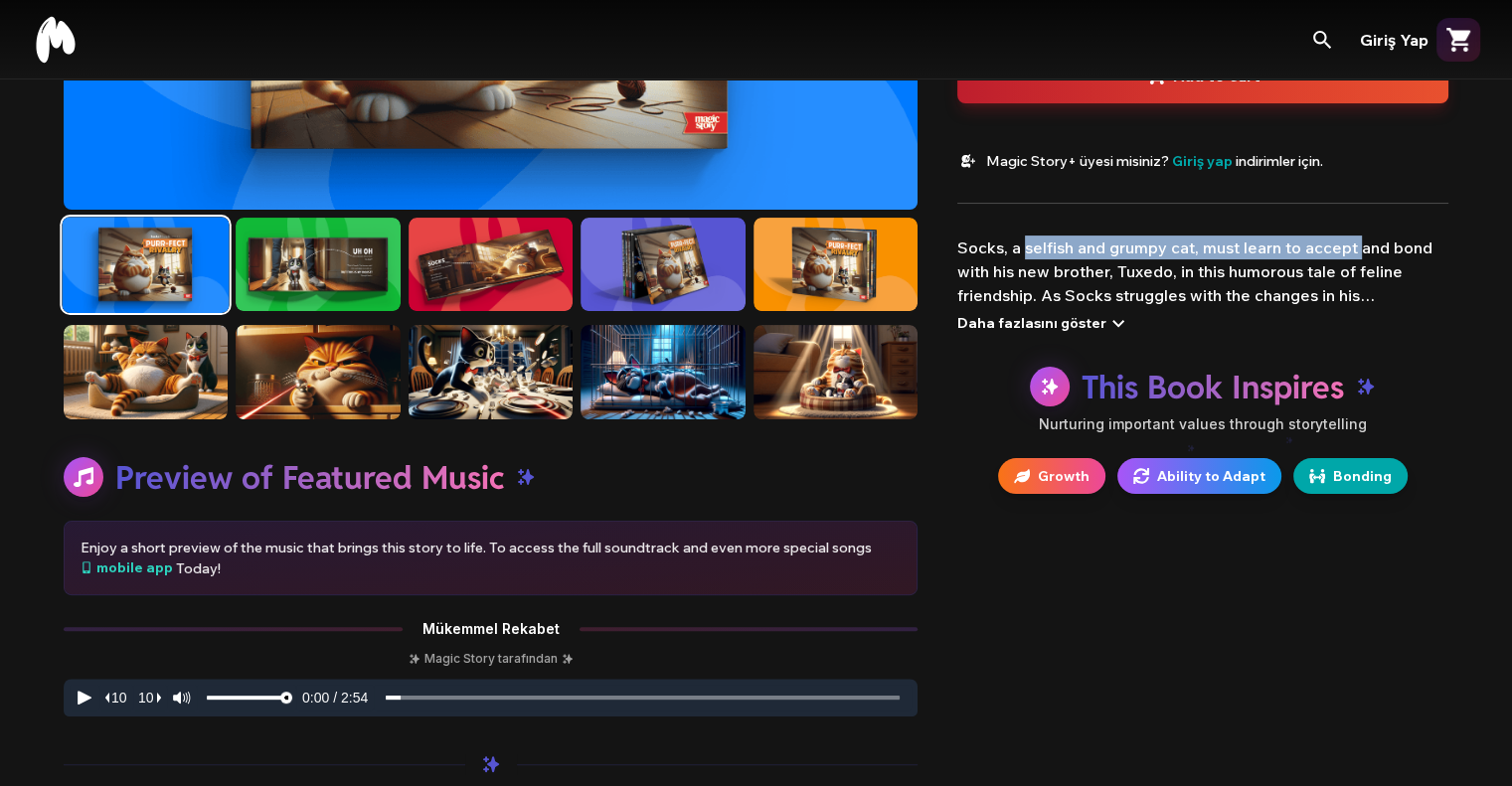 click on "Socks, a selfish and grumpy cat, must learn to accept and bond with his new brother, Tuxedo, in this humorous tale of feline friendship. As Socks struggles with the changes in his comfortable home, he discovers that making a new friend might not be so bad after all. This charming story teaches children the importance of adapting to change and the value of friendship, making it a perfect tool for parents to help their children understand and navigate new situations and relationships." at bounding box center (1198, 331) 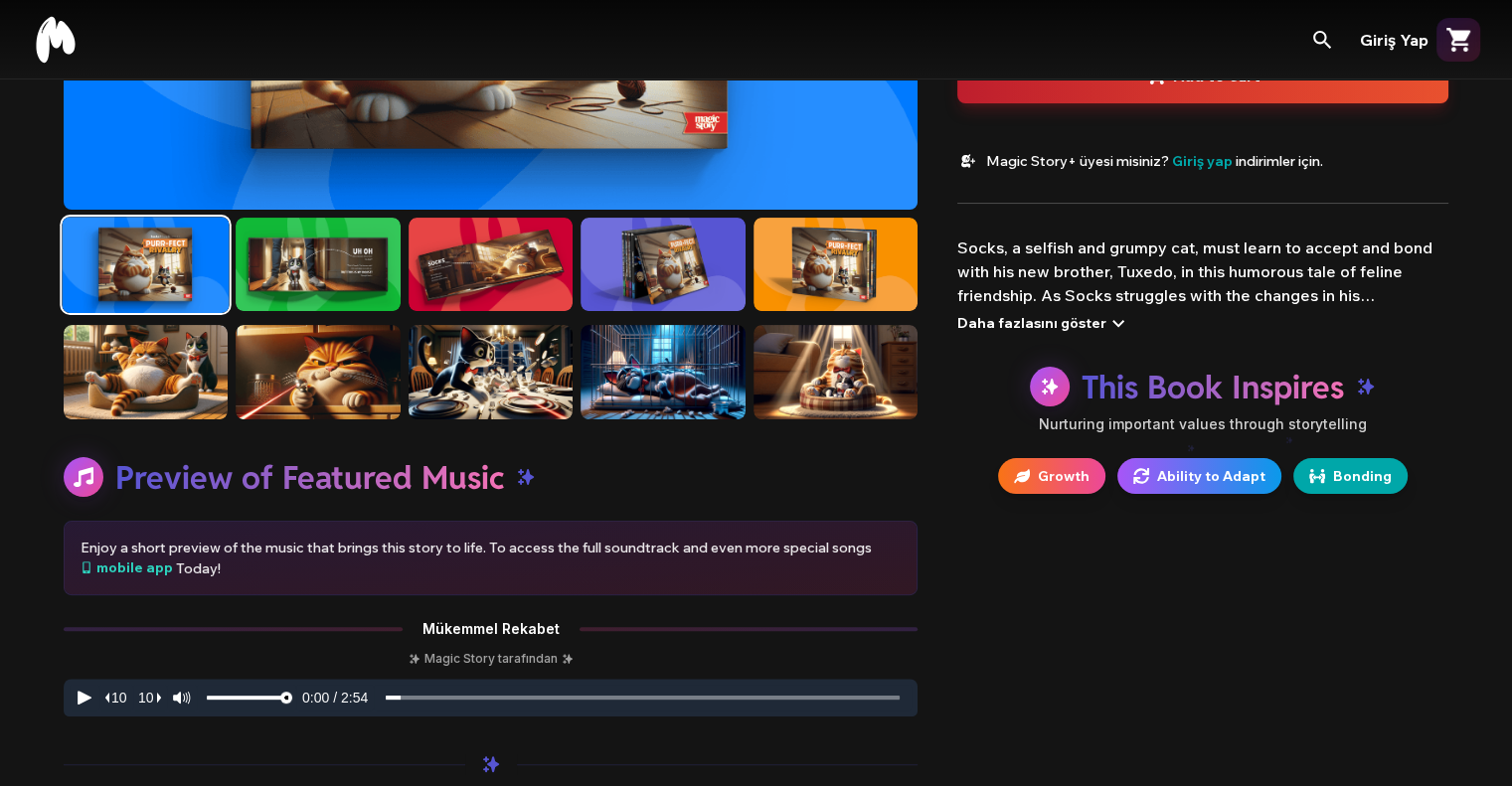 click on "Daha fazlasını göster" at bounding box center (1032, 323) 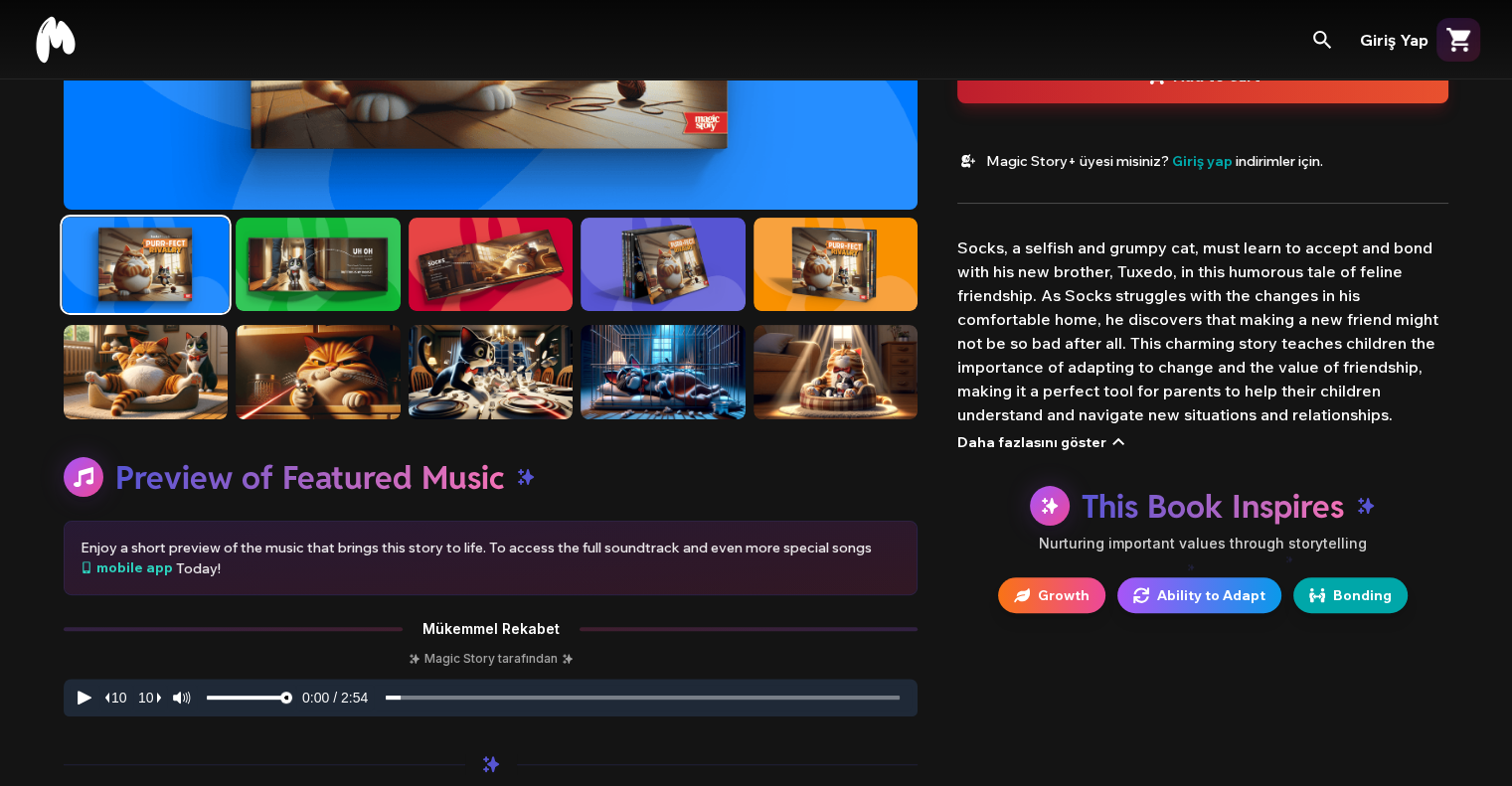 drag, startPoint x: 1033, startPoint y: 540, endPoint x: 1354, endPoint y: 544, distance: 321.02492 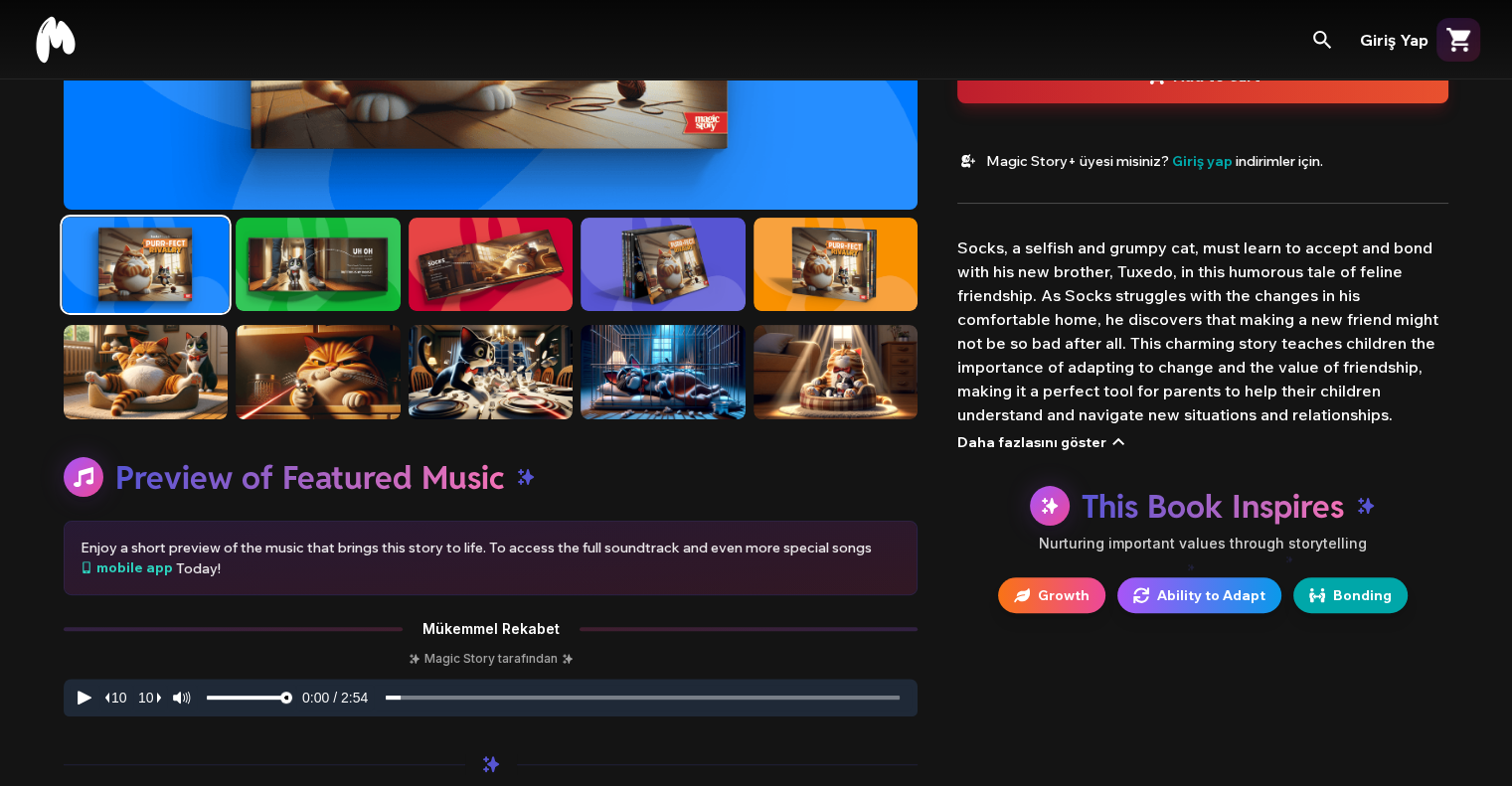click on "Nurturing important values through storytelling" at bounding box center (1203, 543) 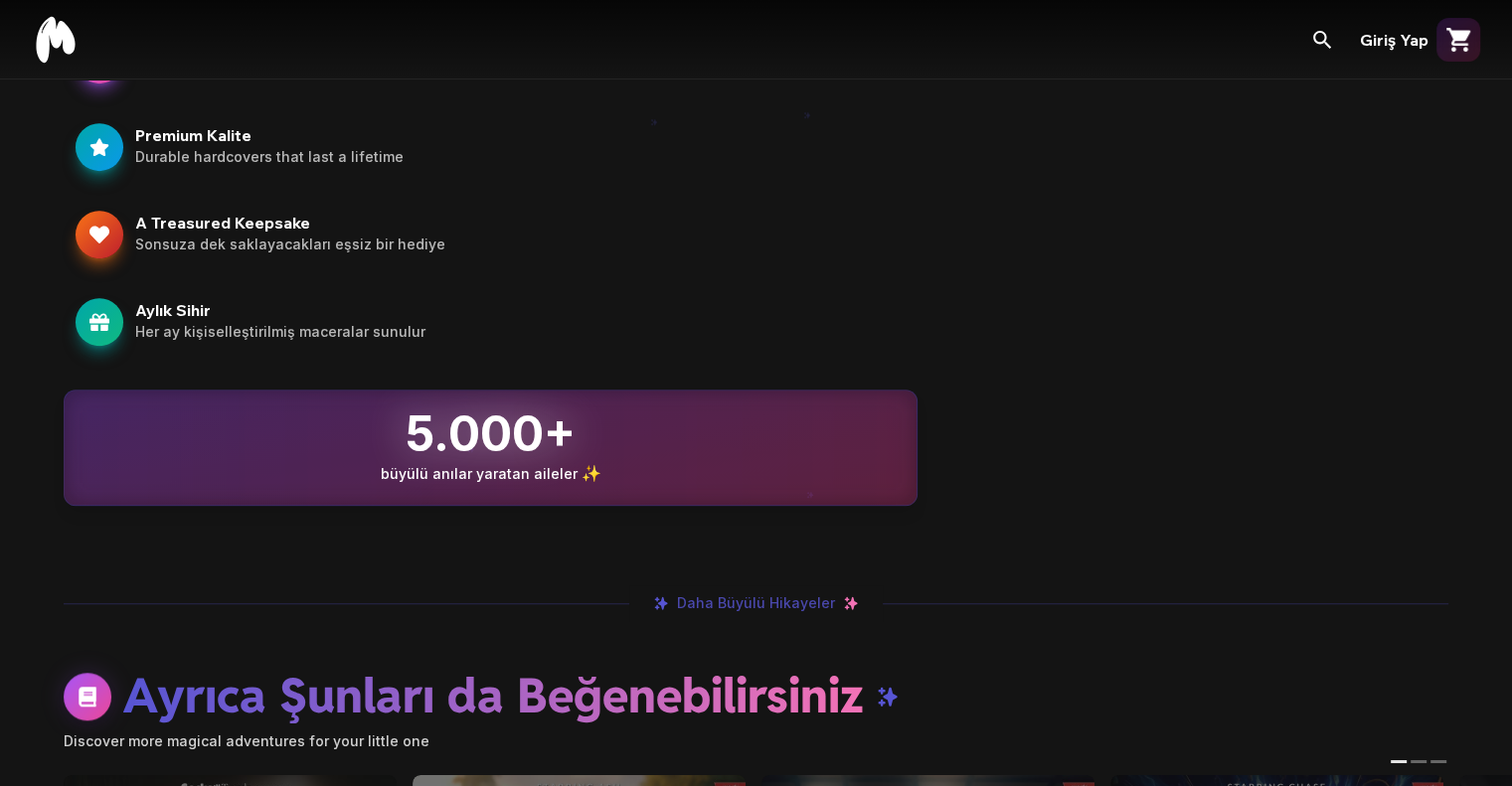 scroll, scrollTop: 1292, scrollLeft: 0, axis: vertical 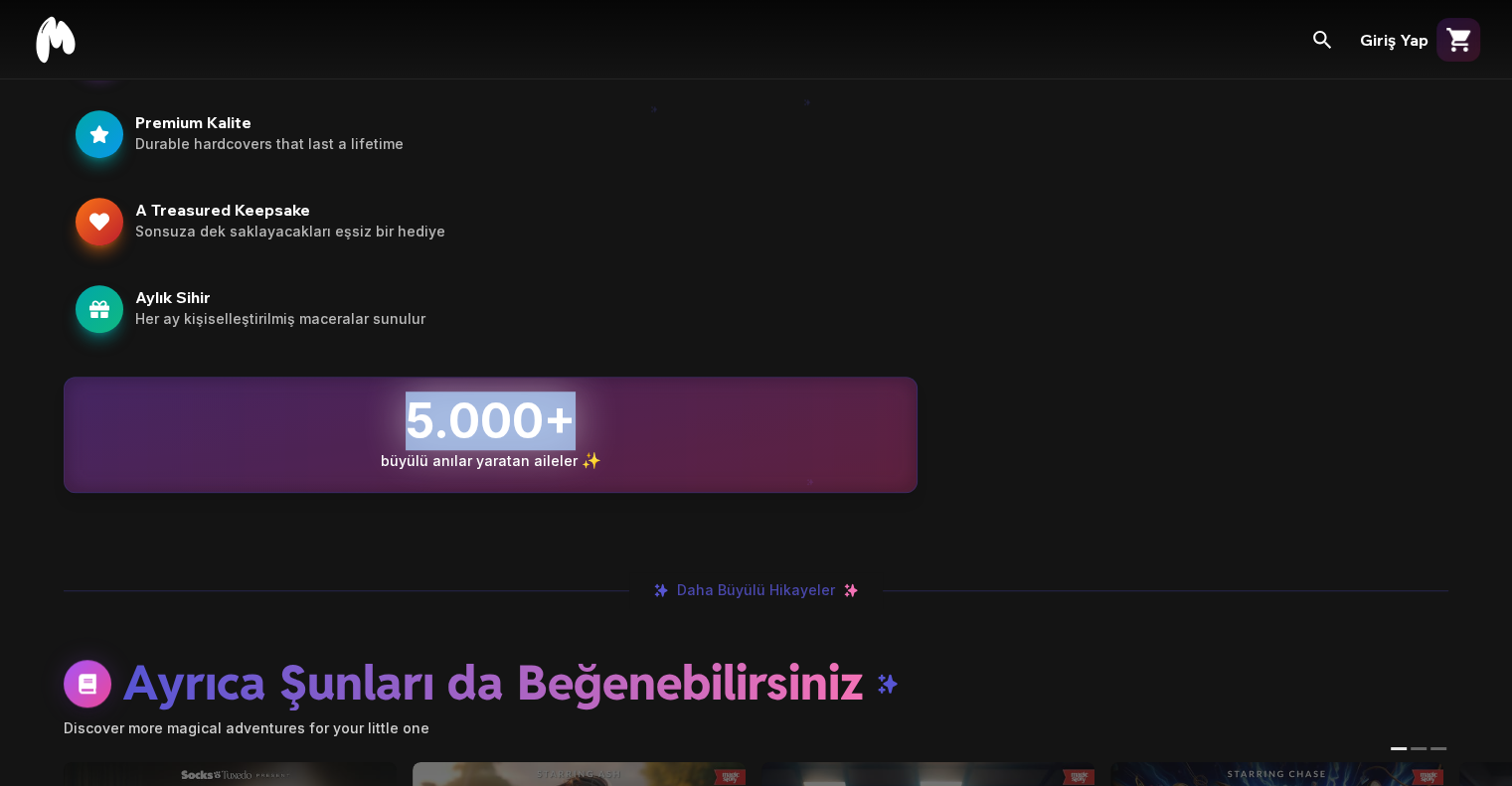 drag, startPoint x: 406, startPoint y: 425, endPoint x: 591, endPoint y: 423, distance: 185.0108 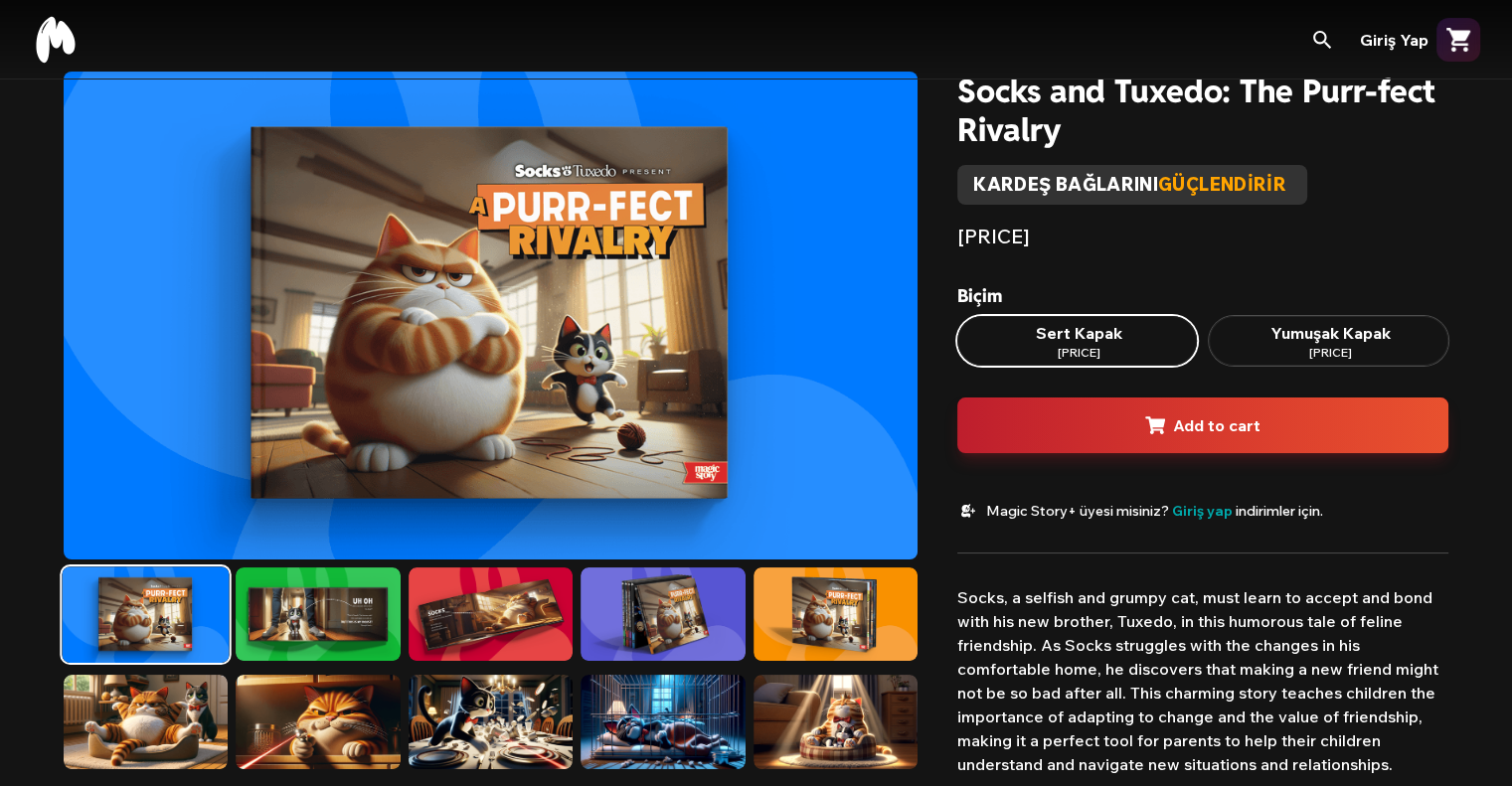 scroll, scrollTop: 0, scrollLeft: 0, axis: both 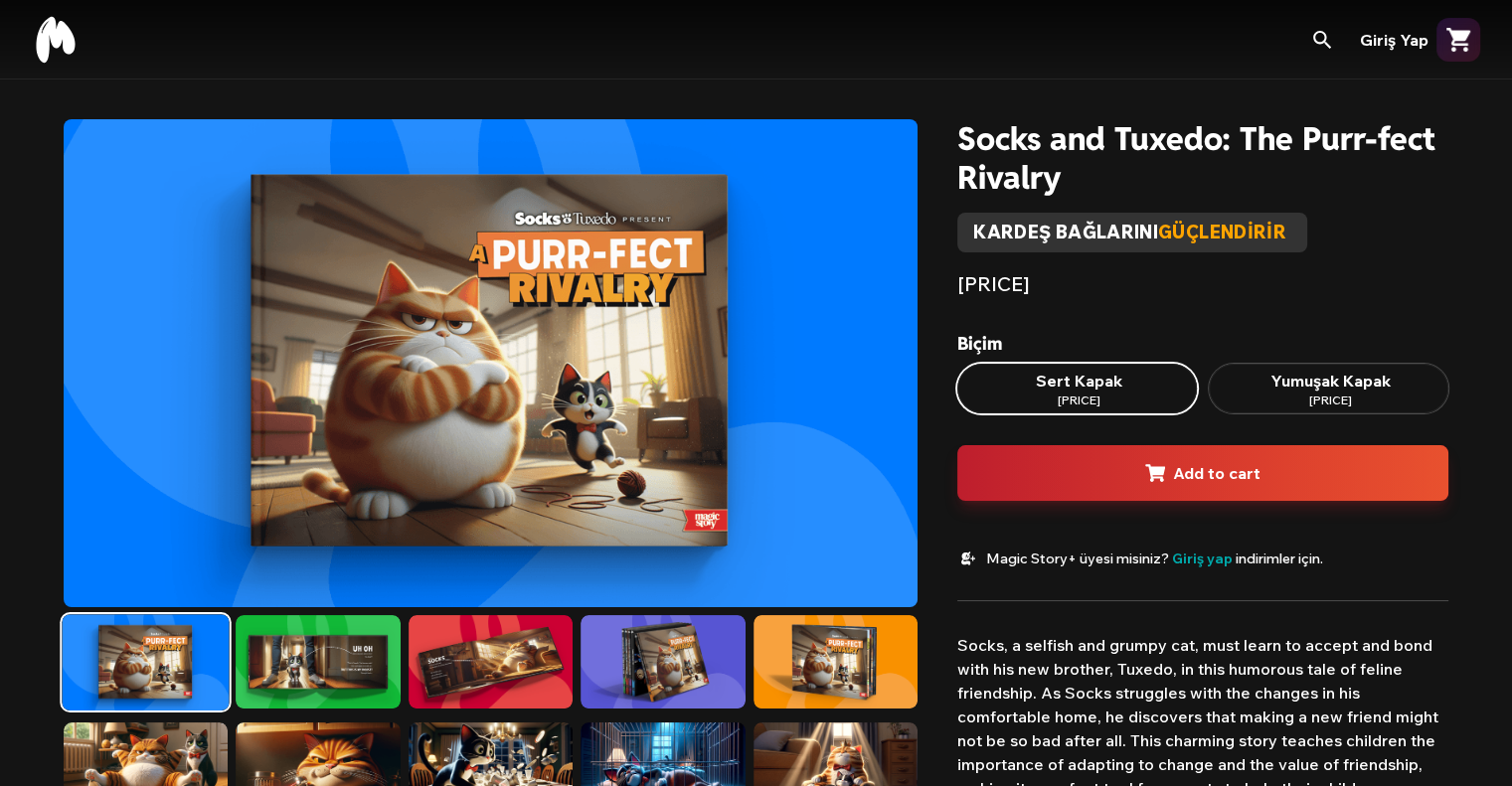 click 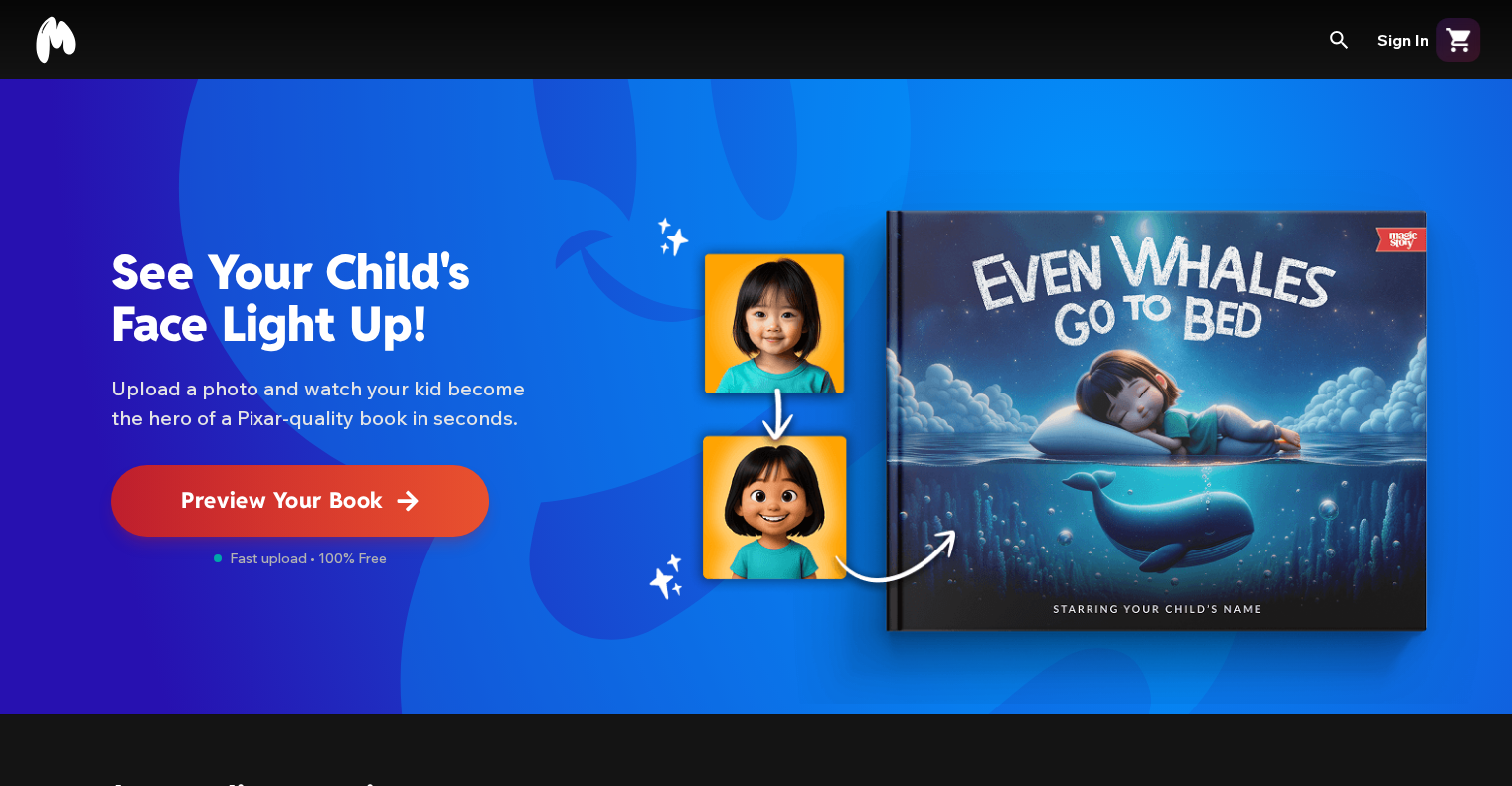 click at bounding box center (0, 0) 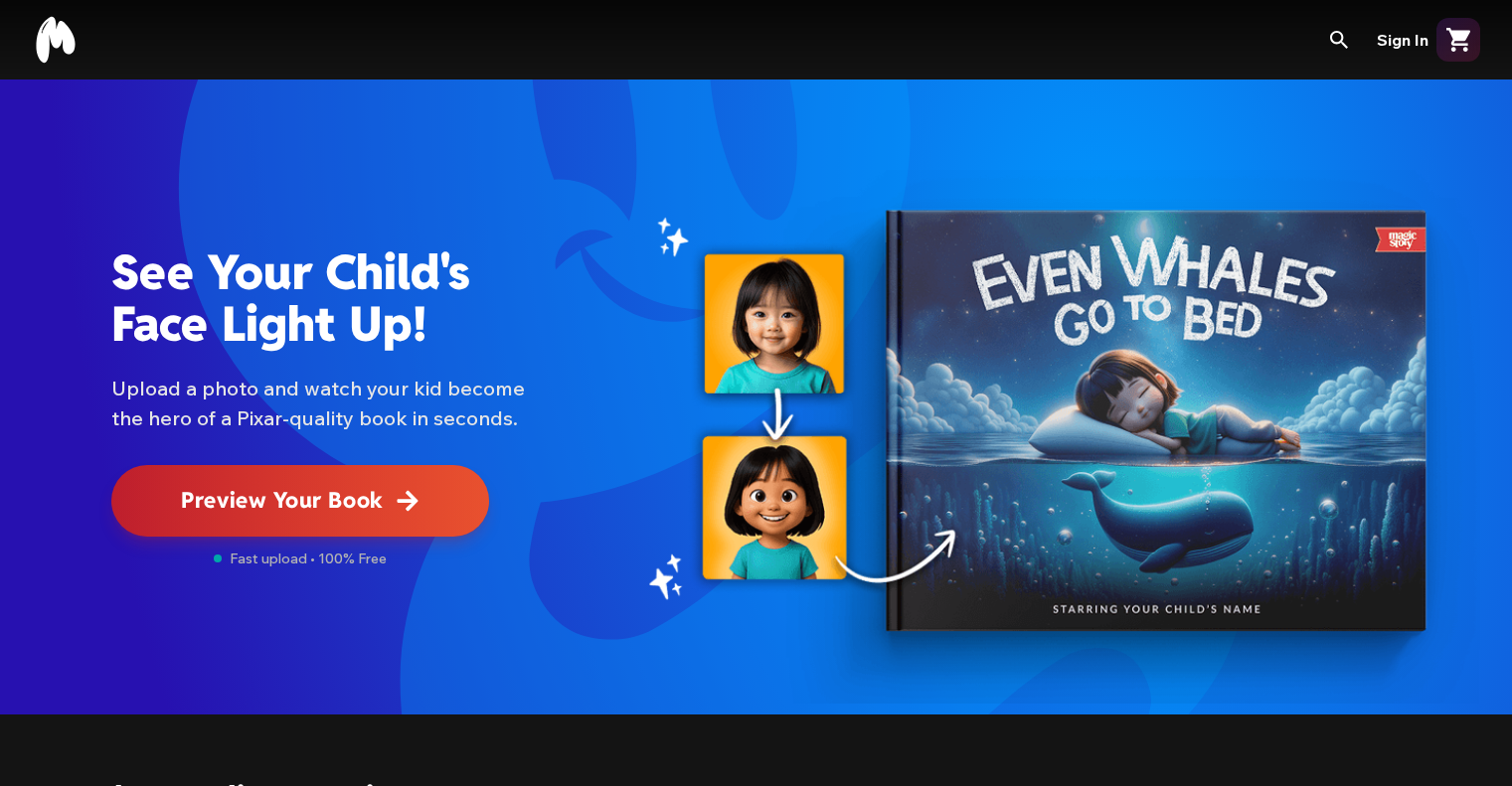 scroll, scrollTop: 0, scrollLeft: 0, axis: both 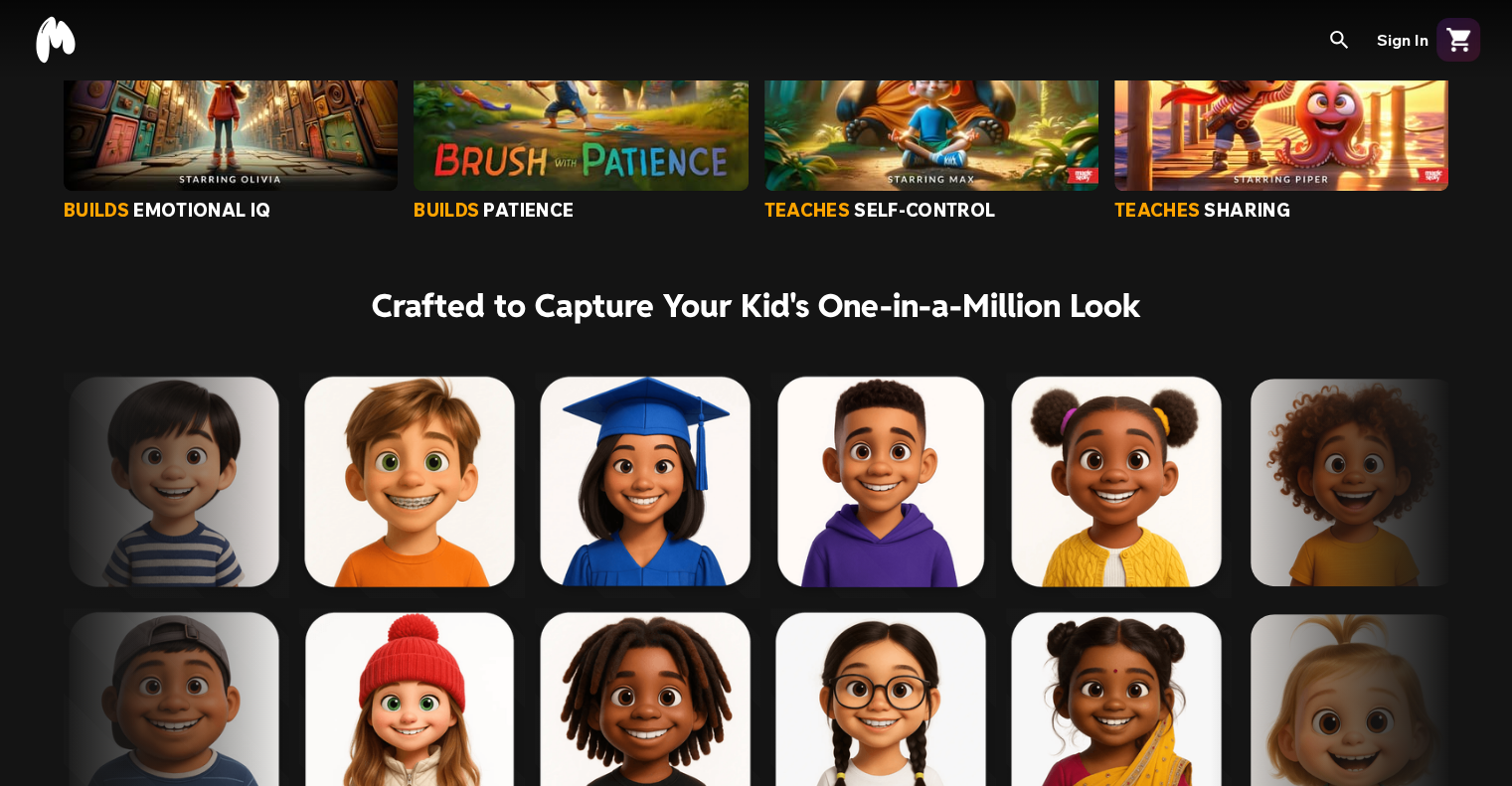 click at bounding box center [581, 61] 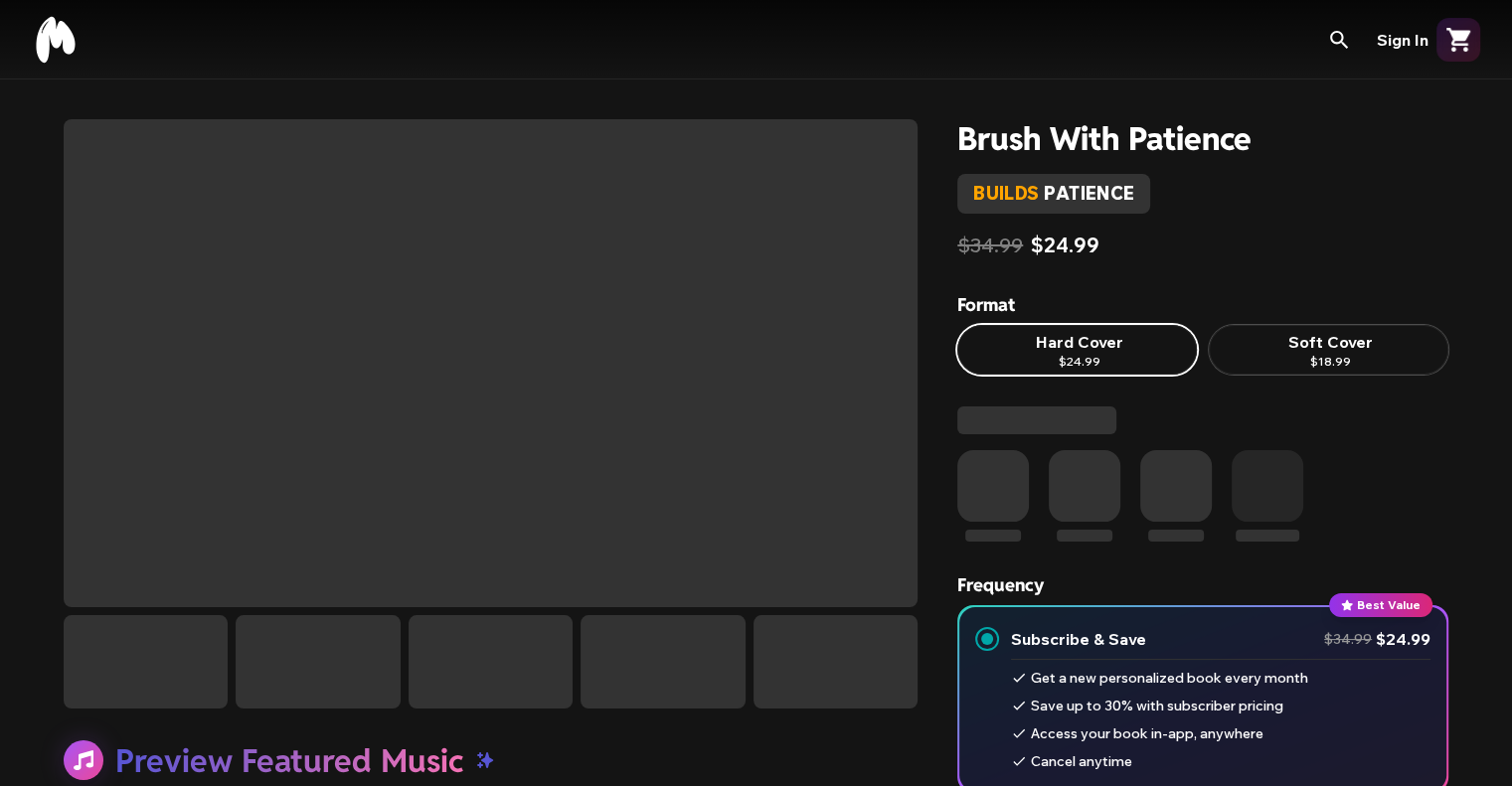 scroll, scrollTop: 199, scrollLeft: 0, axis: vertical 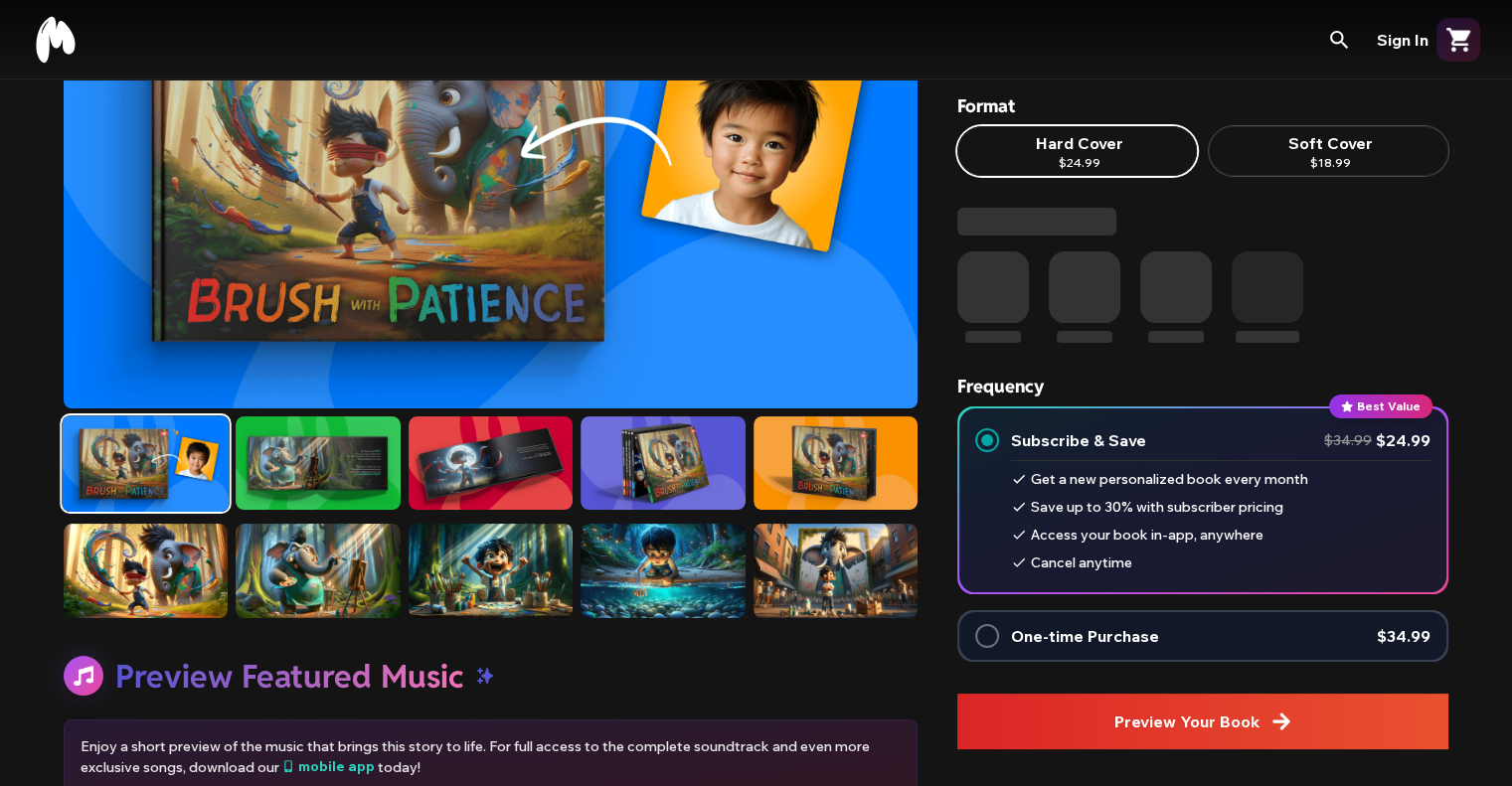 click at bounding box center (317, 463) 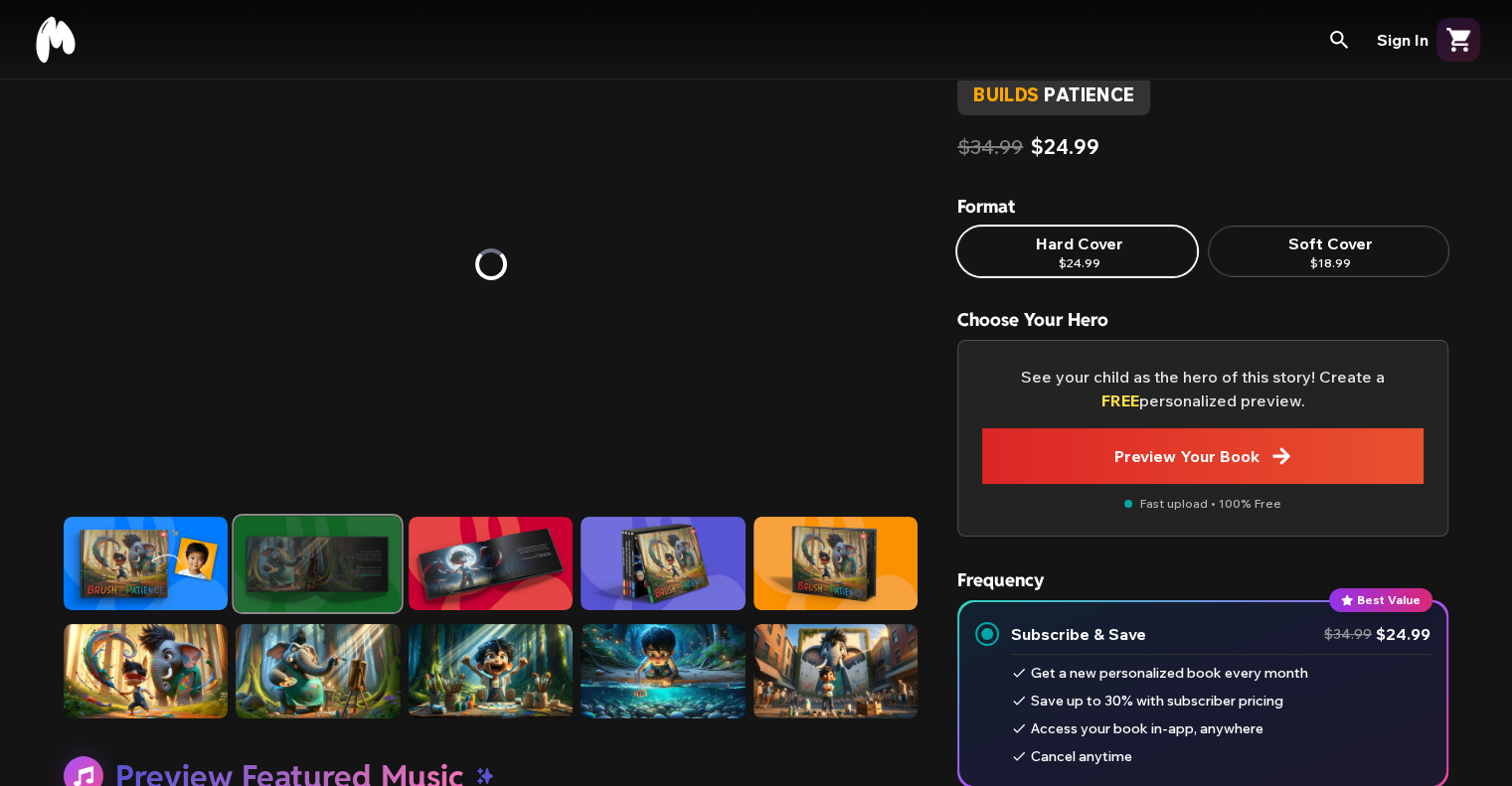 scroll, scrollTop: 0, scrollLeft: 0, axis: both 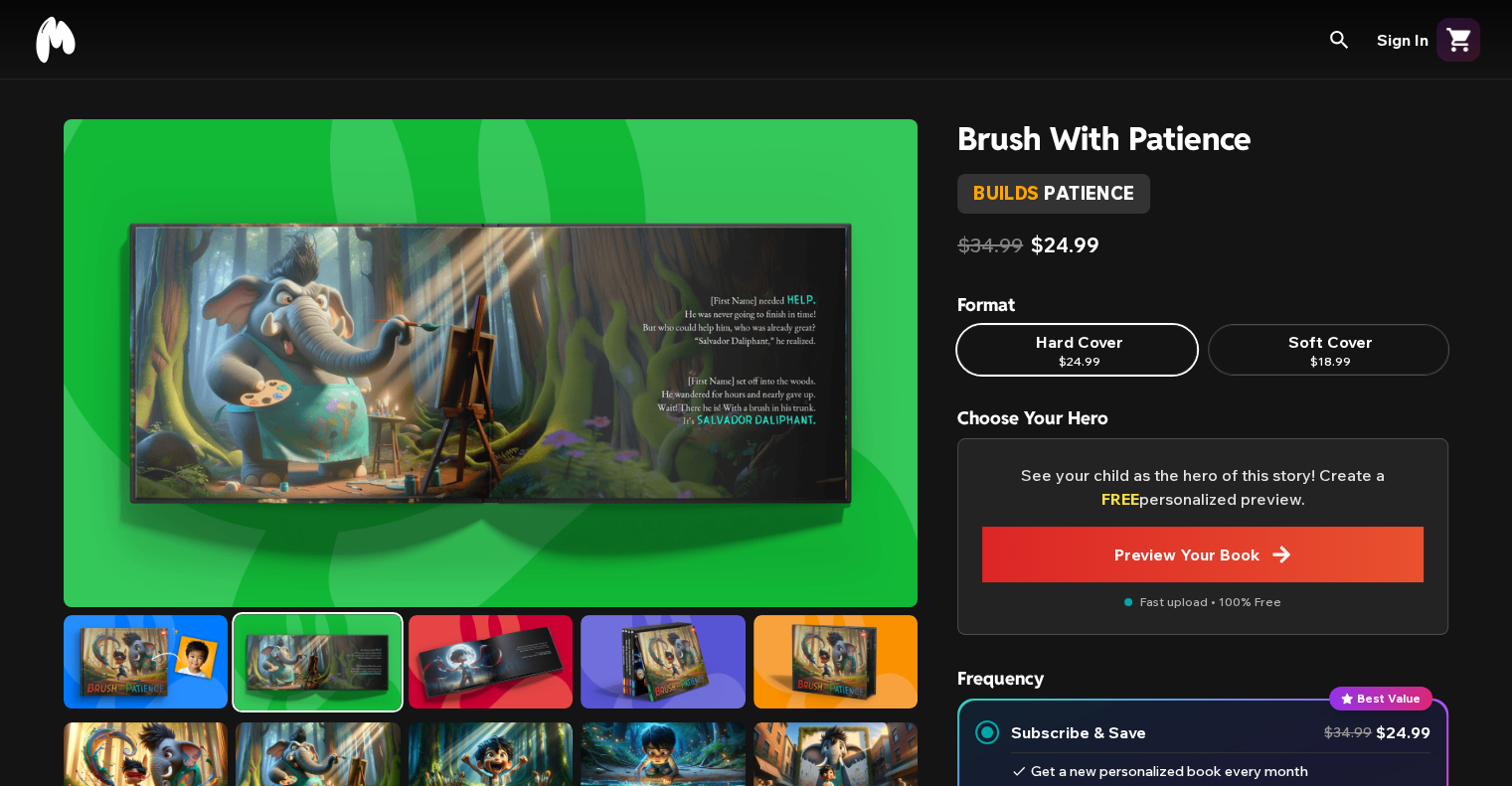 click at bounding box center (490, 662) 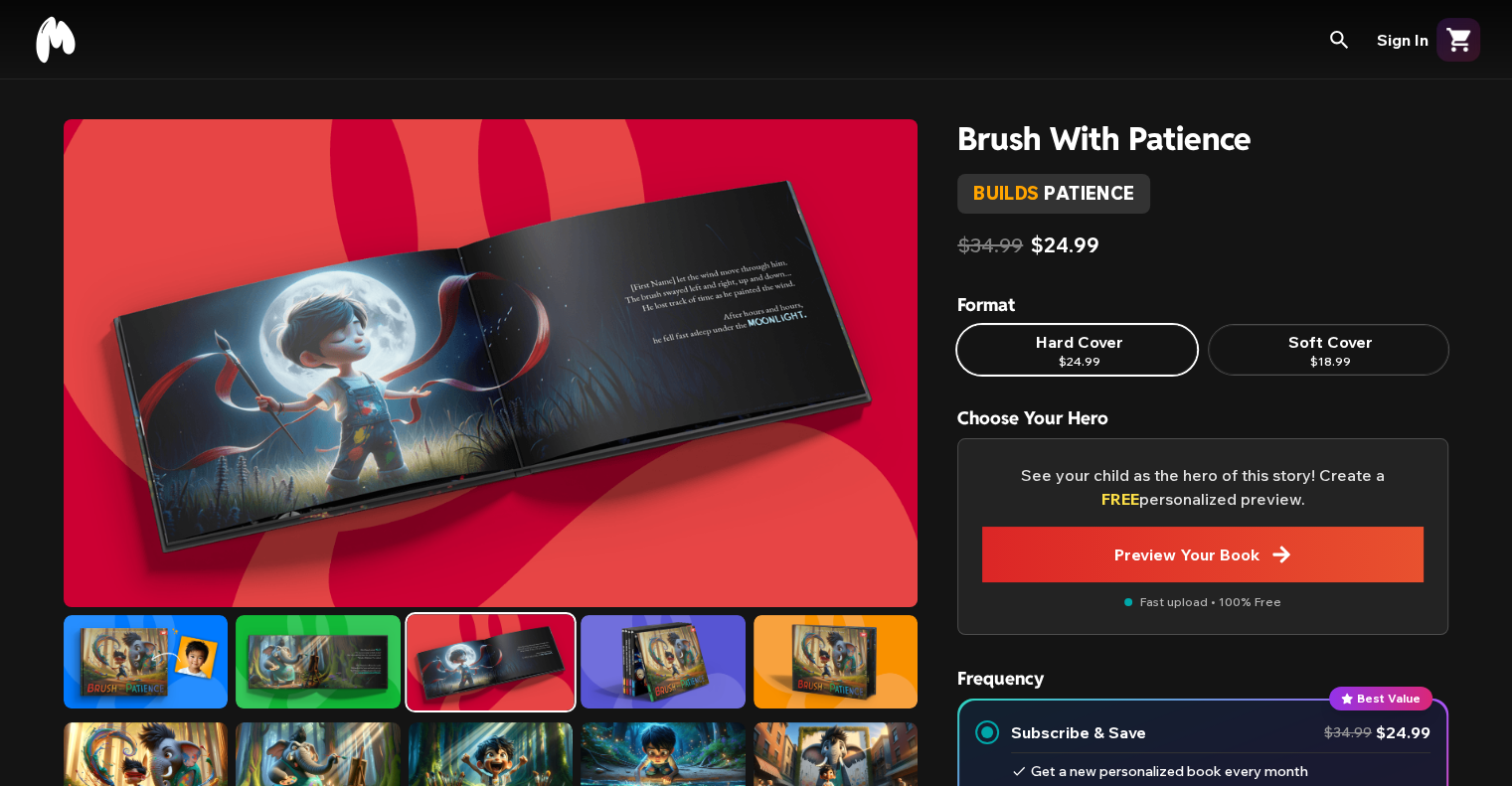 click at bounding box center (662, 662) 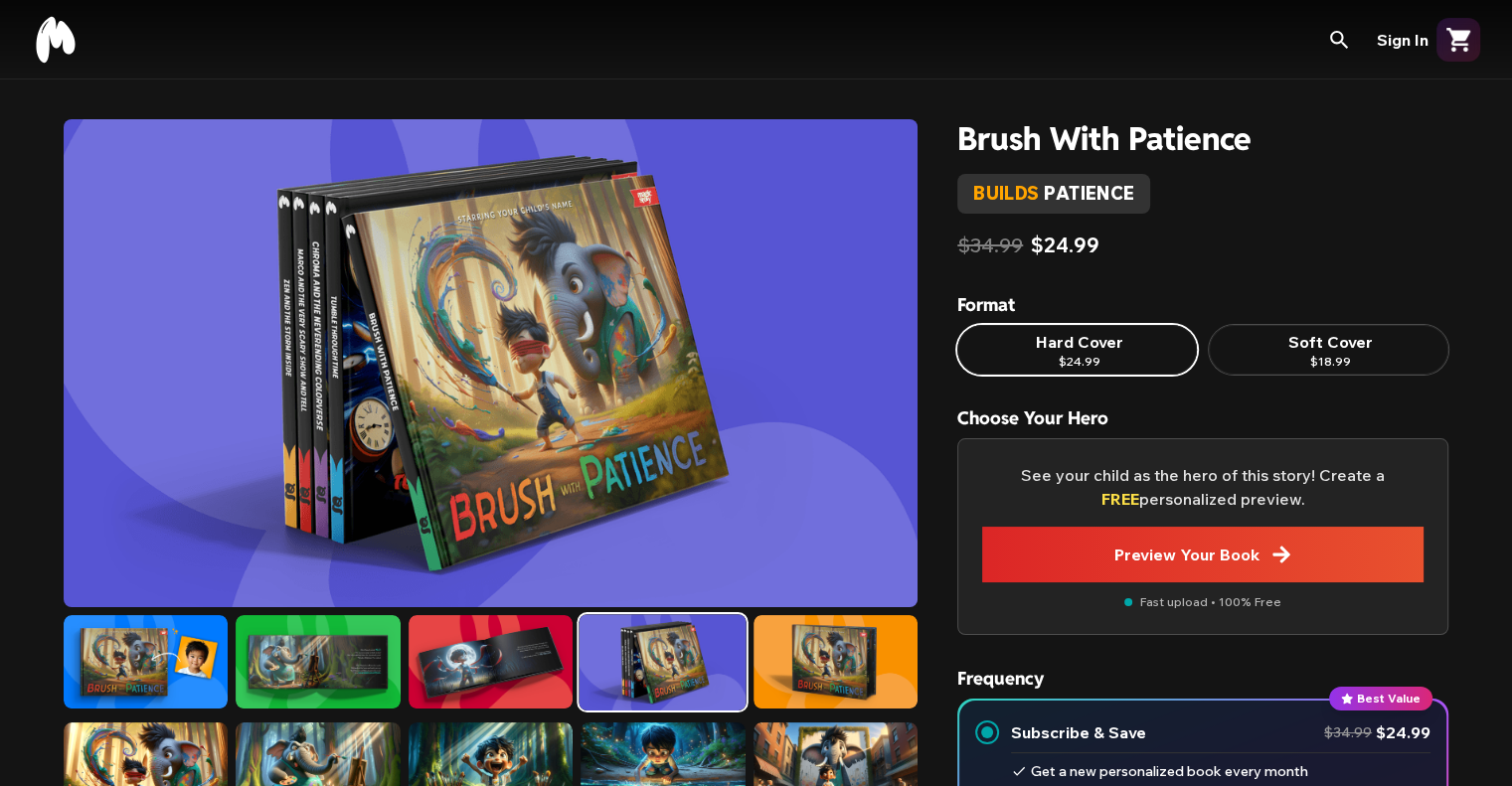 click at bounding box center (835, 662) 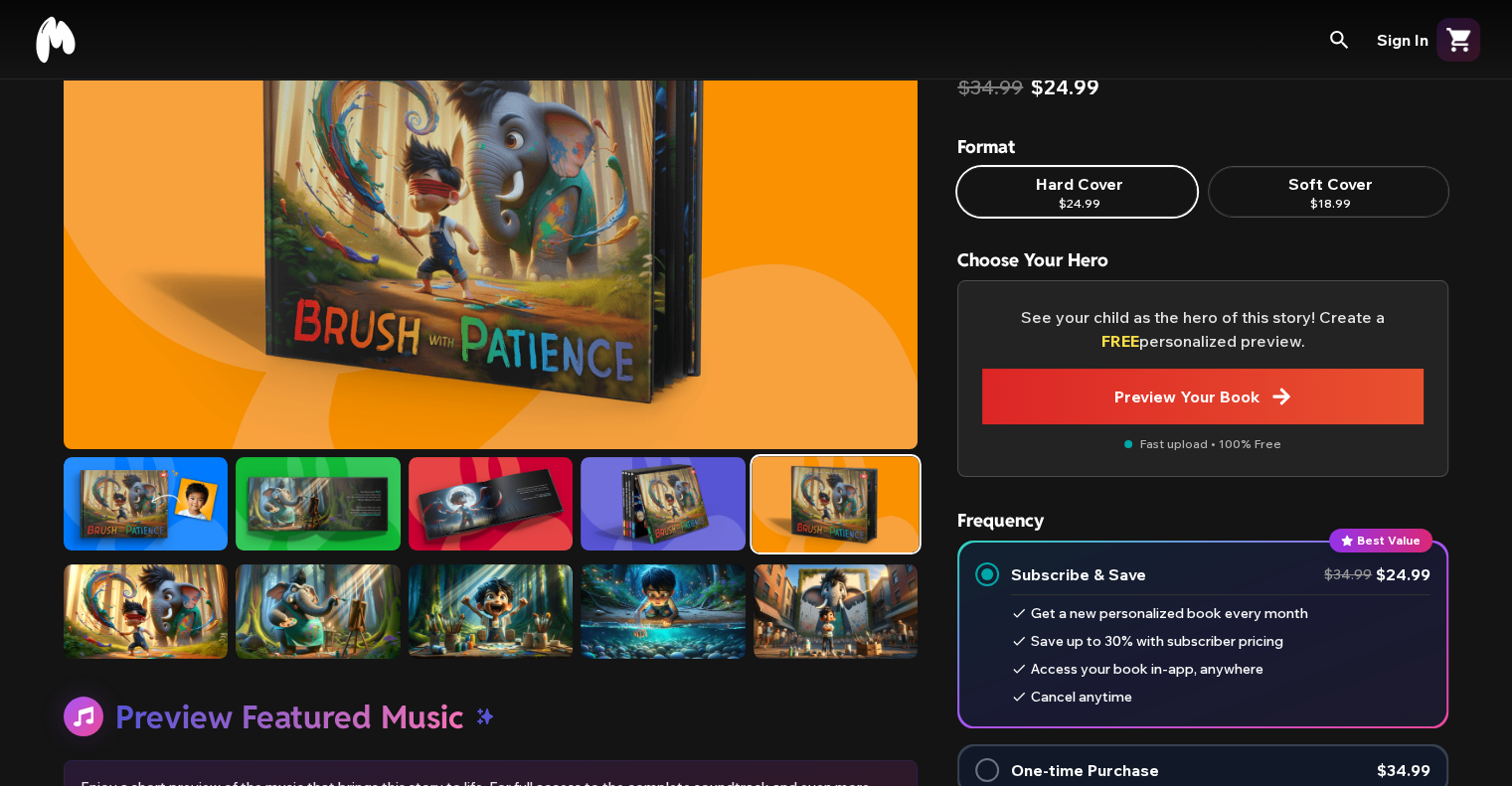 scroll, scrollTop: 397, scrollLeft: 0, axis: vertical 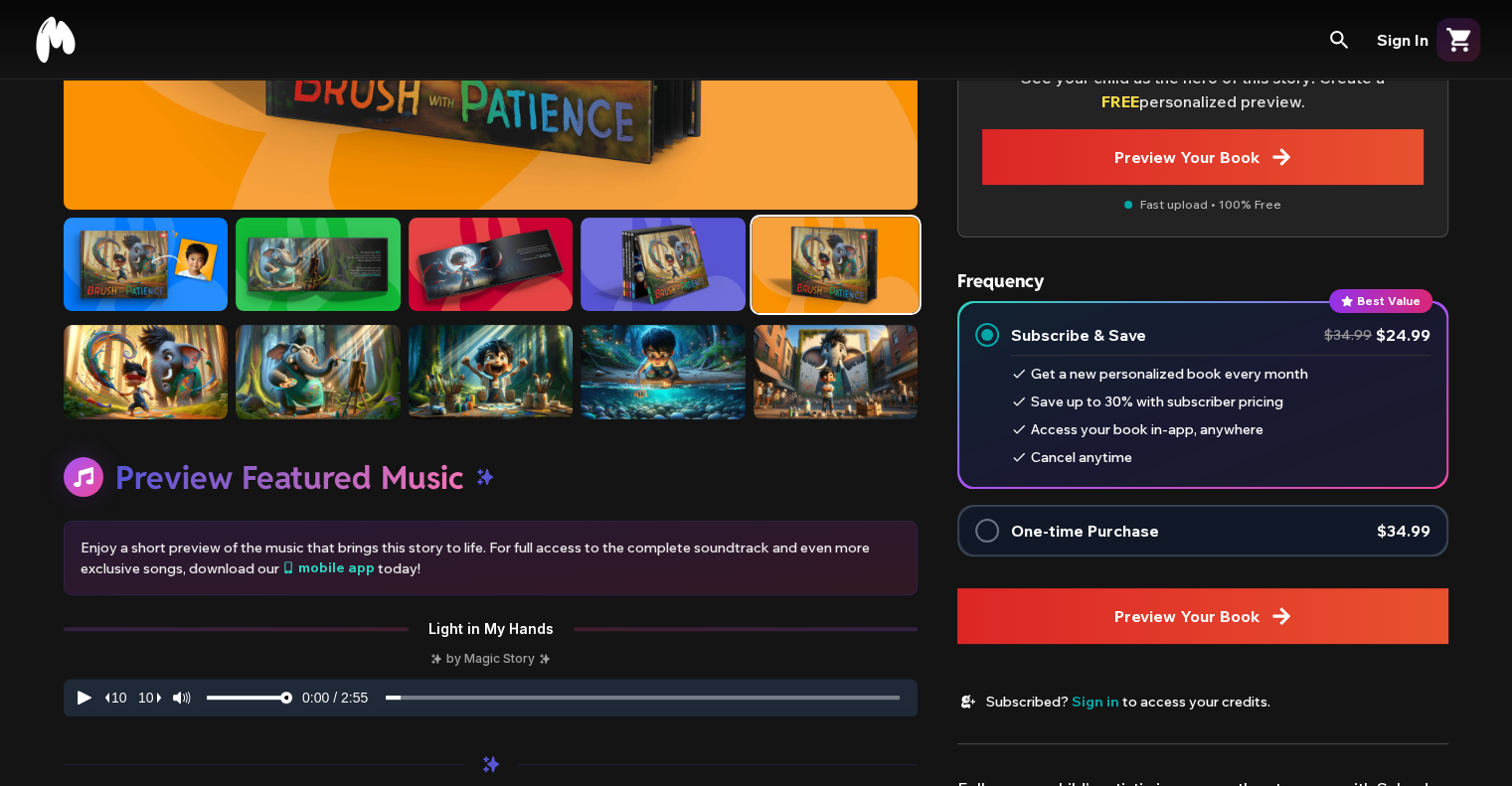 click at bounding box center [145, 372] 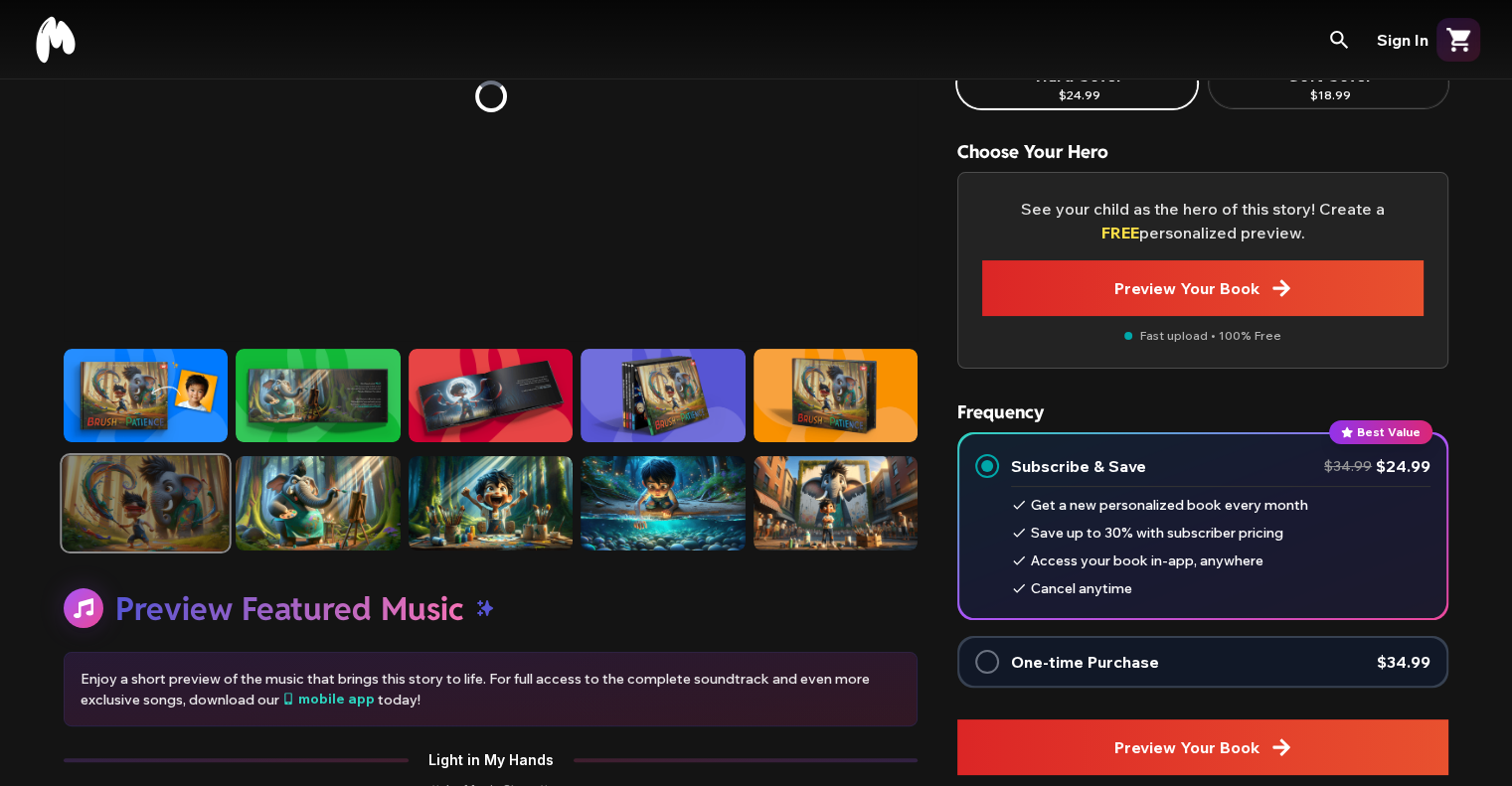scroll, scrollTop: 0, scrollLeft: 0, axis: both 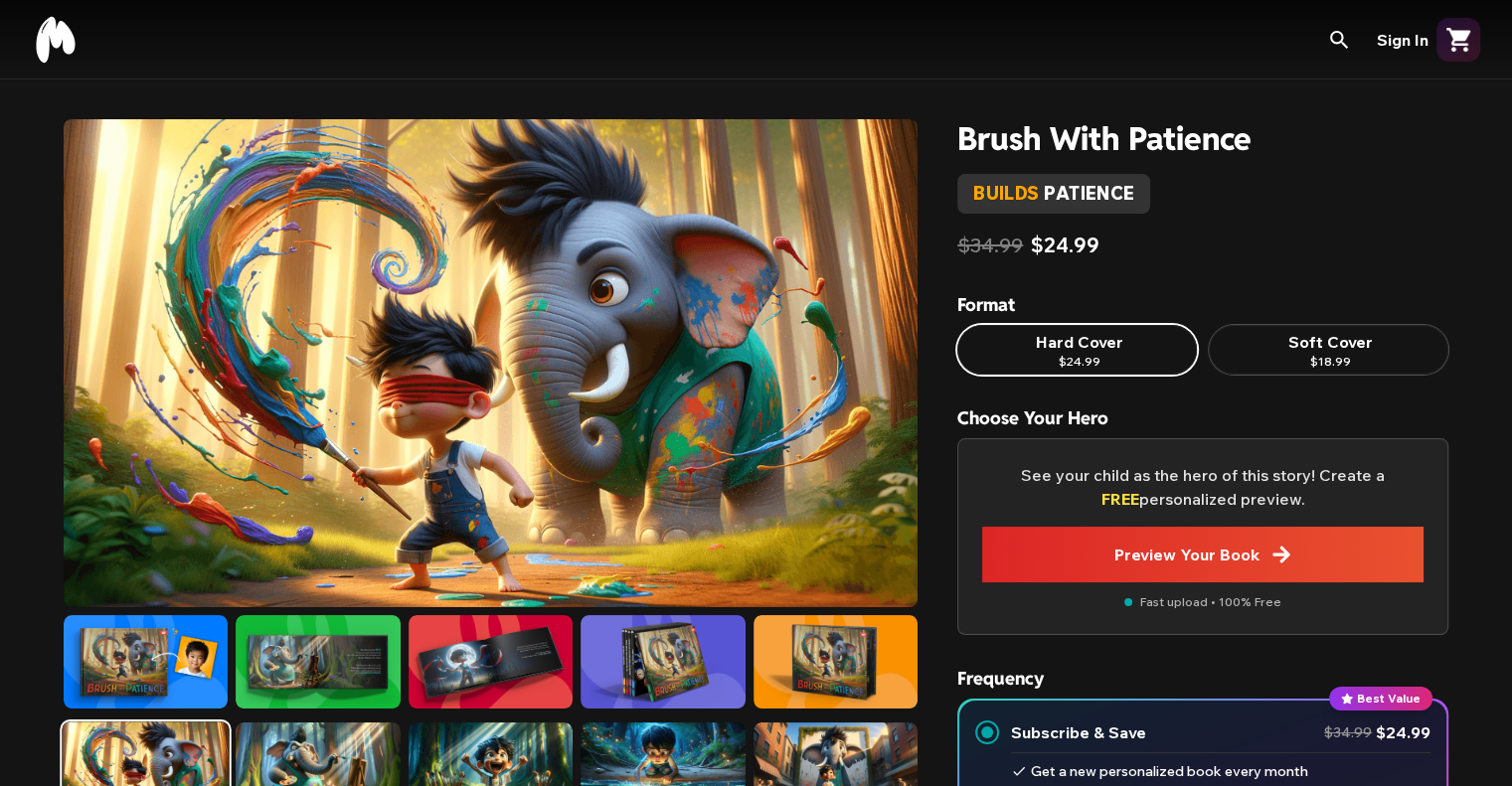 click on "Soft Cover   $18.99" at bounding box center [1328, 350] 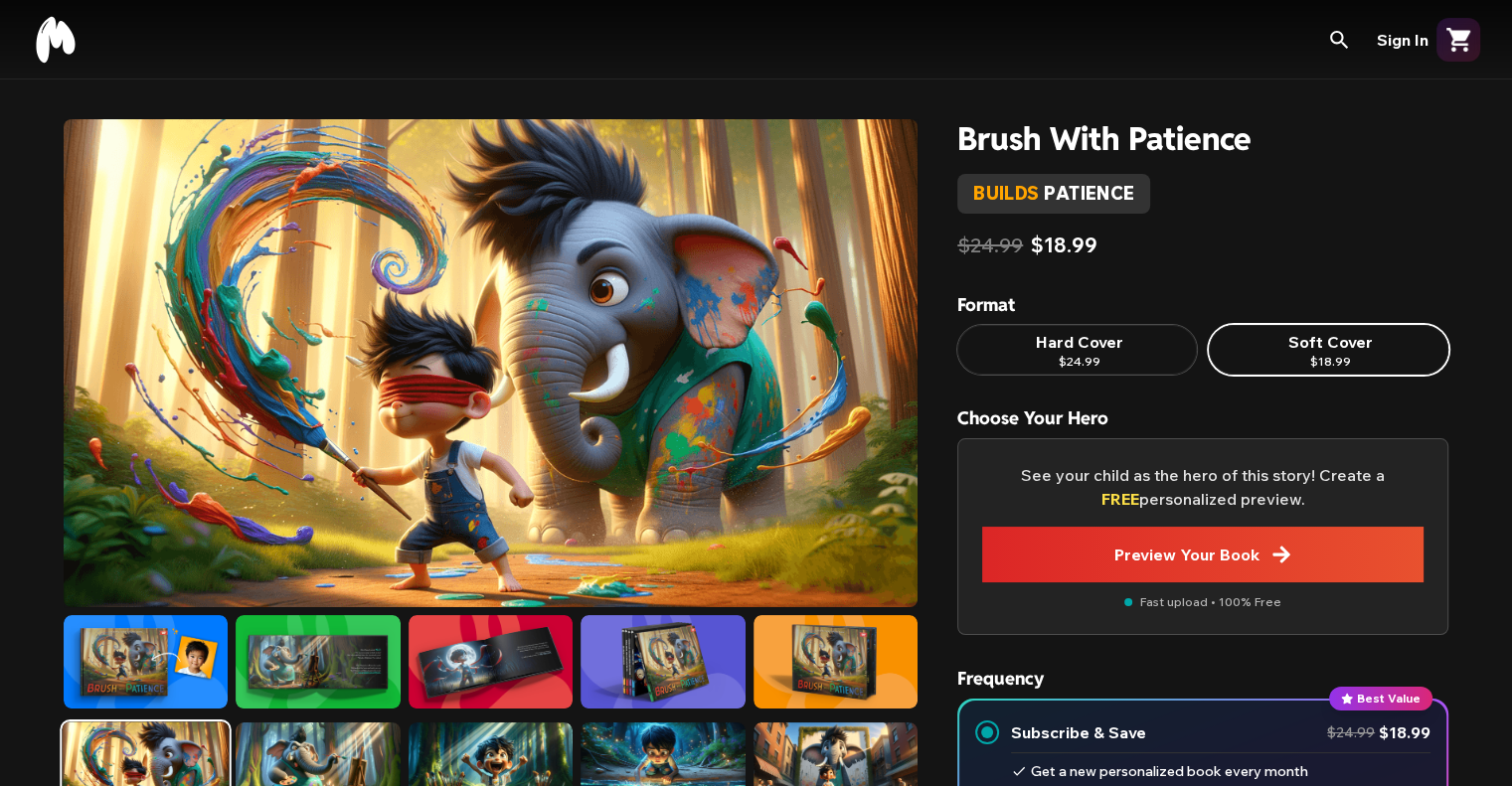 click on "Hard Cover   $24.99" at bounding box center [1077, 350] 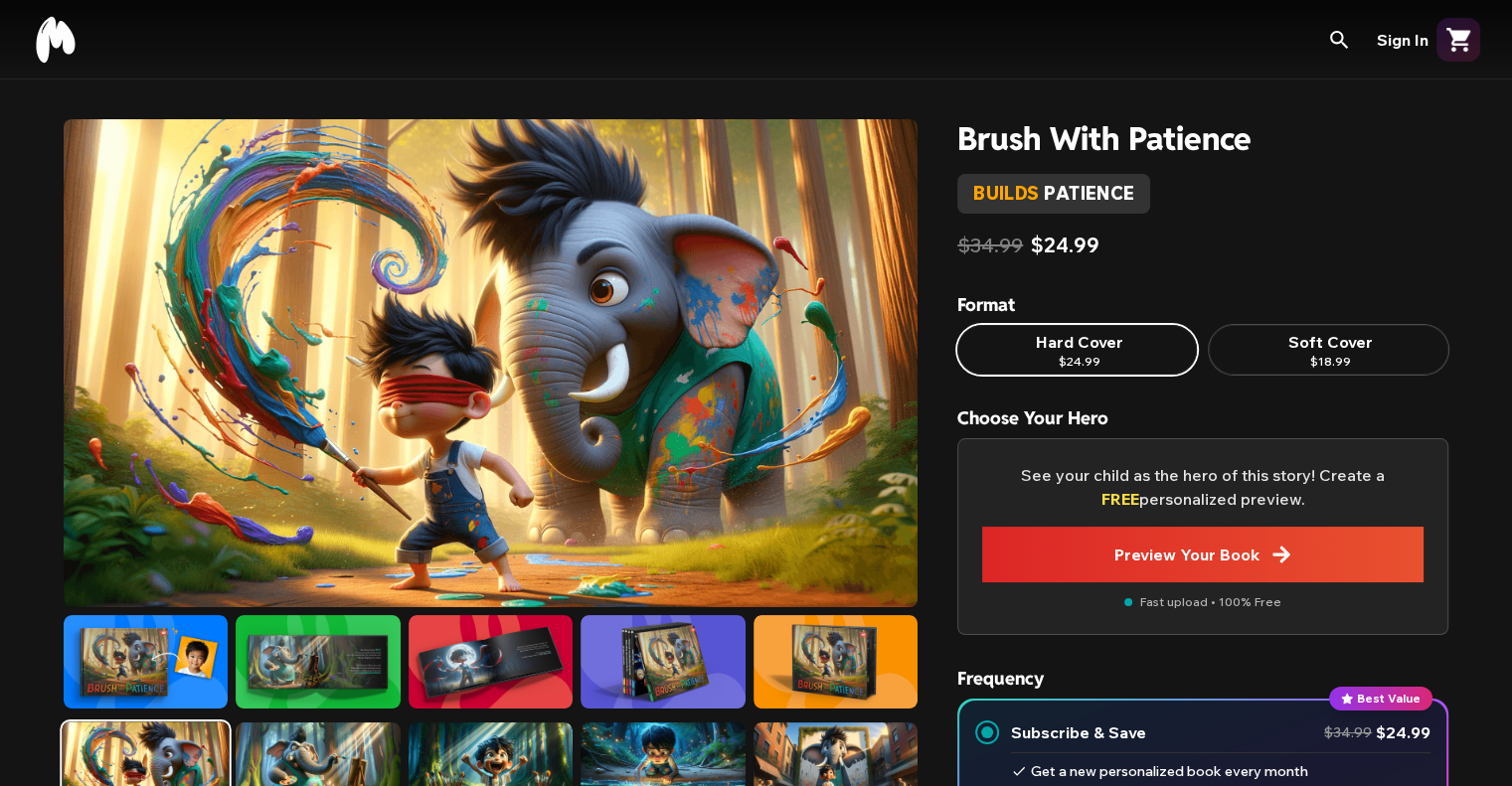 click at bounding box center [835, 662] 